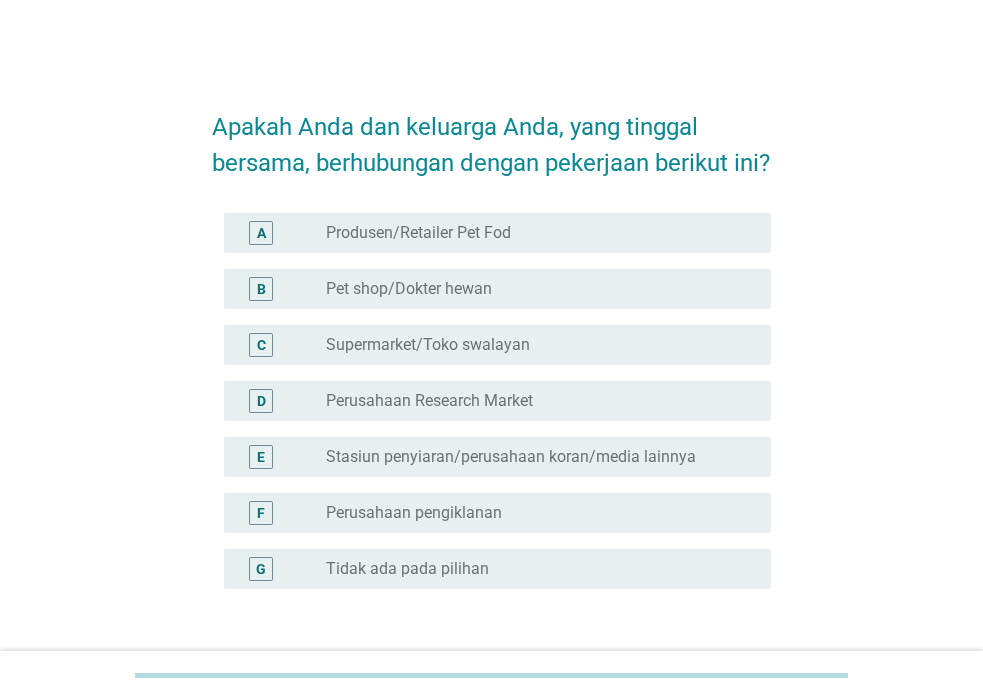 scroll, scrollTop: 100, scrollLeft: 0, axis: vertical 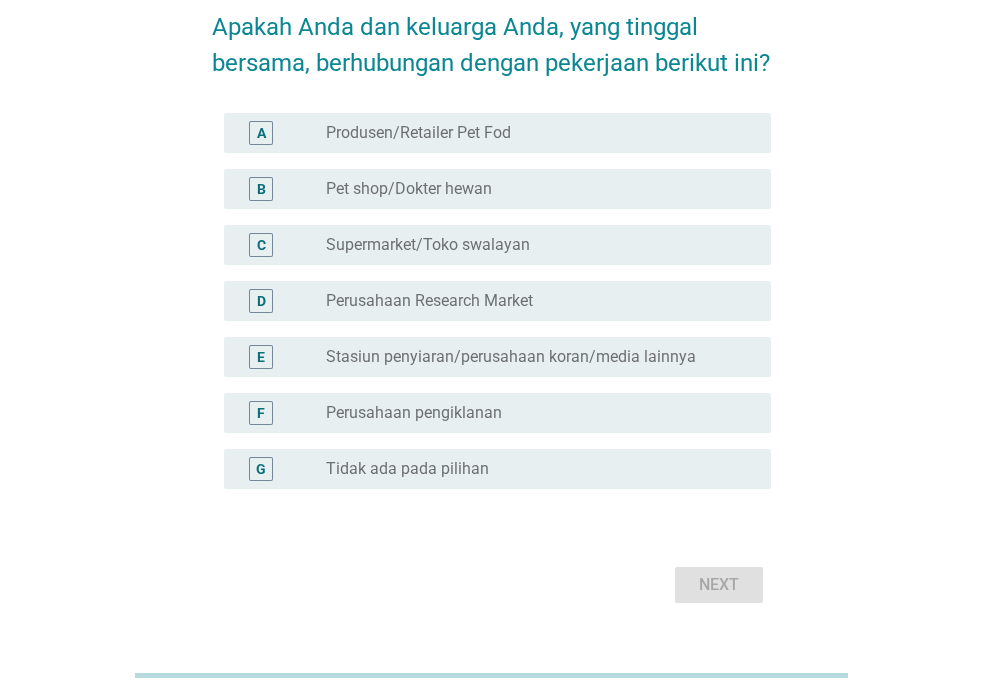 click on "radio_button_unchecked Tidak ada pada pilihan" at bounding box center (532, 469) 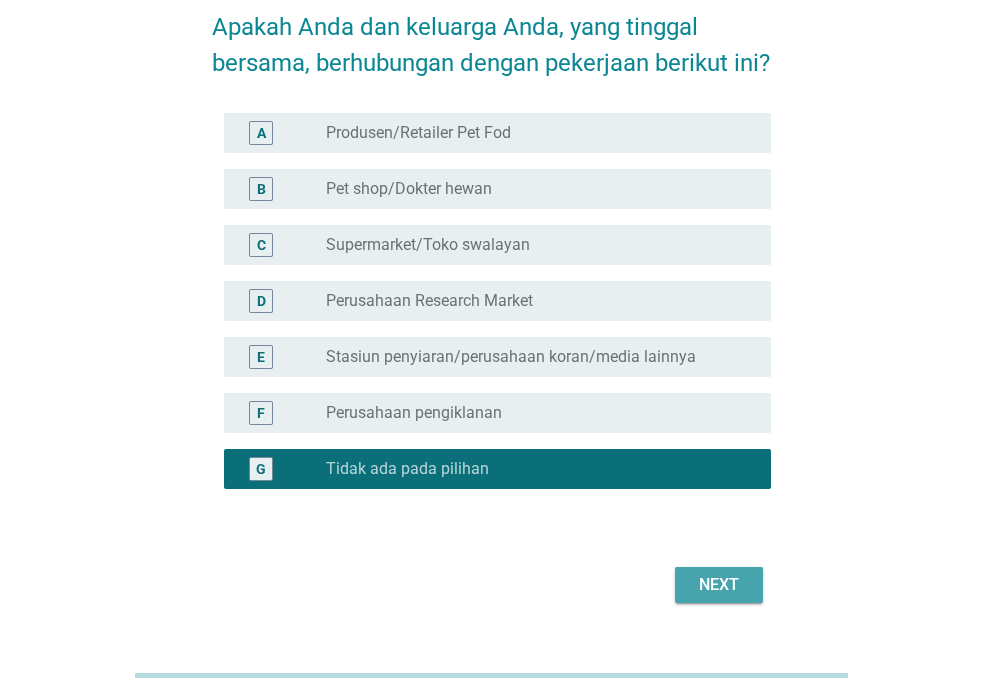 click on "Next" at bounding box center (719, 585) 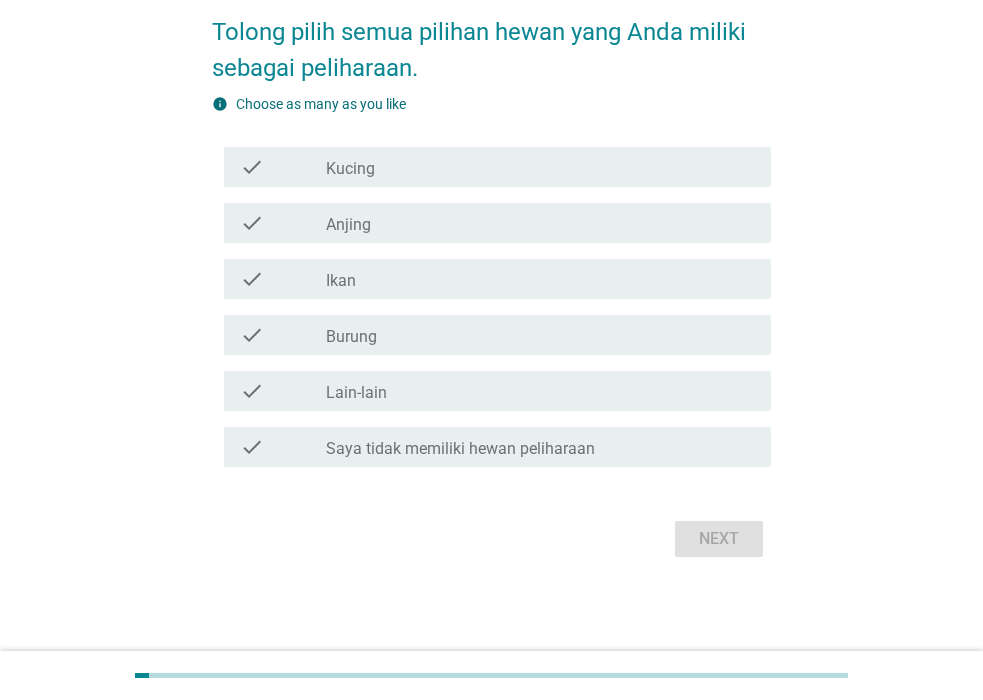 scroll, scrollTop: 0, scrollLeft: 0, axis: both 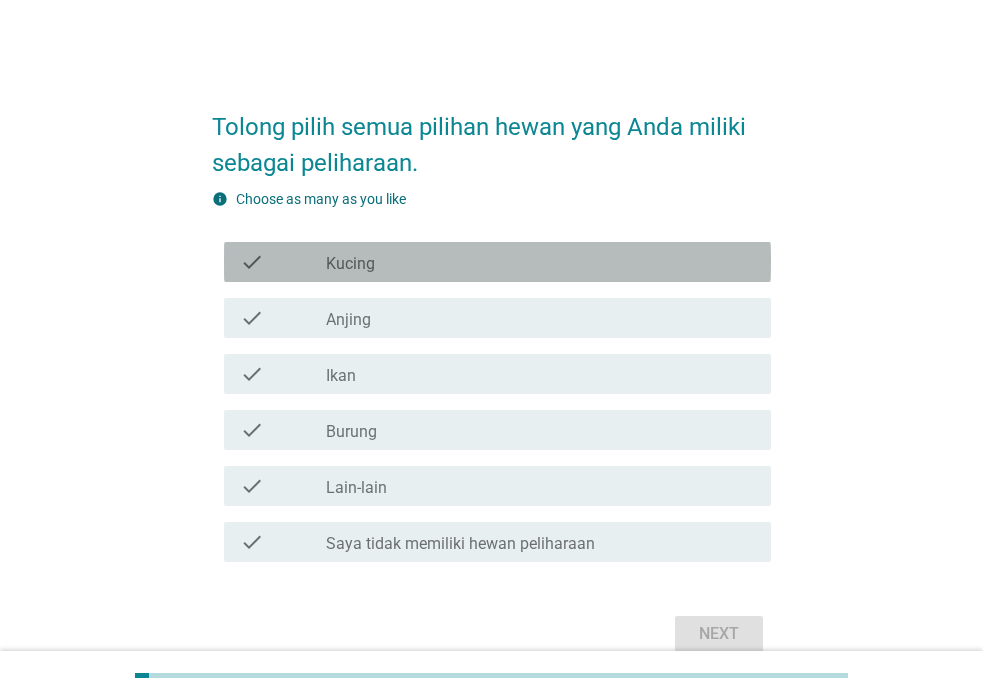 click on "check     check_box_outline_blank Kucing" at bounding box center (497, 262) 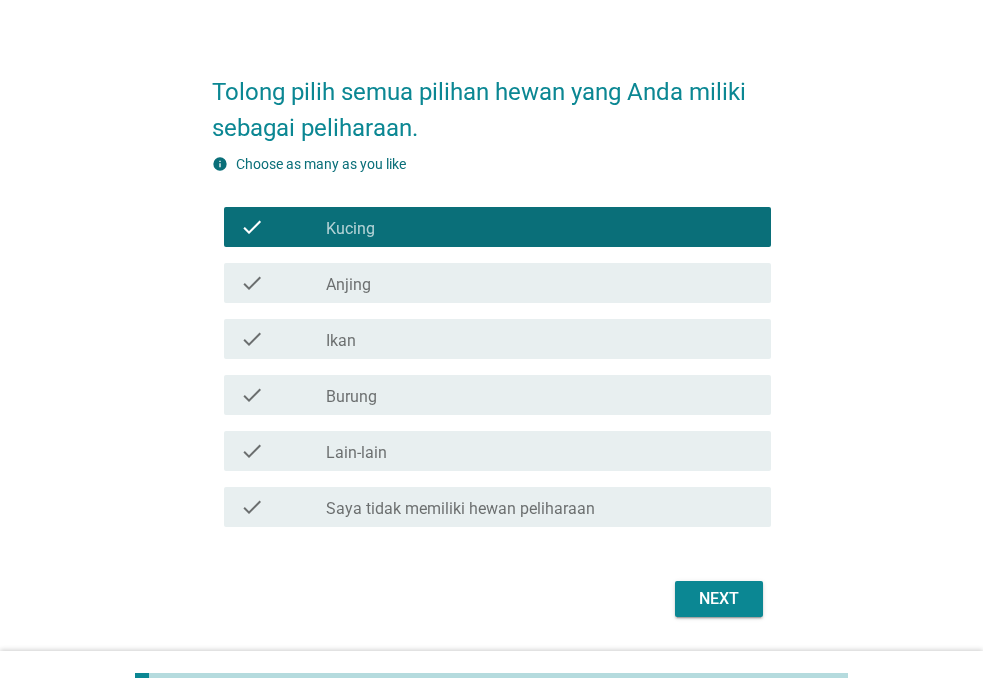 scroll, scrollTop: 95, scrollLeft: 0, axis: vertical 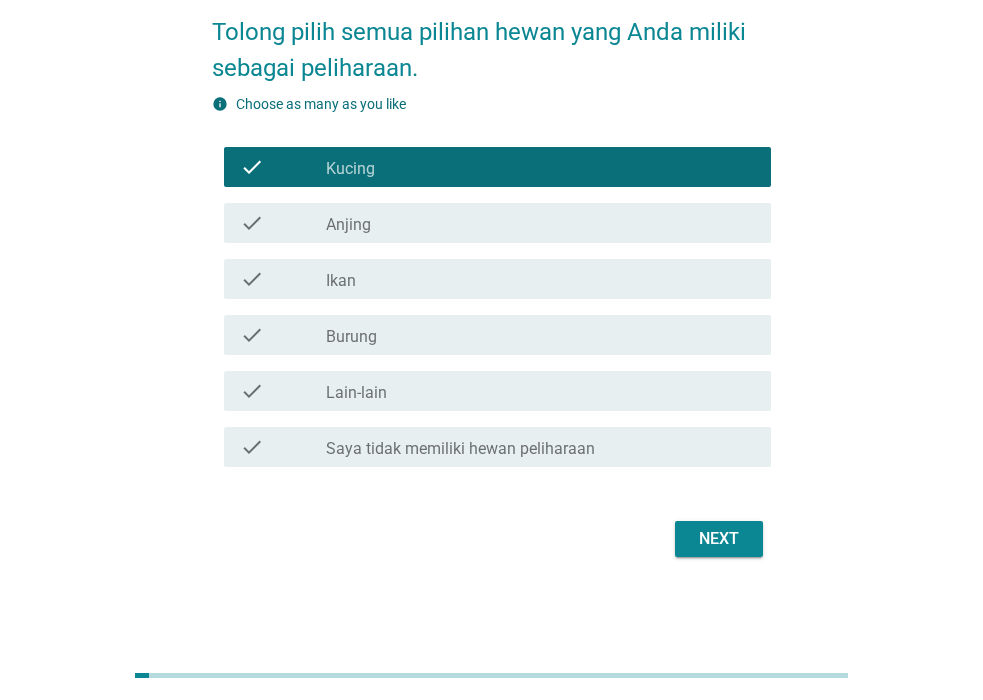 click on "Next" at bounding box center [719, 539] 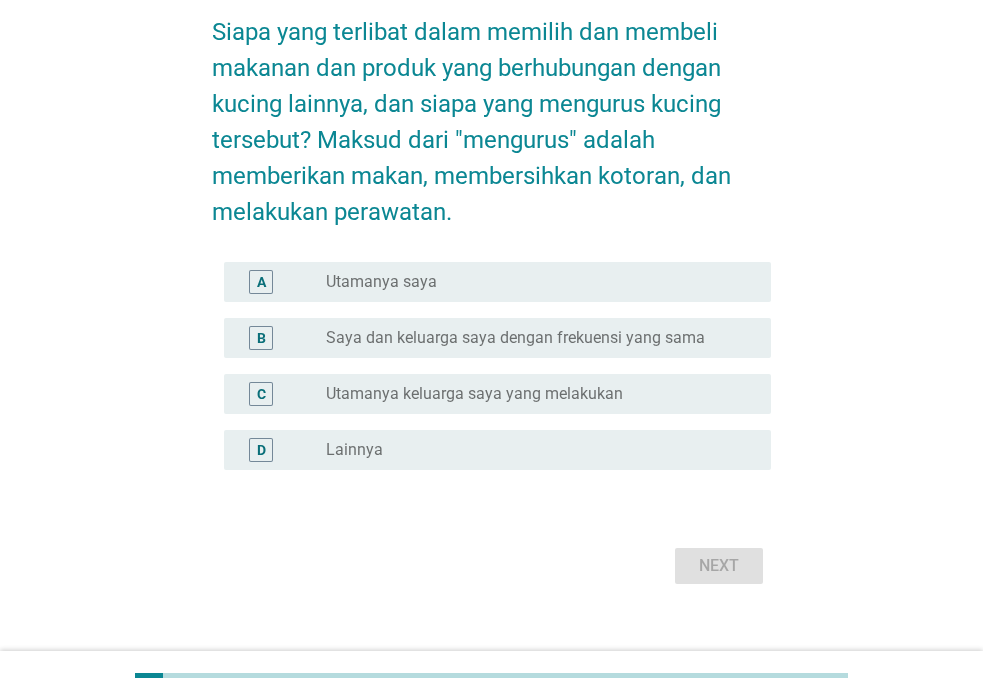 scroll, scrollTop: 0, scrollLeft: 0, axis: both 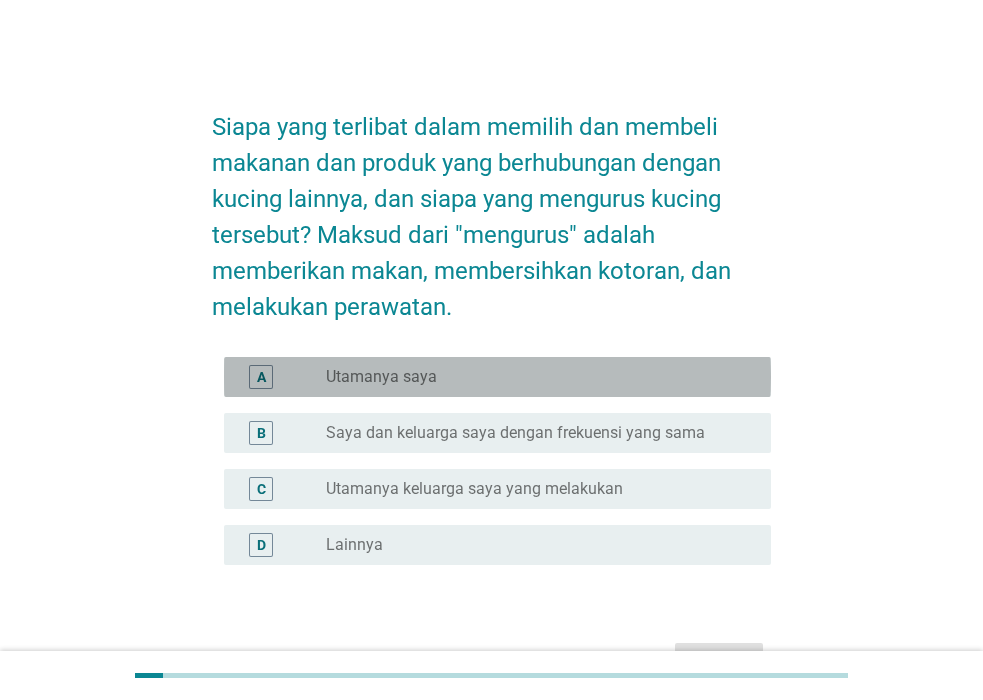 click on "Utamanya saya" at bounding box center (381, 377) 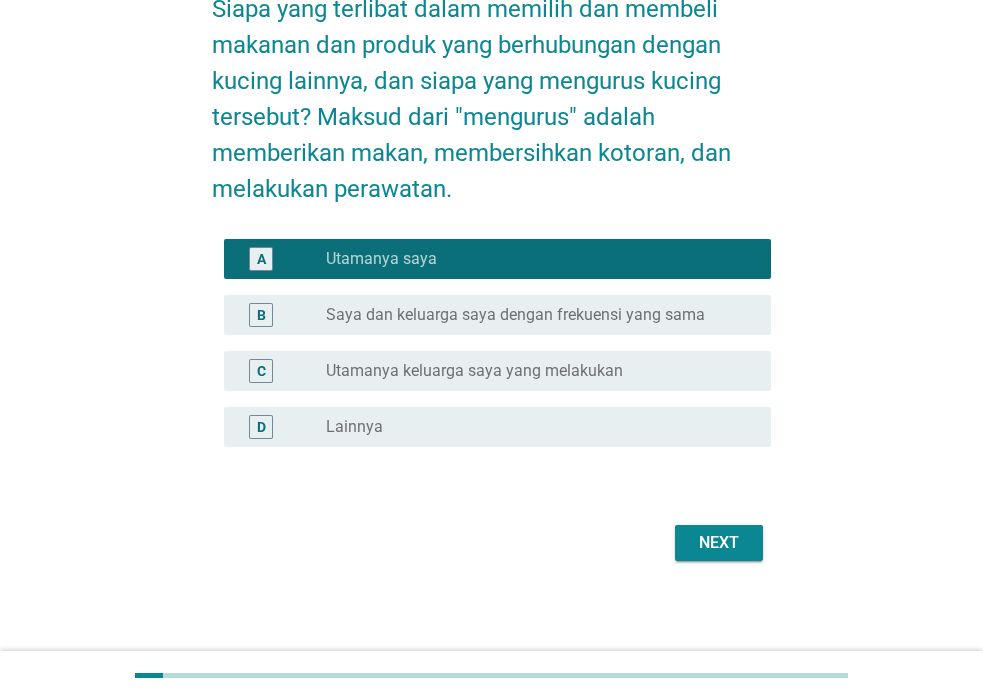 scroll, scrollTop: 122, scrollLeft: 0, axis: vertical 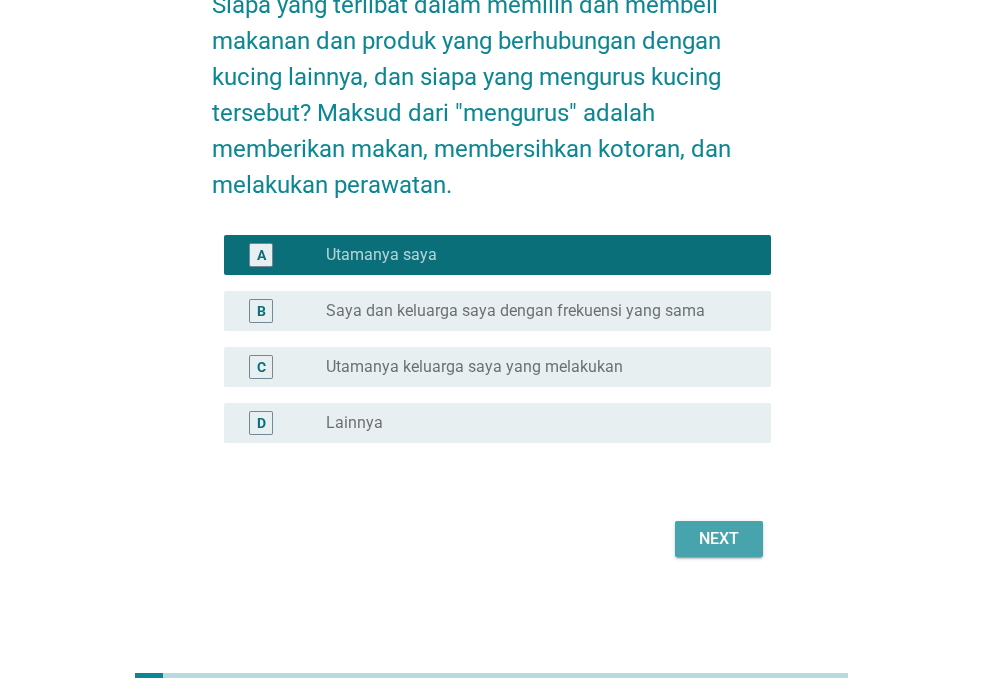click on "Next" at bounding box center (719, 539) 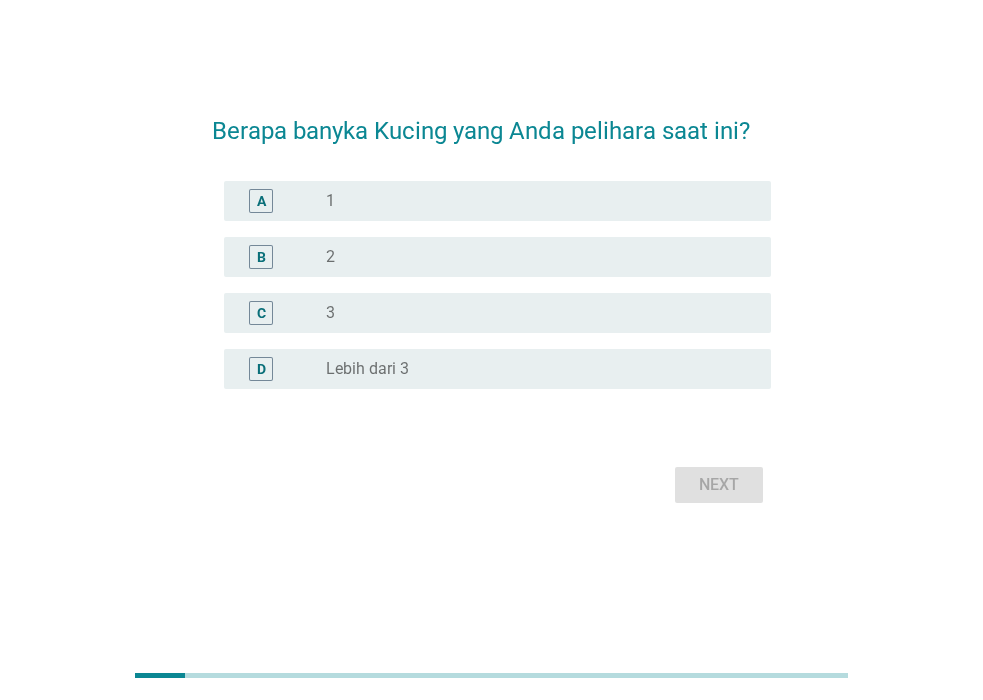 scroll, scrollTop: 0, scrollLeft: 0, axis: both 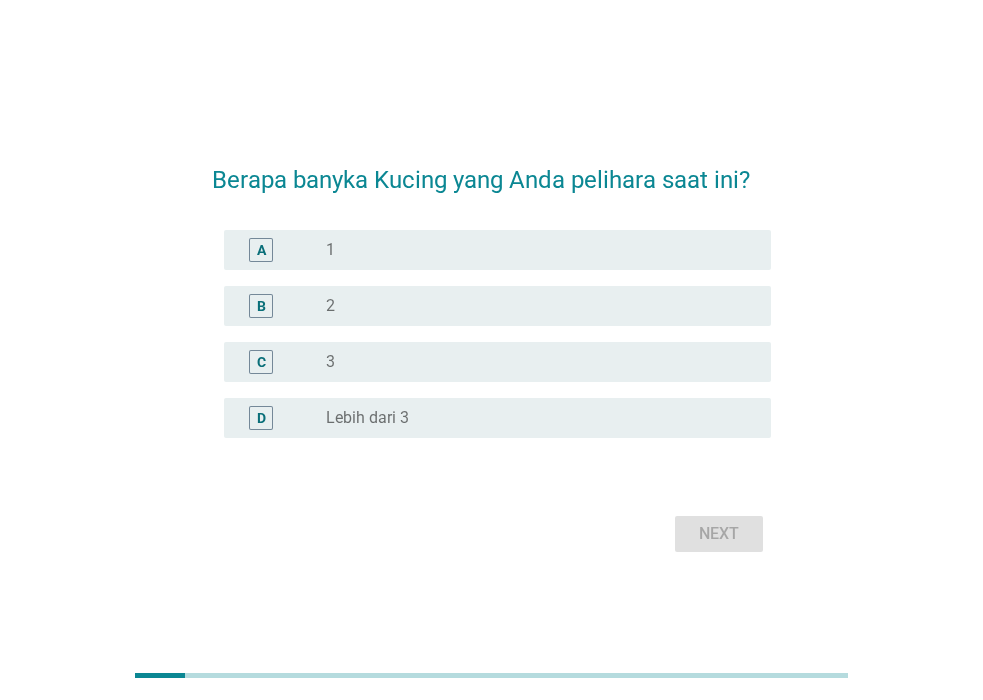 click on "radio_button_unchecked 1" at bounding box center (540, 250) 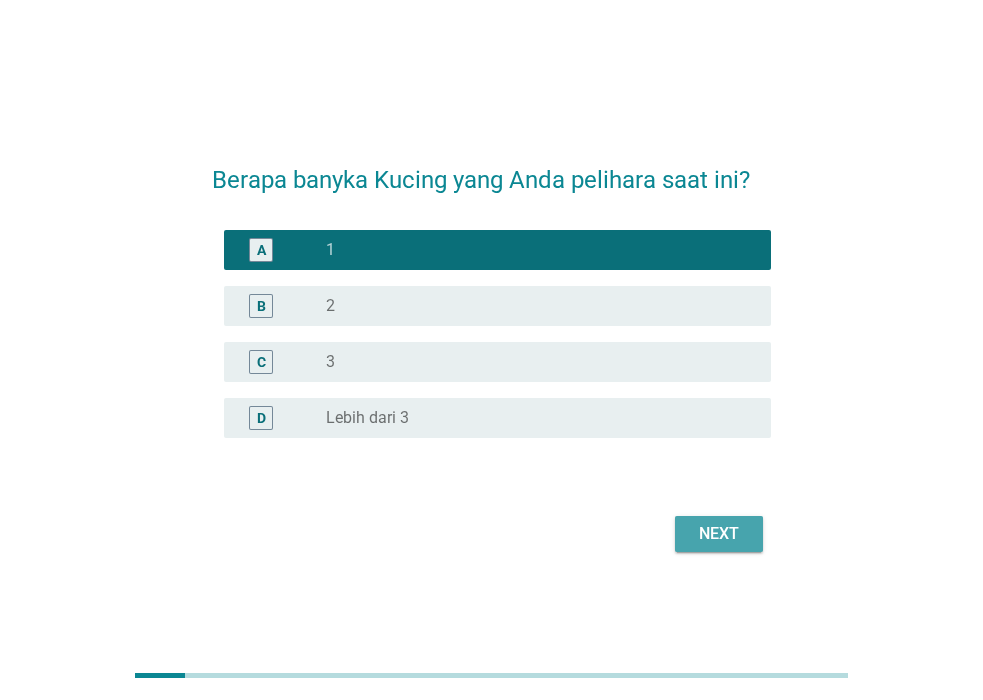 click on "Next" at bounding box center (719, 534) 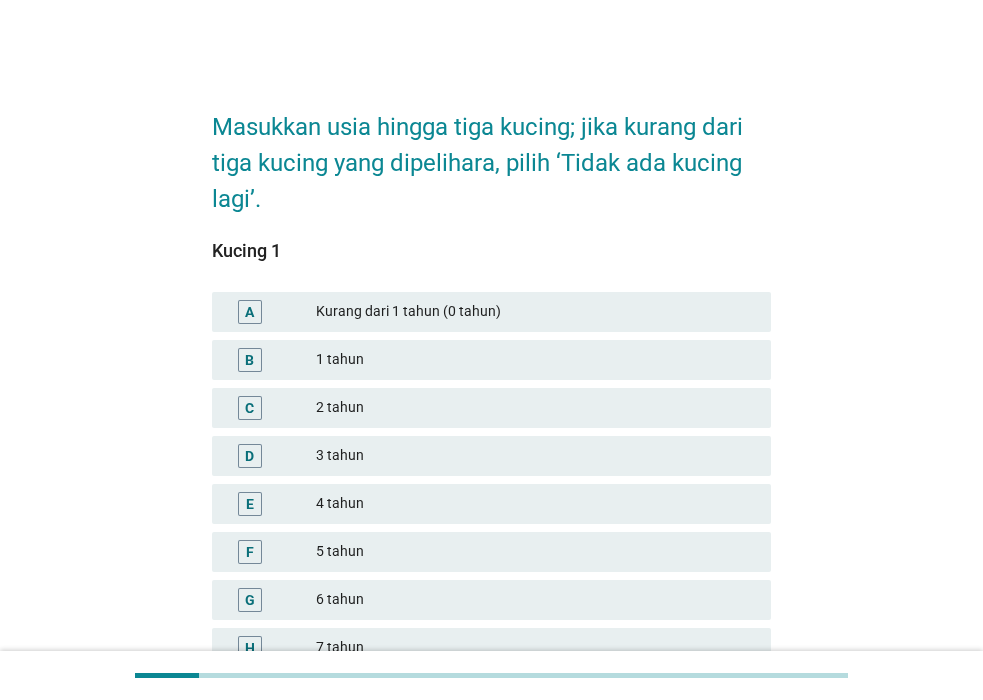 scroll, scrollTop: 100, scrollLeft: 0, axis: vertical 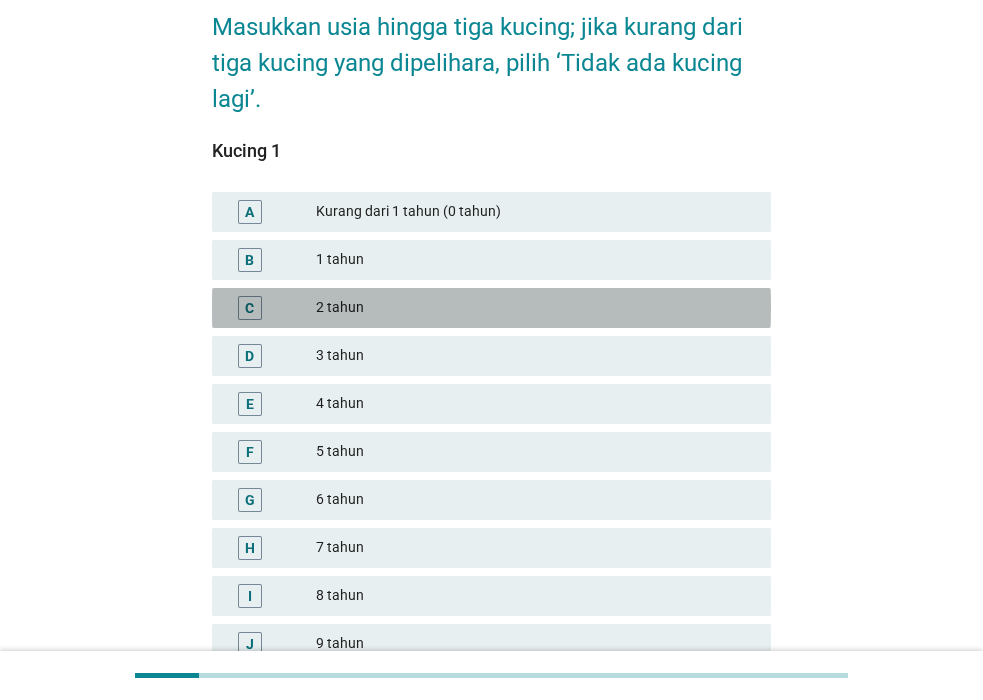 click on "2 tahun" at bounding box center (535, 308) 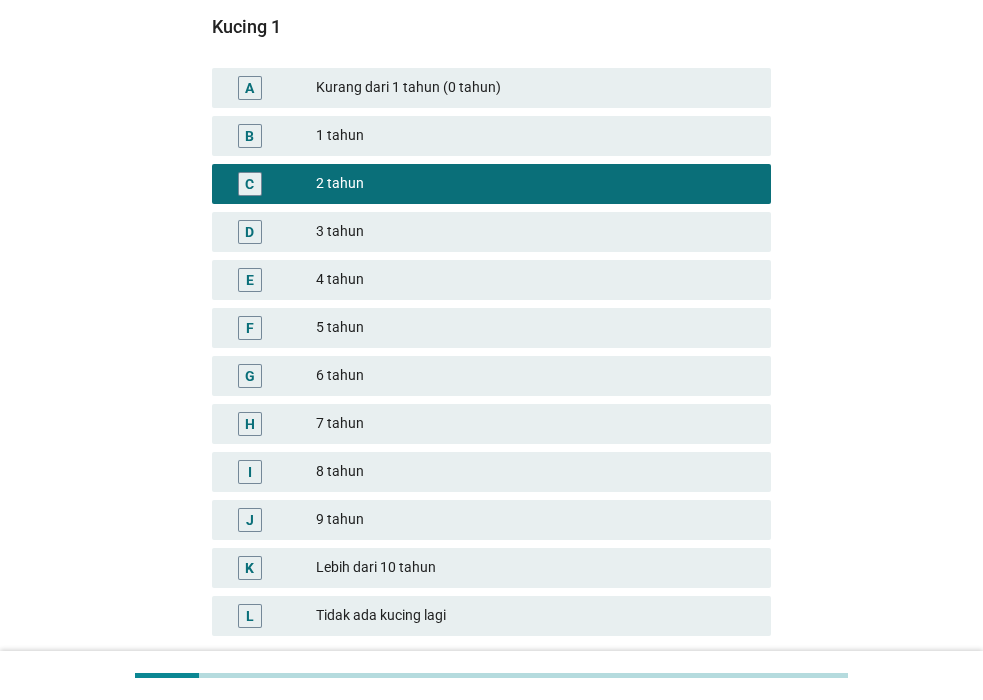 scroll, scrollTop: 377, scrollLeft: 0, axis: vertical 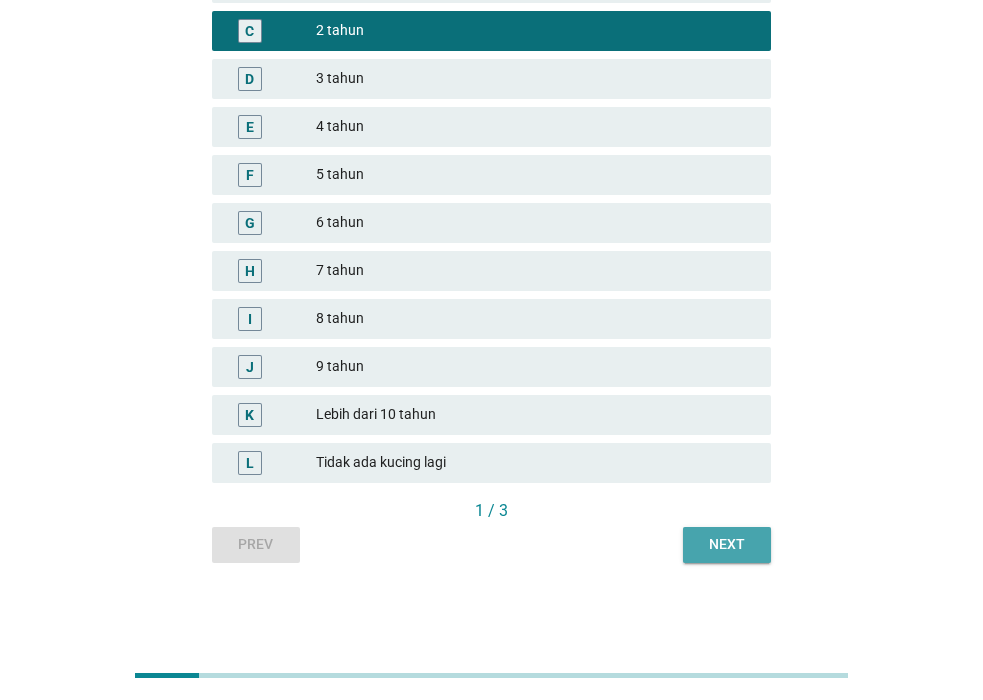 click on "Next" at bounding box center [727, 545] 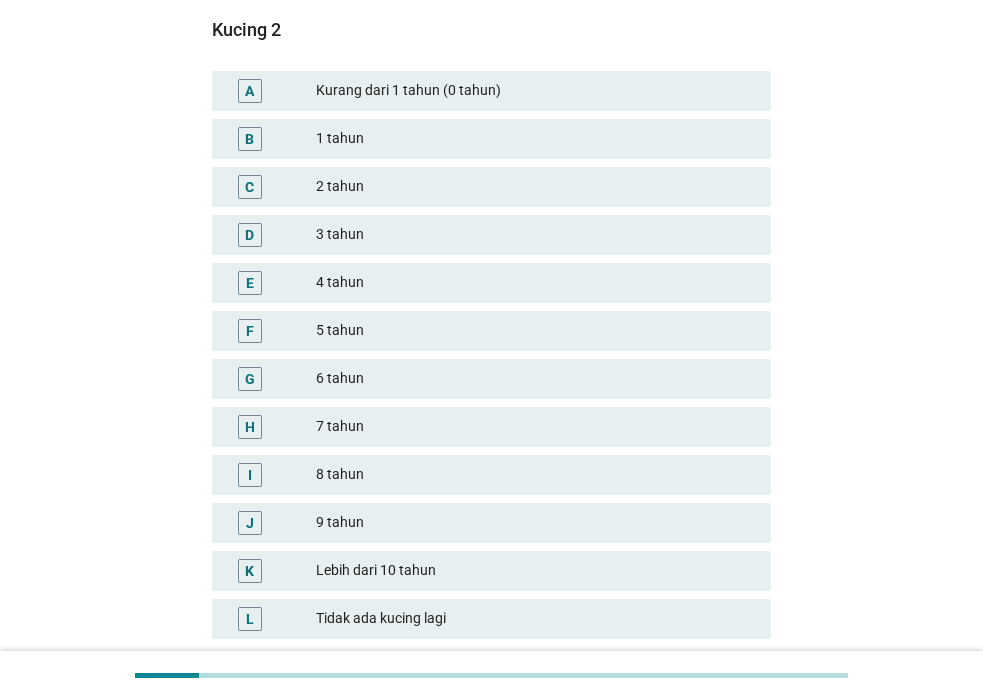 scroll, scrollTop: 377, scrollLeft: 0, axis: vertical 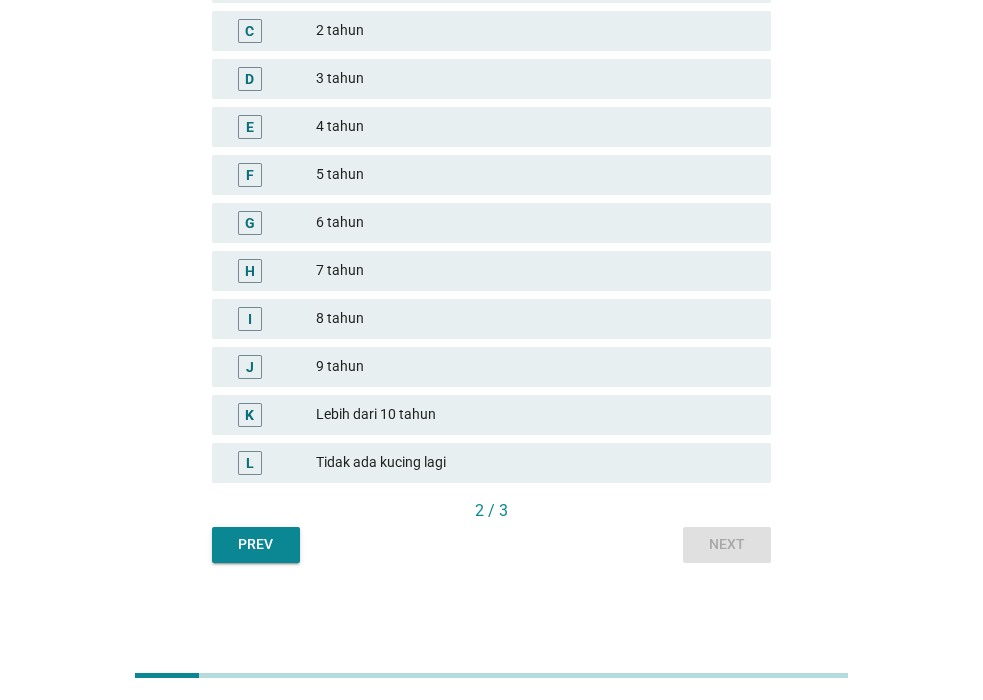 click on "Tidak ada kucing lagi" at bounding box center (535, 463) 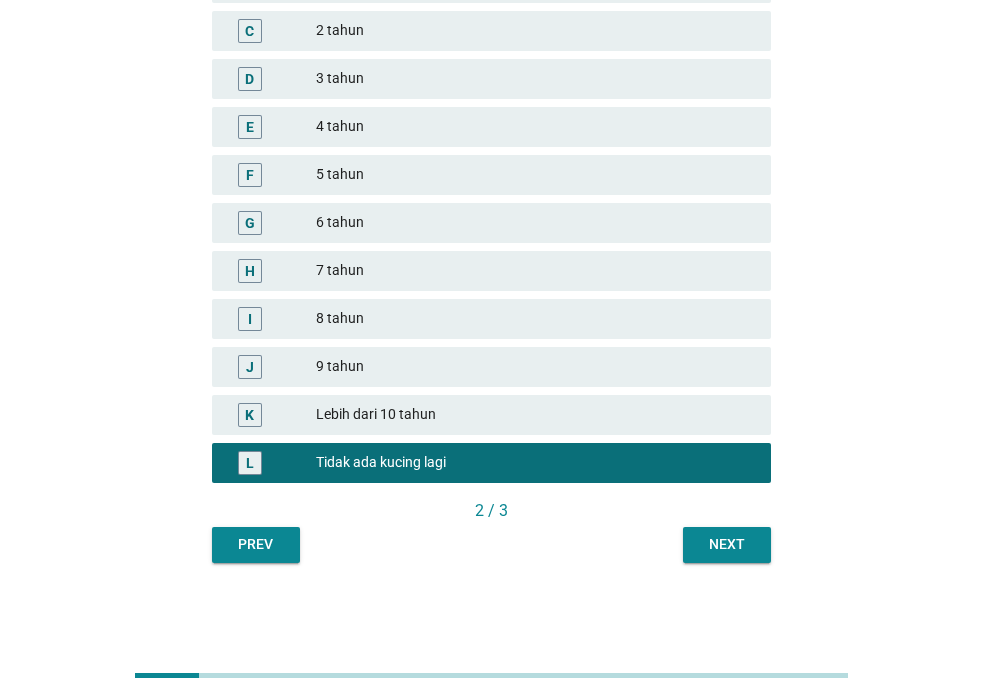 click on "Next" at bounding box center [727, 544] 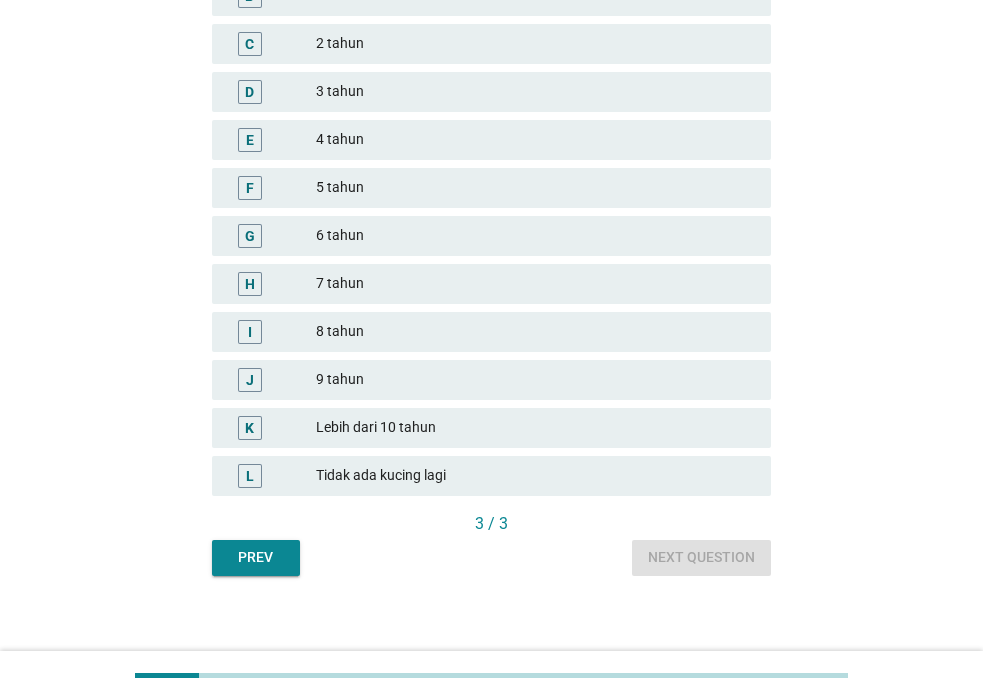 scroll, scrollTop: 377, scrollLeft: 0, axis: vertical 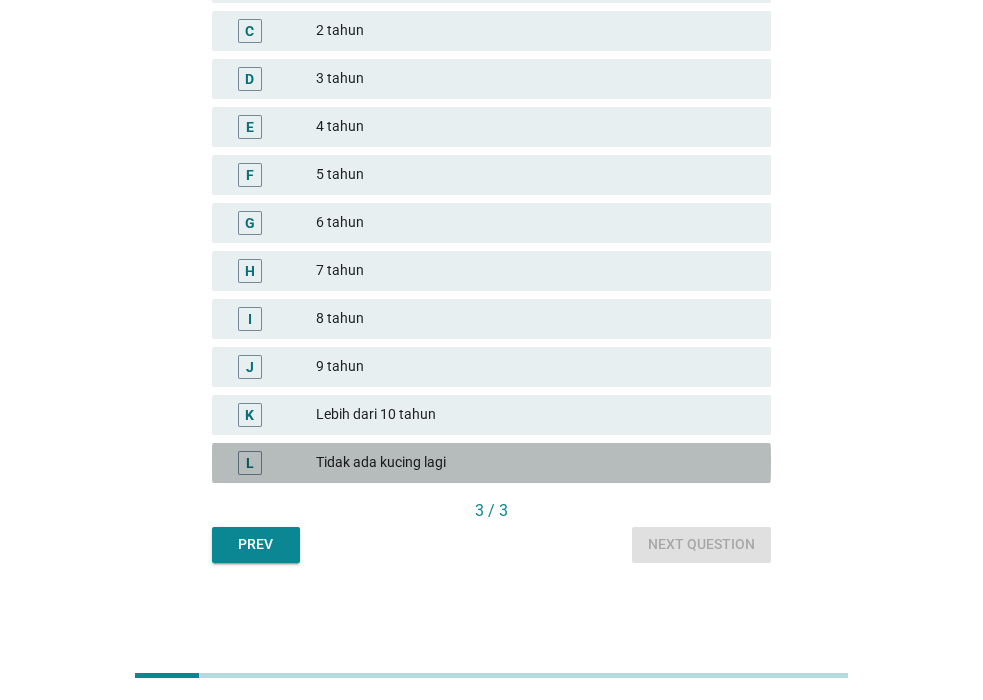 click on "Tidak ada kucing lagi" at bounding box center [535, 463] 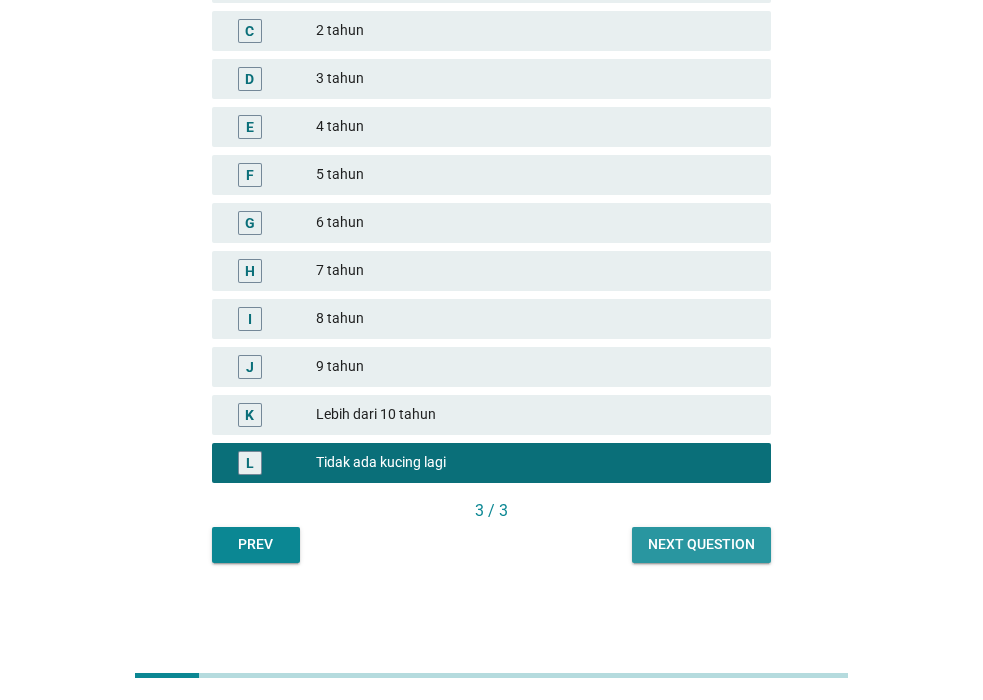 click on "Next question" at bounding box center (701, 545) 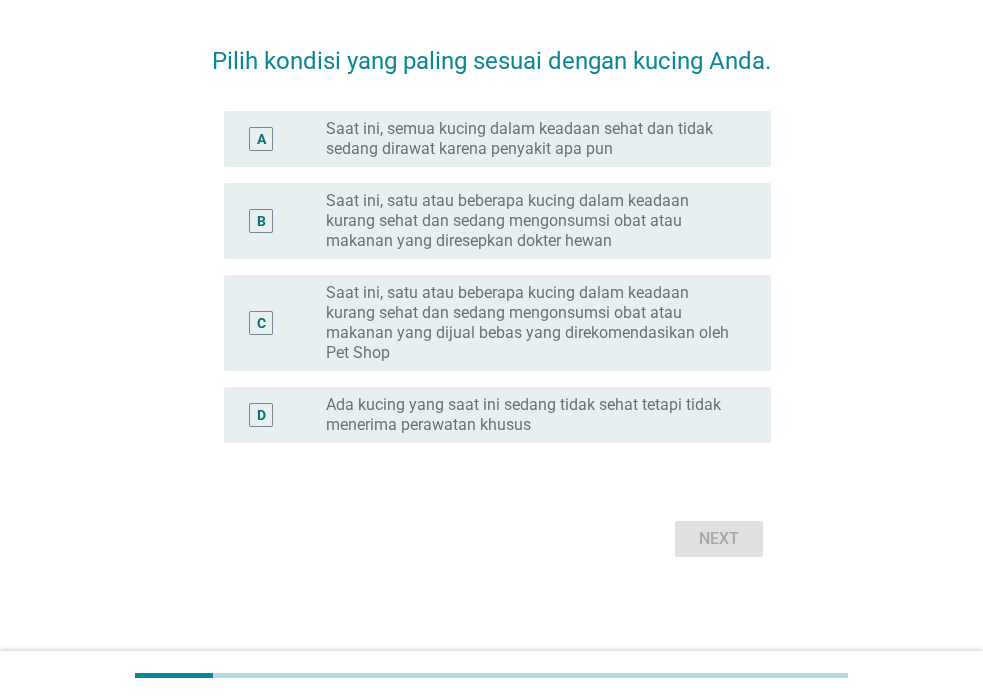 scroll, scrollTop: 0, scrollLeft: 0, axis: both 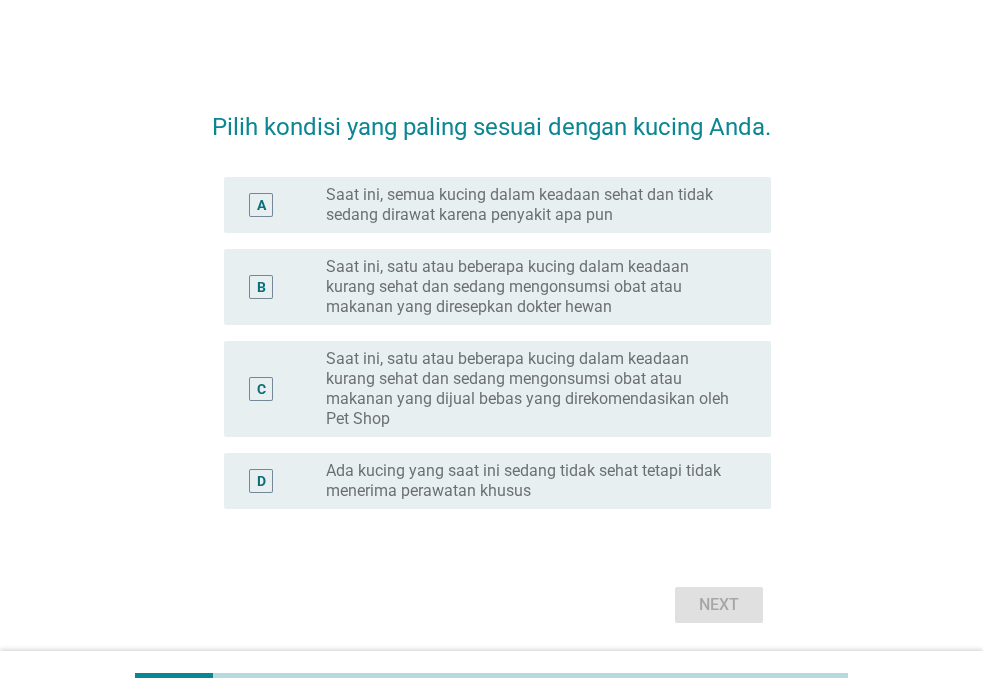 click on "Saat ini, semua kucing dalam keadaan sehat dan tidak sedang dirawat karena penyakit apa pun" at bounding box center (532, 205) 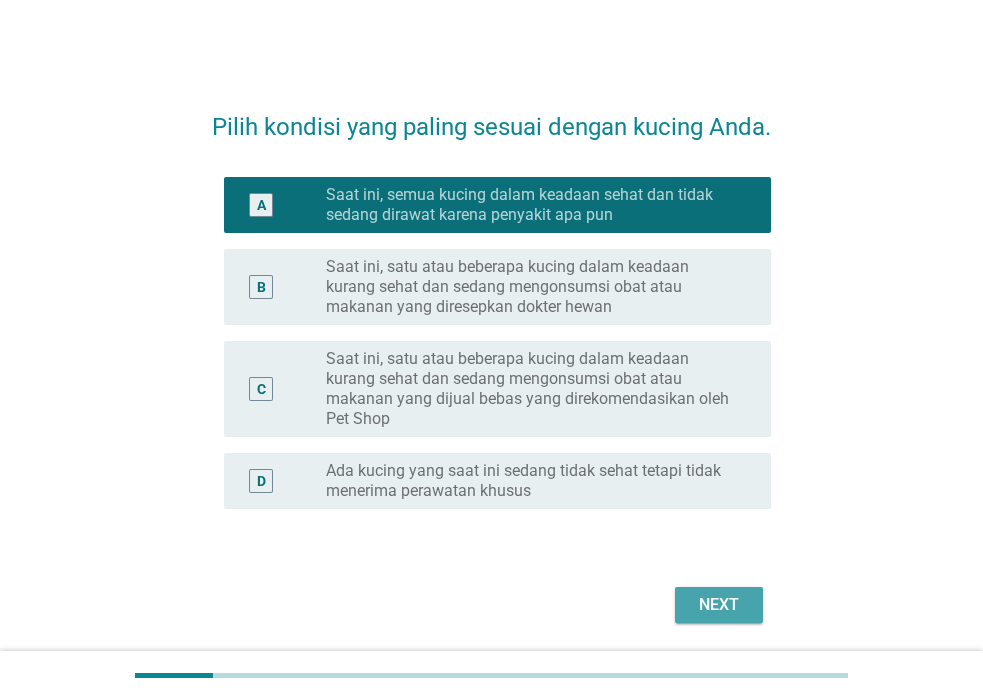 click on "Next" at bounding box center (719, 605) 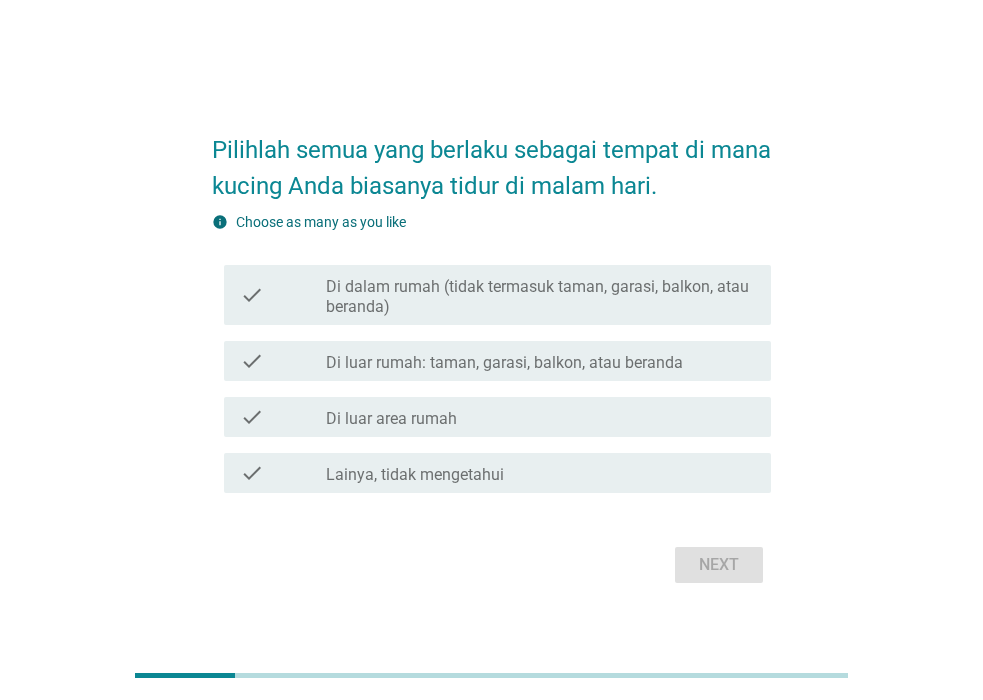 click on "Di luar rumah: taman, garasi, balkon, atau beranda" at bounding box center (504, 363) 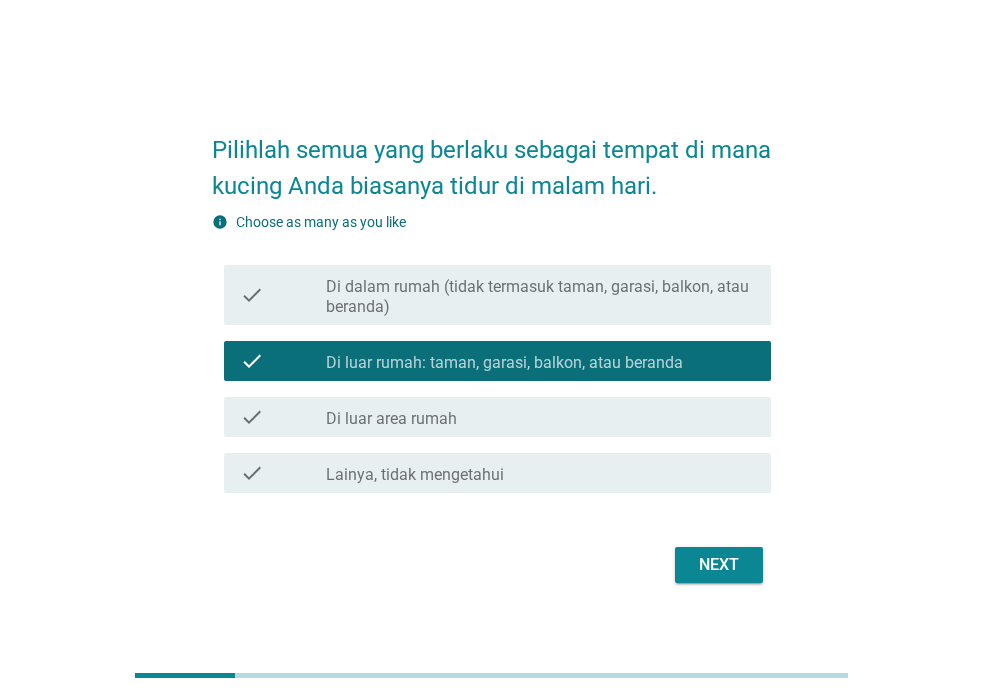 click on "Next" at bounding box center (719, 565) 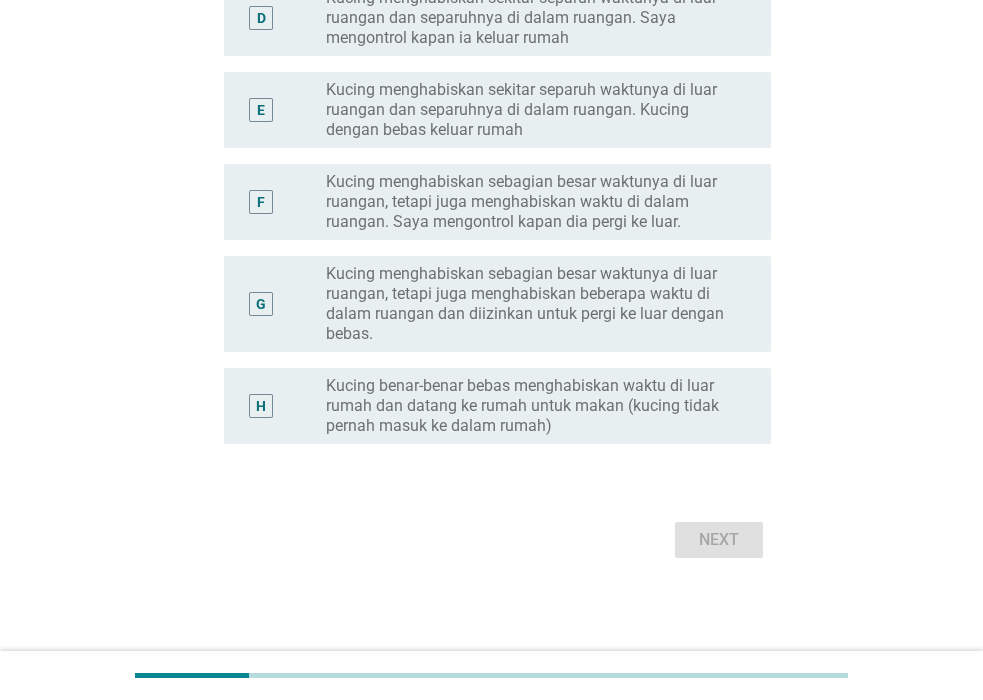scroll, scrollTop: 678, scrollLeft: 0, axis: vertical 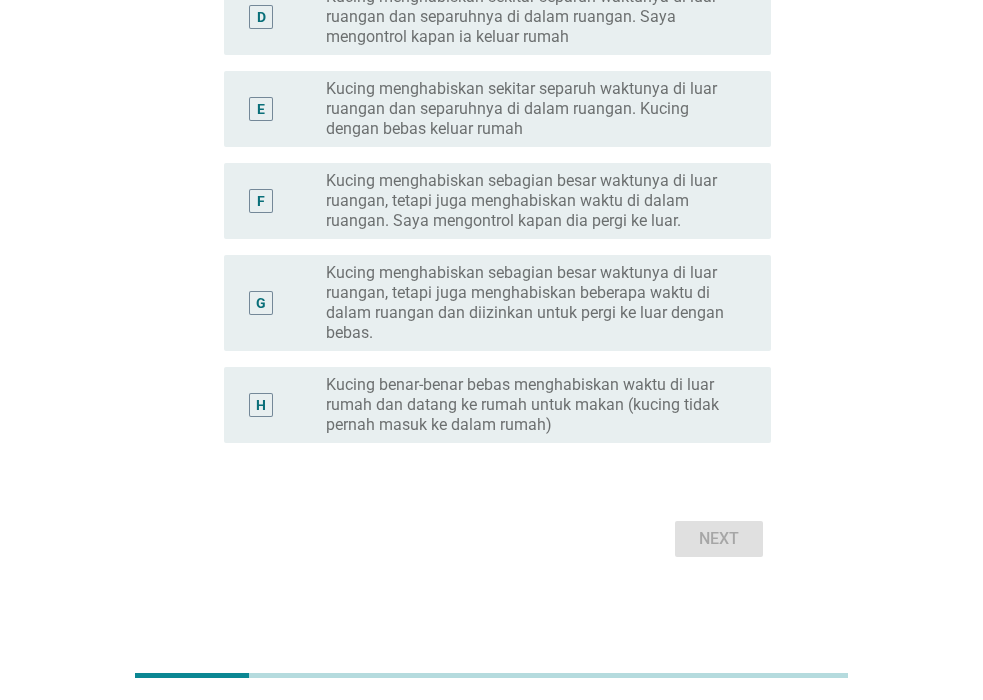click on "Kucing menghabiskan sebagian besar waktunya di luar ruangan, tetapi juga menghabiskan beberapa waktu di dalam ruangan dan diizinkan untuk pergi ke luar dengan bebas." at bounding box center (532, 303) 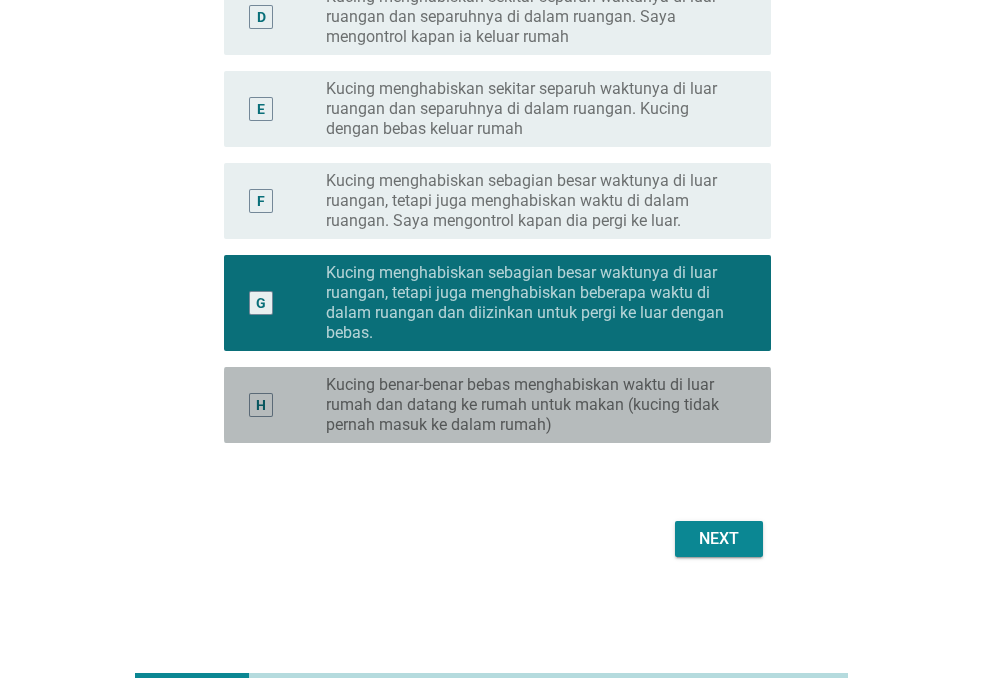 click on "Kucing benar-benar bebas menghabiskan waktu di luar rumah dan datang ke rumah untuk makan (kucing tidak pernah masuk ke dalam rumah)" at bounding box center [532, 405] 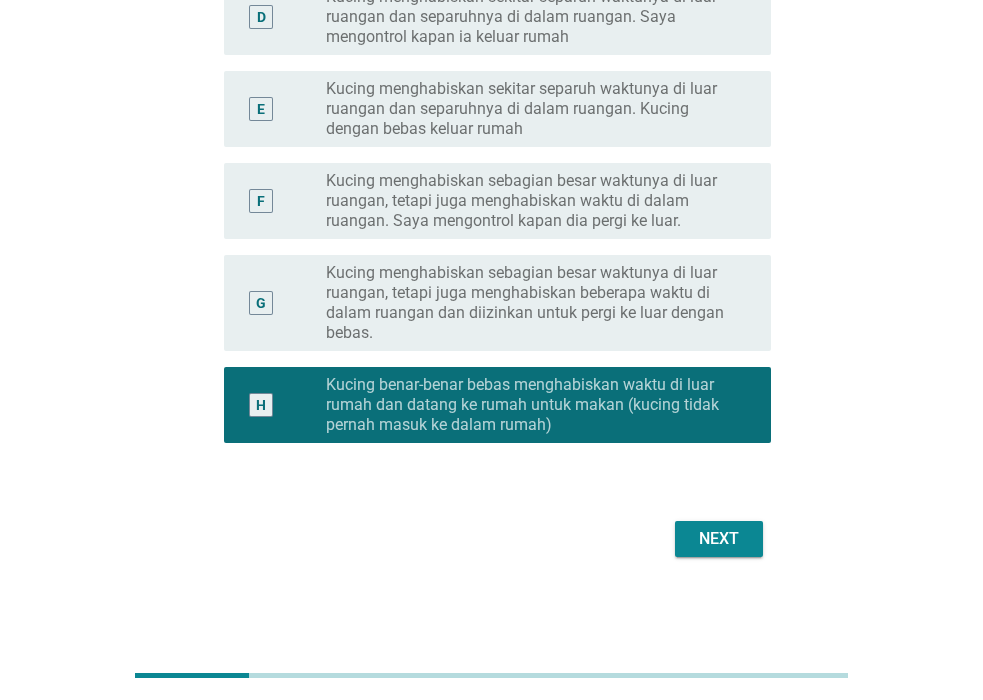 click on "Next" at bounding box center (719, 539) 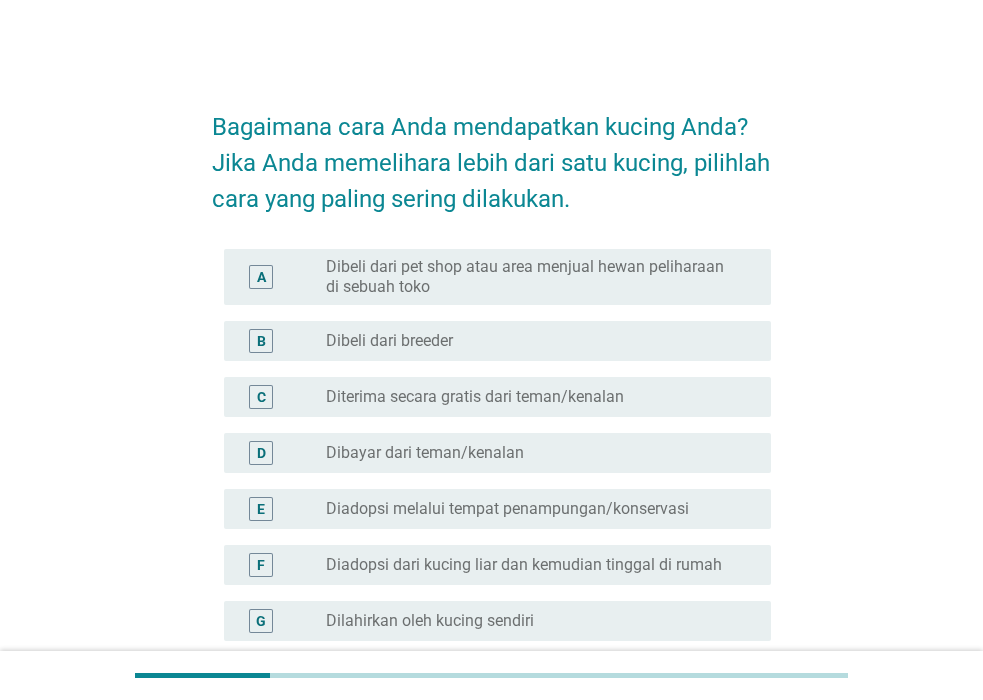 scroll, scrollTop: 100, scrollLeft: 0, axis: vertical 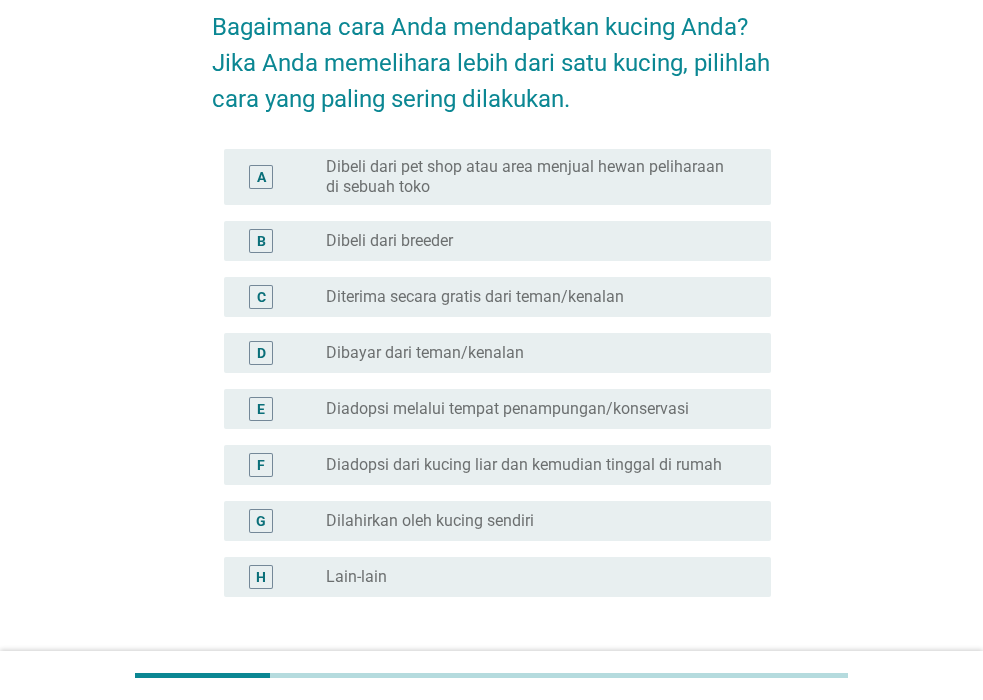 click on "A     radio_button_unchecked Dibeli dari pet shop atau area menjual hewan peliharaan di sebuah toko" at bounding box center [497, 177] 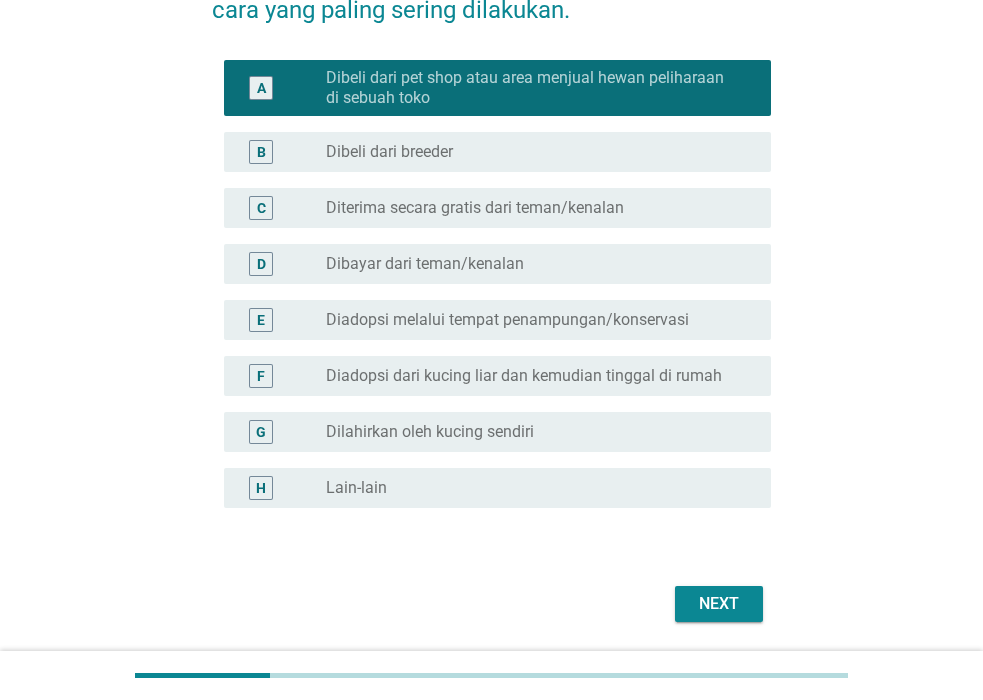 scroll, scrollTop: 254, scrollLeft: 0, axis: vertical 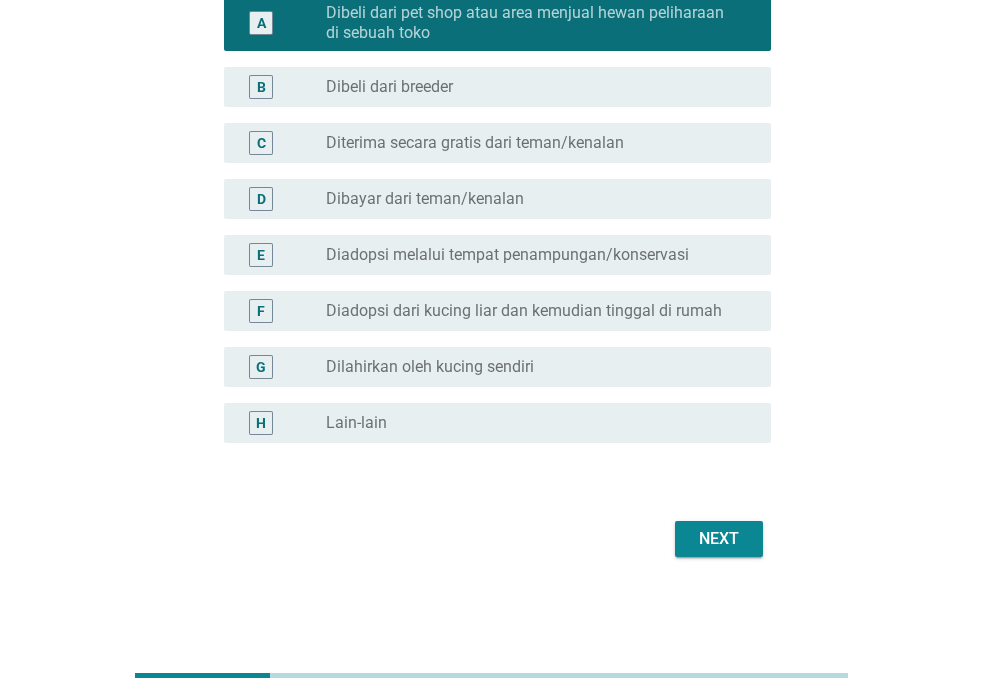 click on "Next" at bounding box center [719, 539] 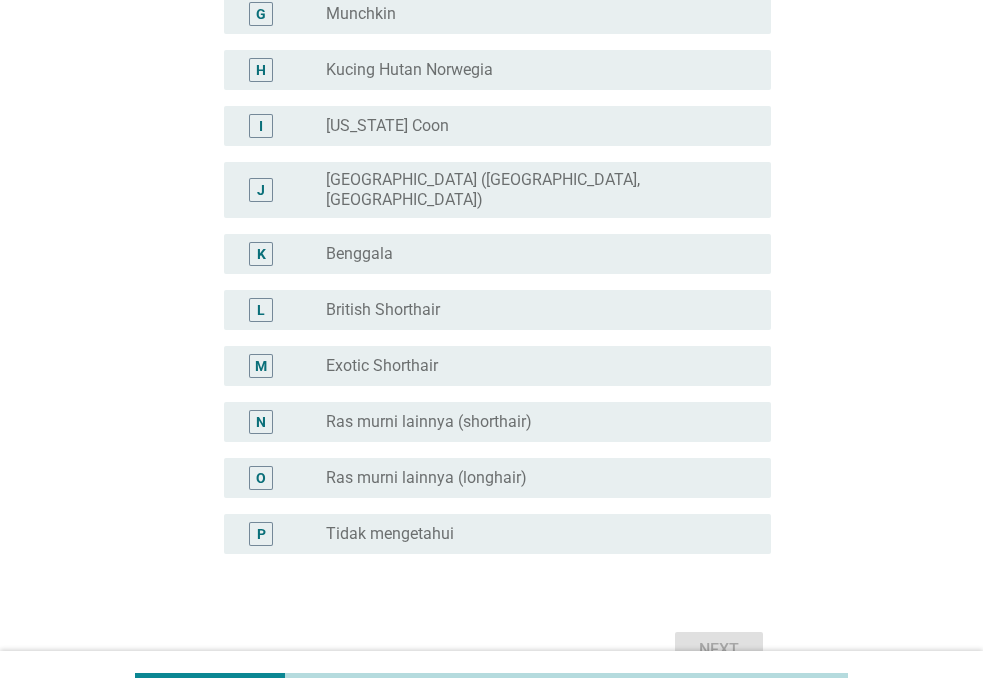 scroll, scrollTop: 686, scrollLeft: 0, axis: vertical 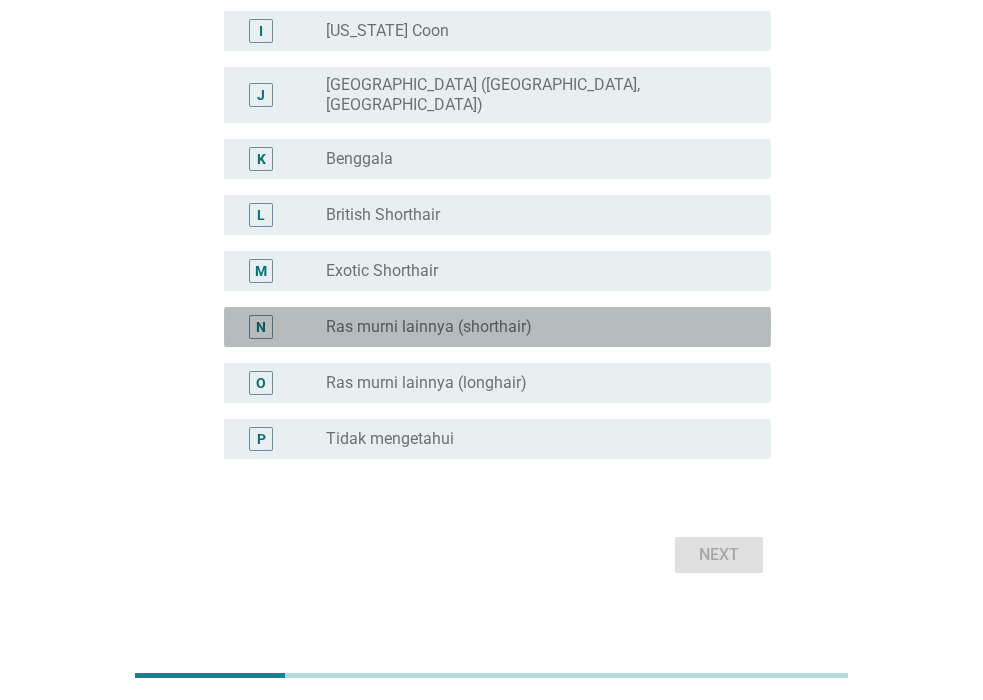 click on "radio_button_unchecked Ras murni lainnya (shorthair)" at bounding box center [532, 327] 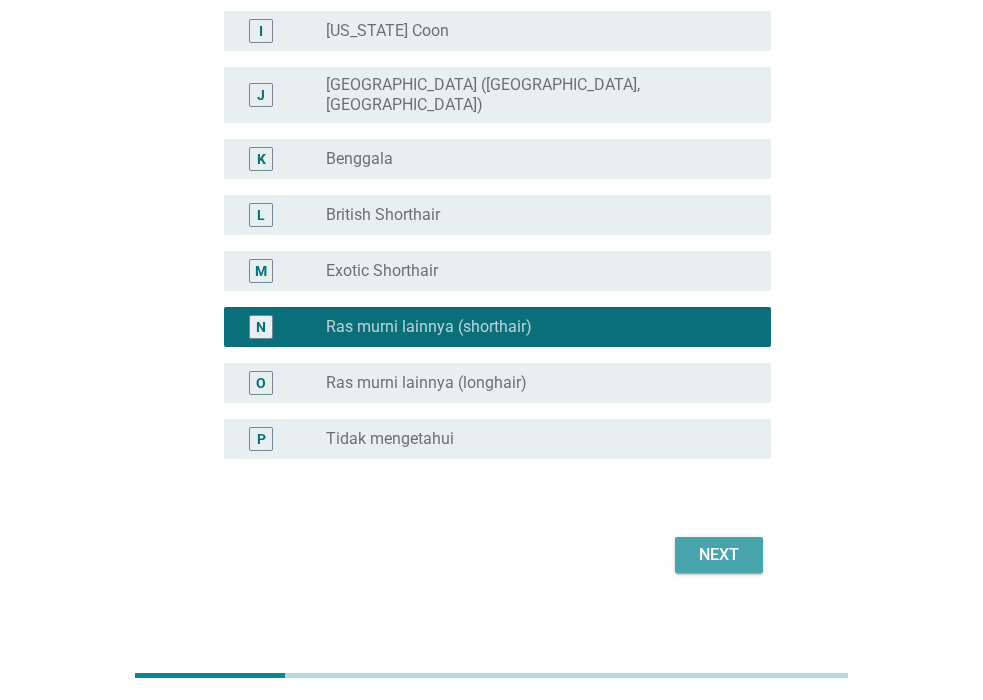 click on "Next" at bounding box center [719, 555] 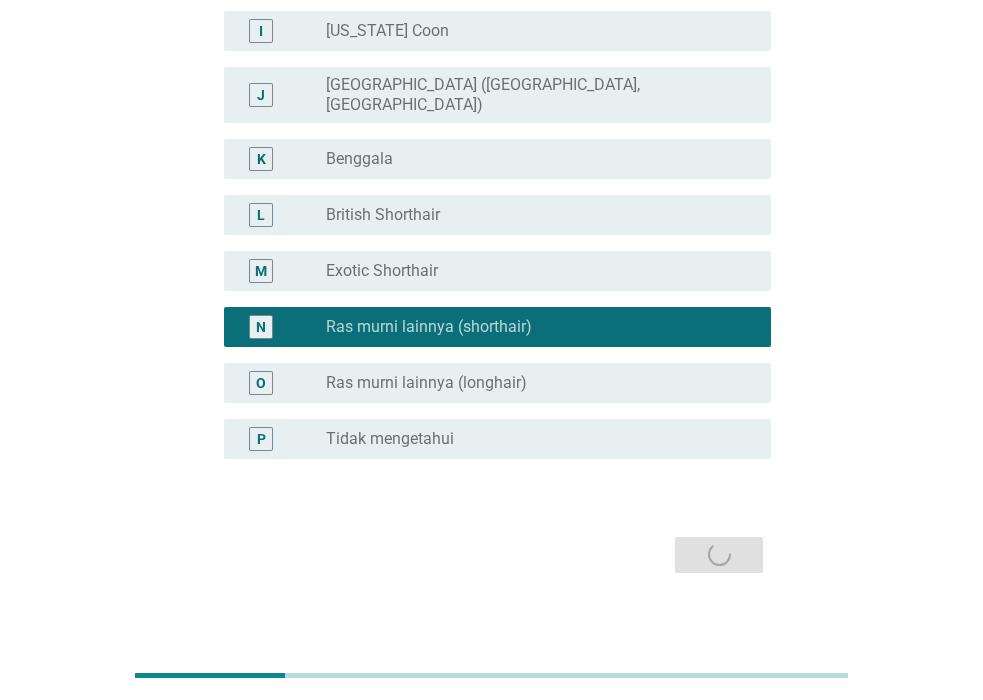 scroll, scrollTop: 0, scrollLeft: 0, axis: both 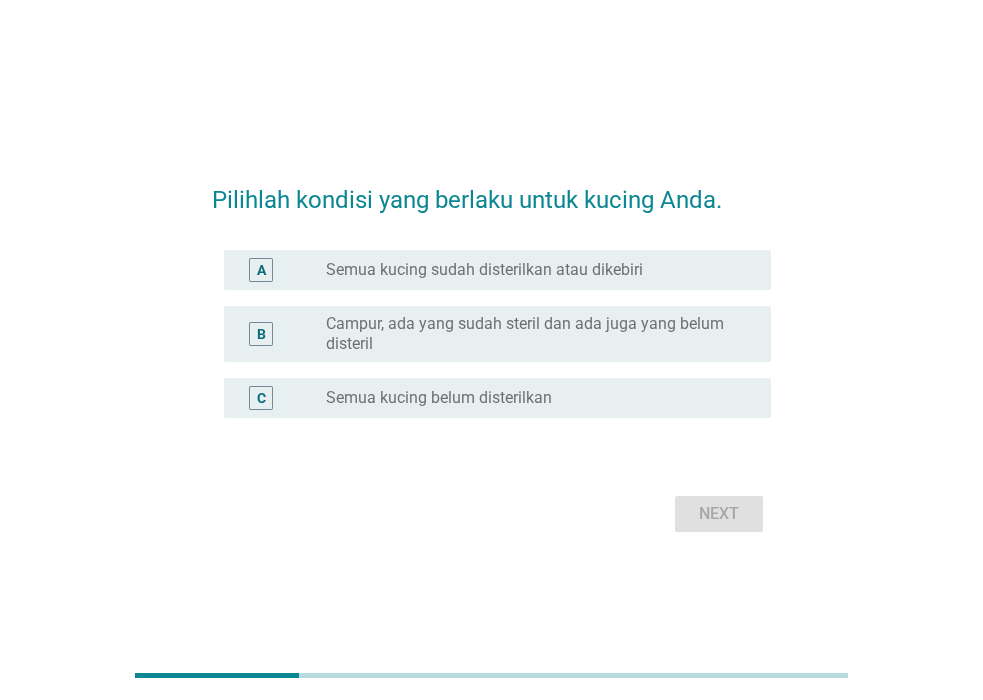 click on "radio_button_unchecked Semua kucing sudah disterilkan atau dikebiri" at bounding box center [540, 270] 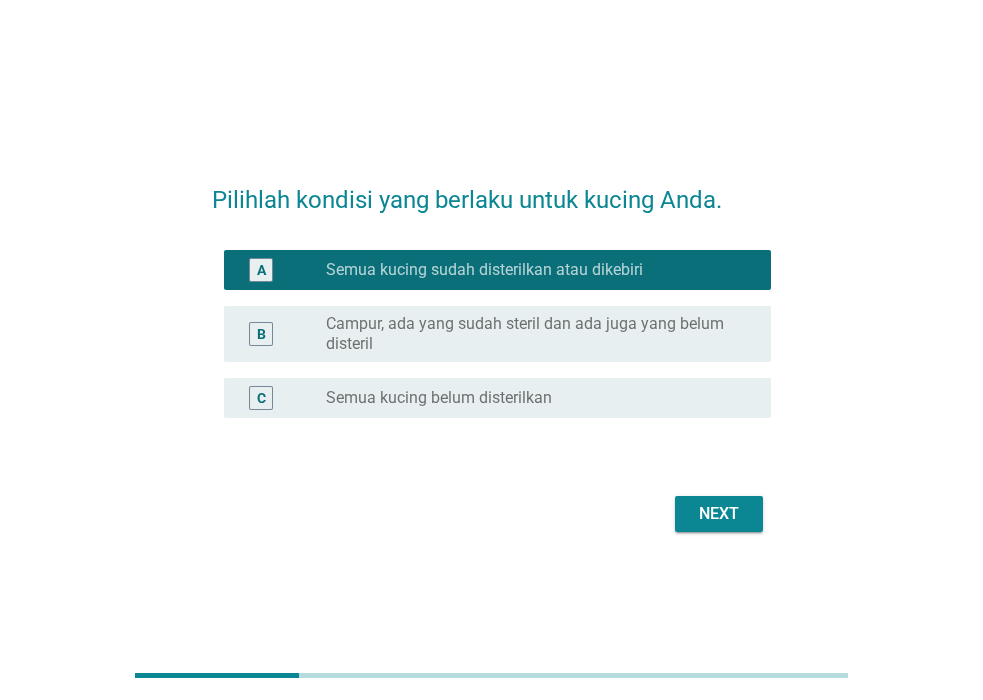 click on "Next" at bounding box center [719, 514] 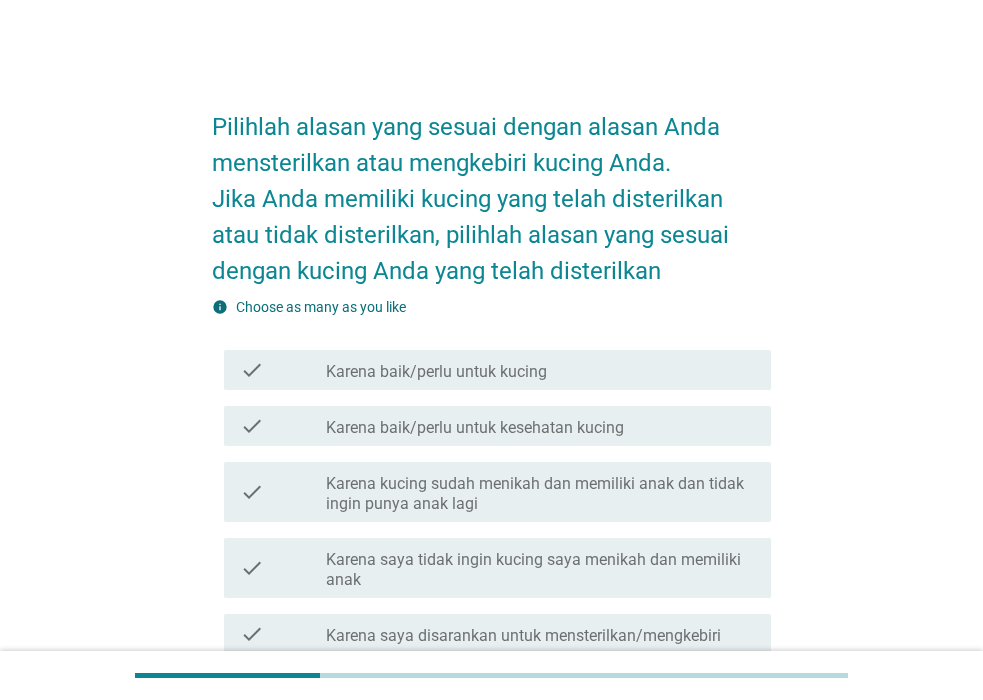 click on "check_box_outline_blank Karena baik/perlu untuk kucing" at bounding box center (540, 370) 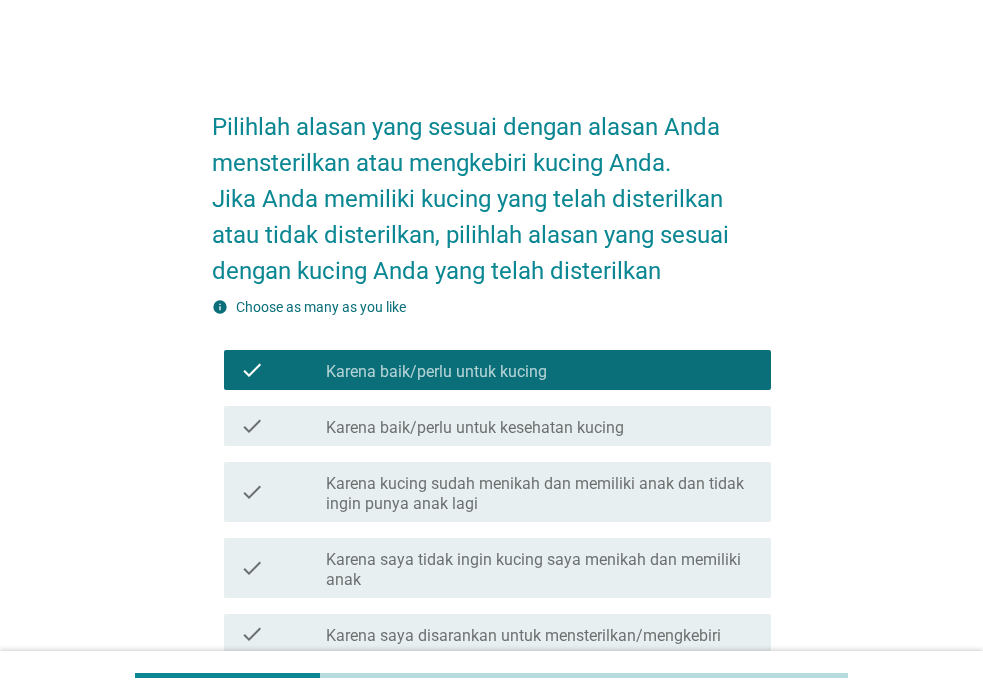 click on "Karena baik/perlu untuk kesehatan kucing" at bounding box center [475, 428] 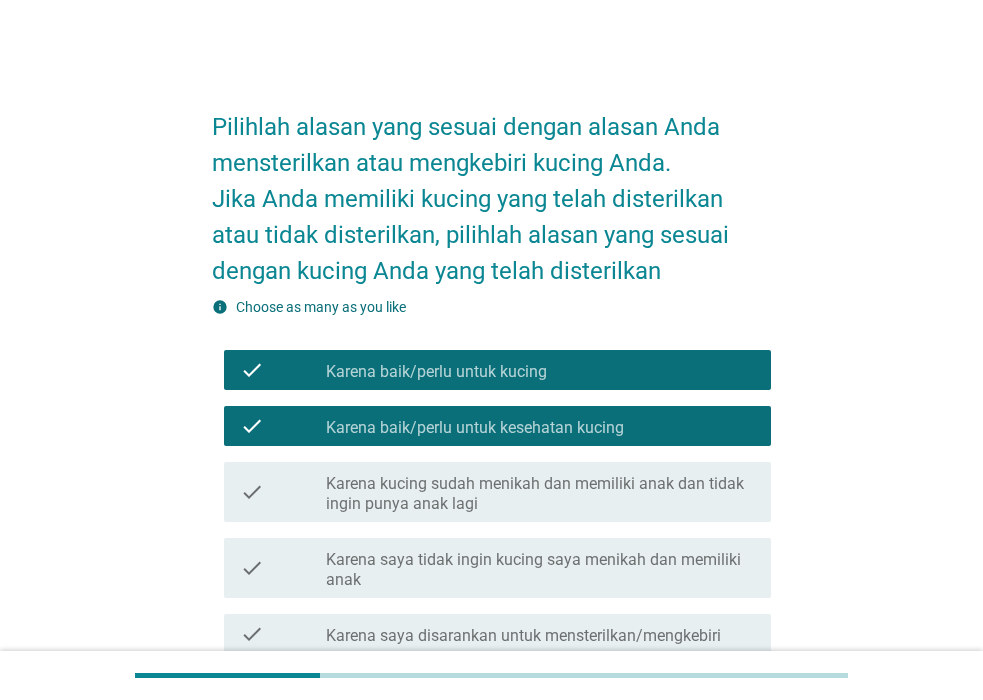 click on "check_box_outline_blank Karena baik/perlu untuk kucing" at bounding box center [540, 370] 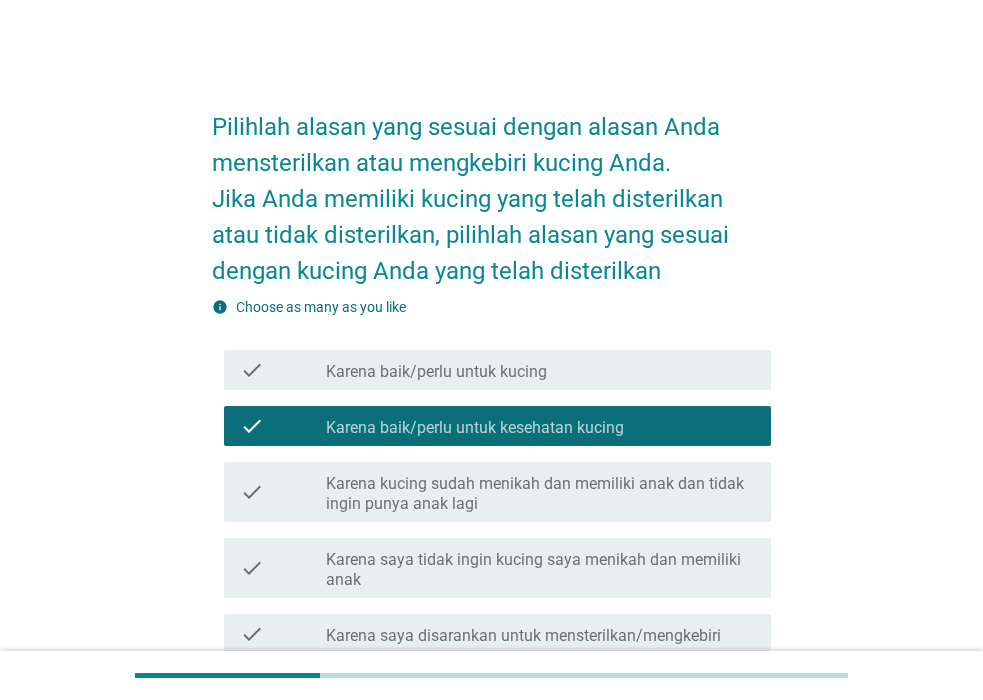 click on "check_box Karena baik/perlu untuk kesehatan kucing" at bounding box center [540, 426] 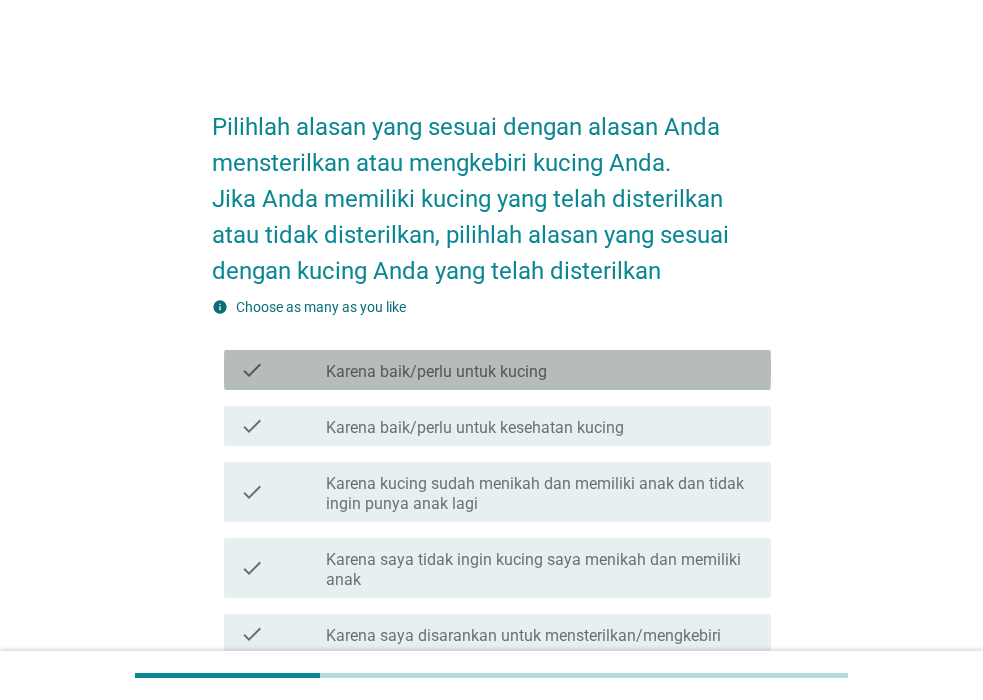 click on "check_box_outline_blank Karena baik/perlu untuk kucing" at bounding box center (540, 370) 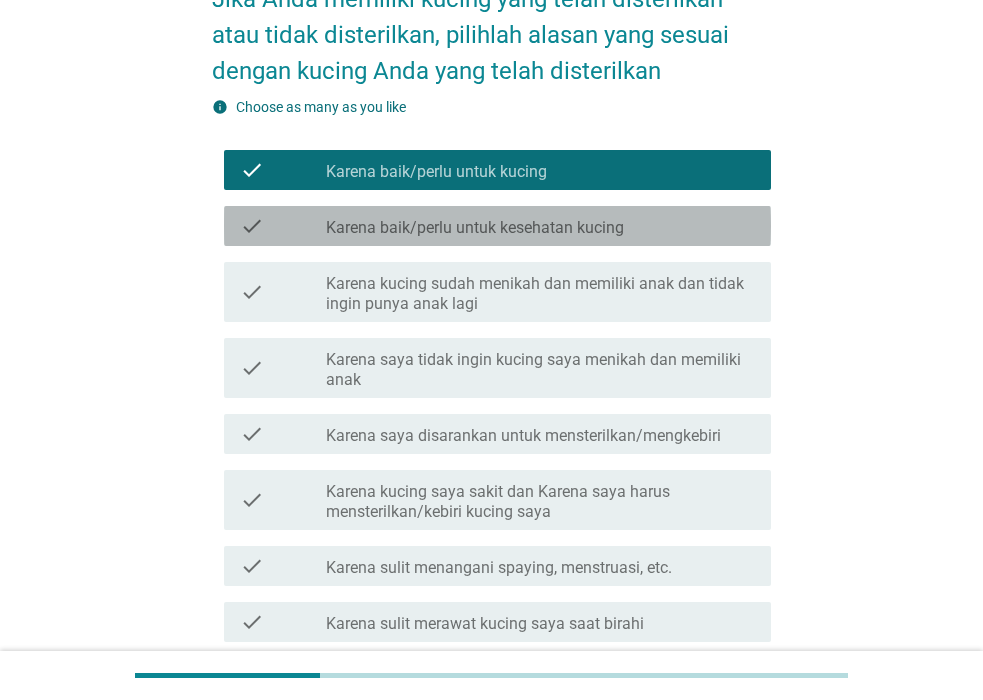 click on "Karena baik/perlu untuk kesehatan kucing" at bounding box center [475, 228] 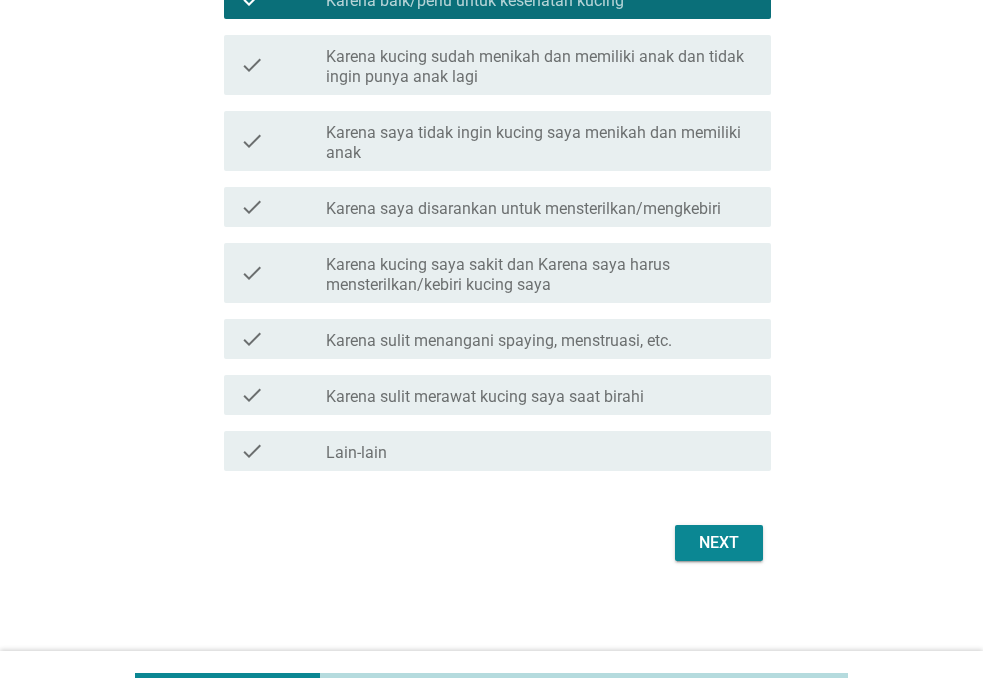 scroll, scrollTop: 431, scrollLeft: 0, axis: vertical 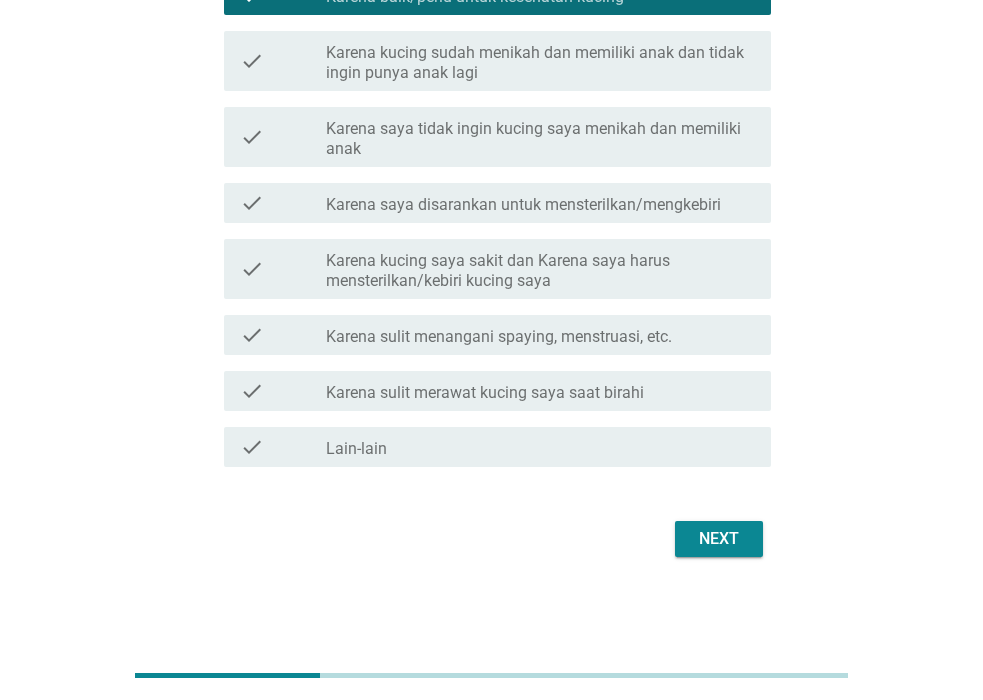 click on "Next" at bounding box center [719, 539] 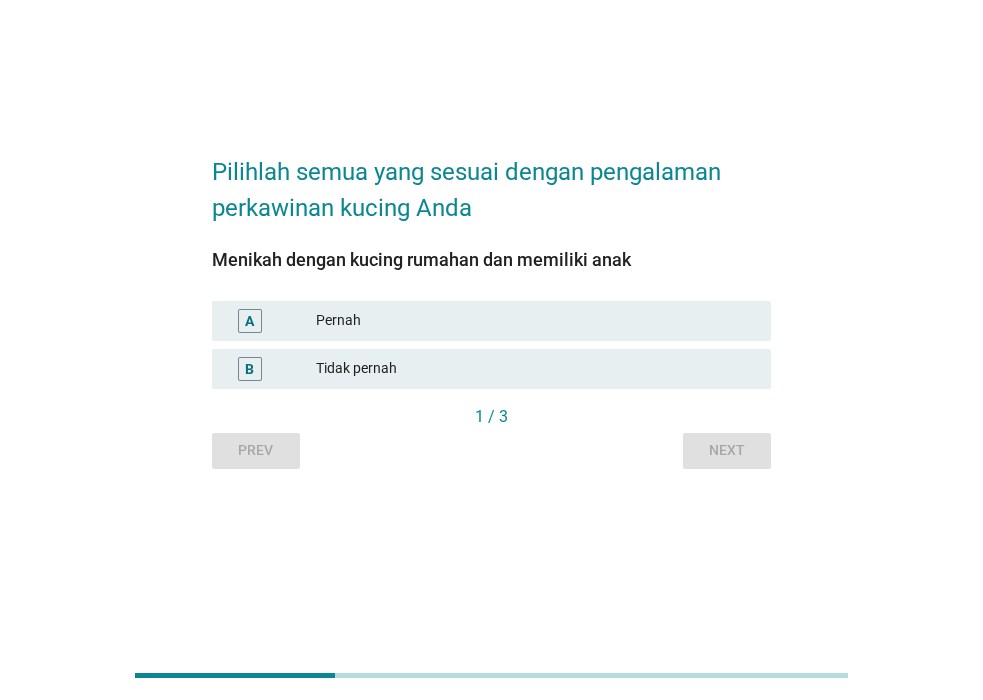 scroll, scrollTop: 0, scrollLeft: 0, axis: both 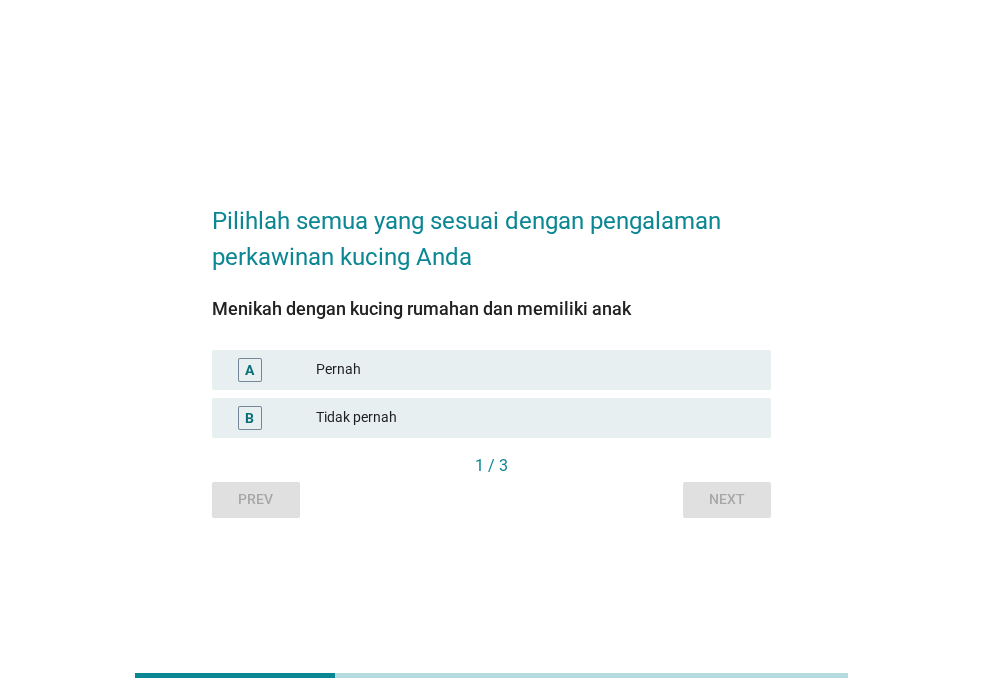 click on "Pernah" at bounding box center (535, 370) 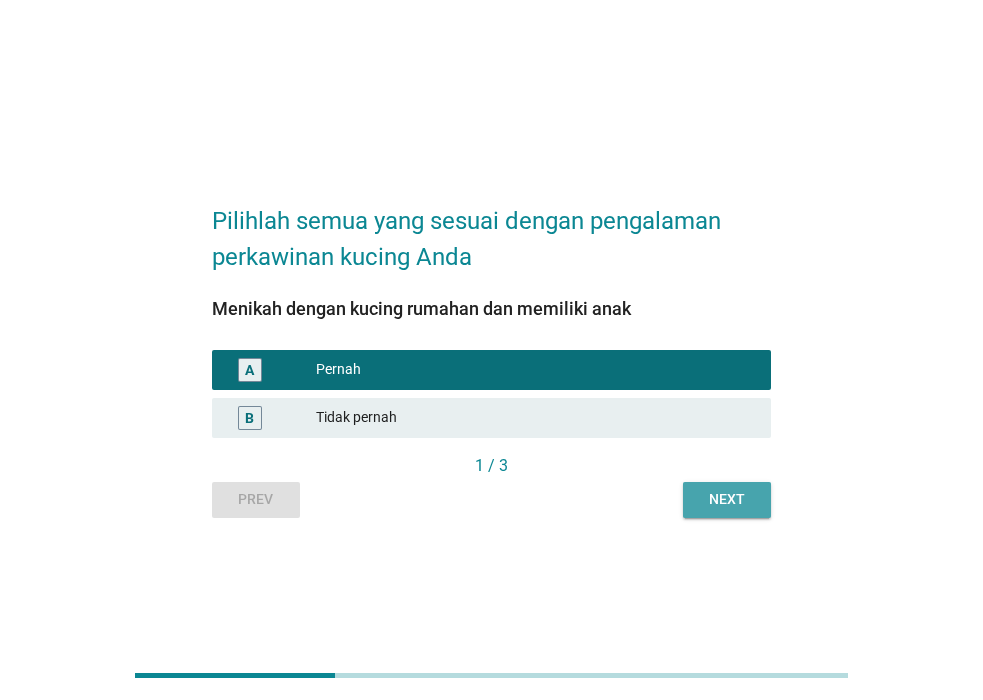 click on "Next" at bounding box center [727, 499] 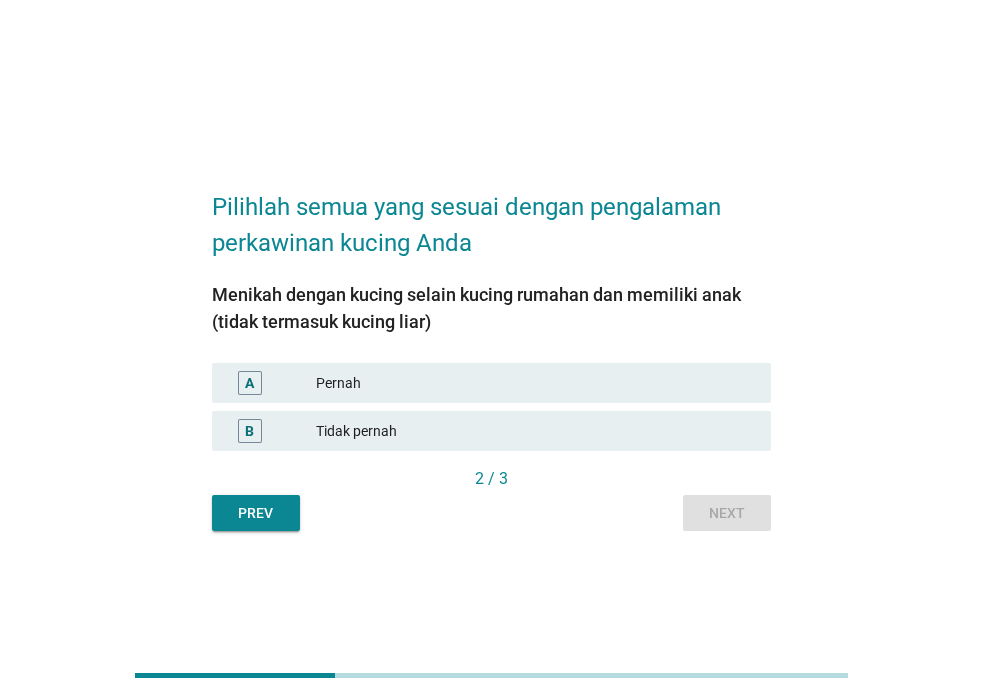 click on "Pernah" at bounding box center (535, 383) 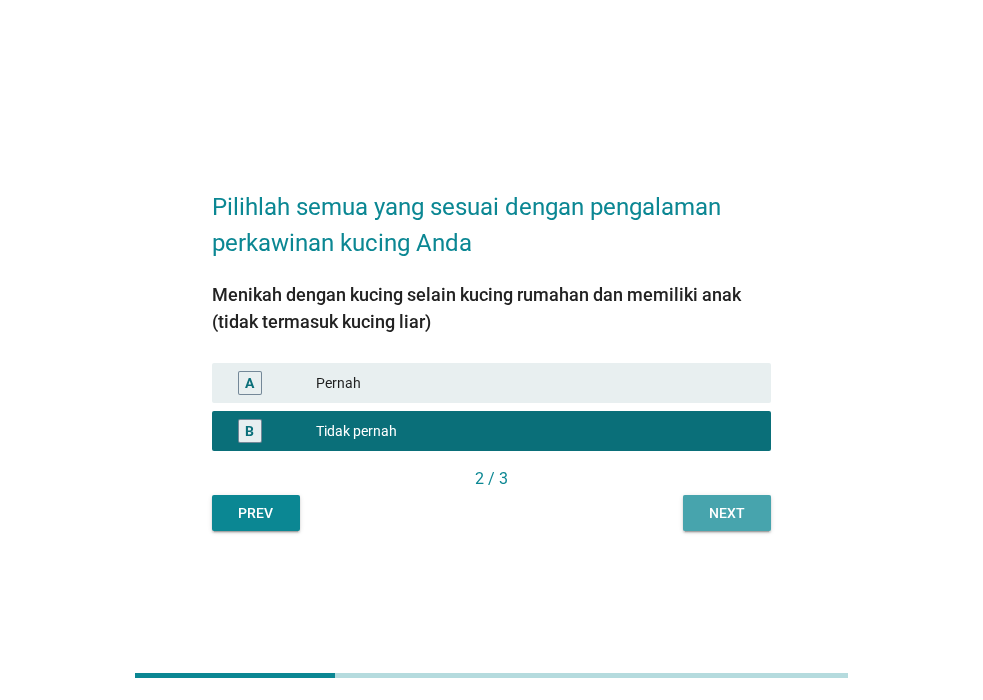 click on "Next" at bounding box center (727, 513) 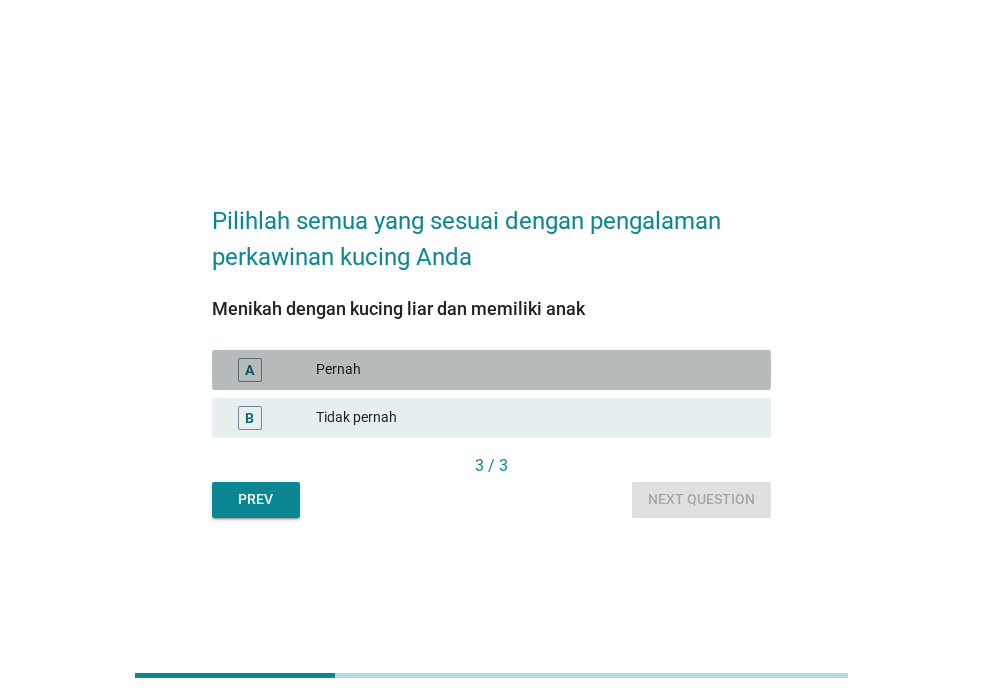 click on "Pernah" at bounding box center [535, 370] 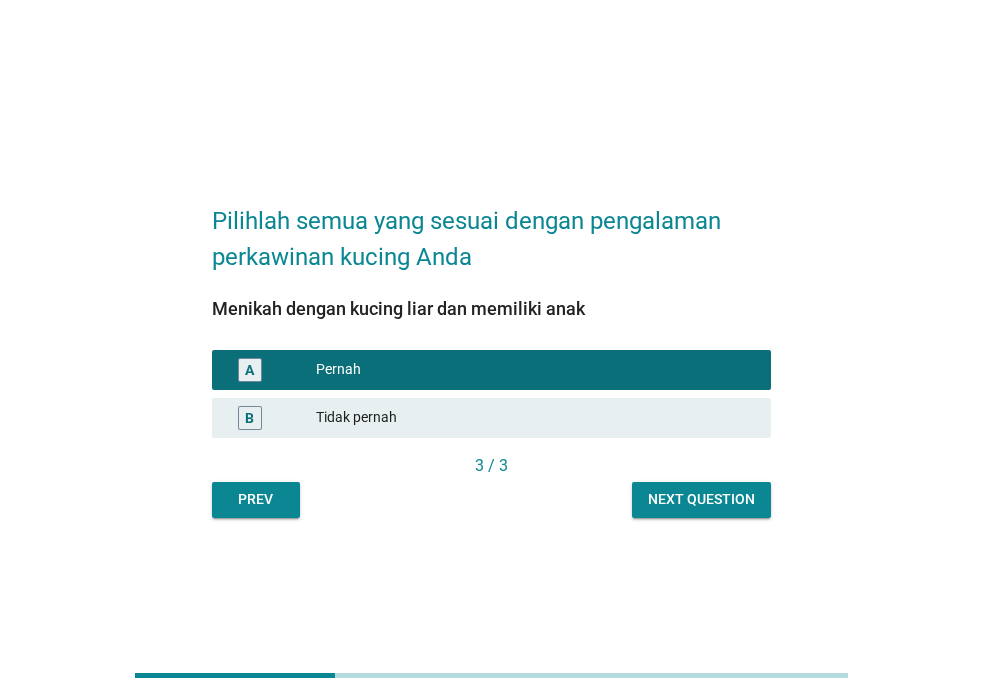 click on "Next question" at bounding box center (701, 499) 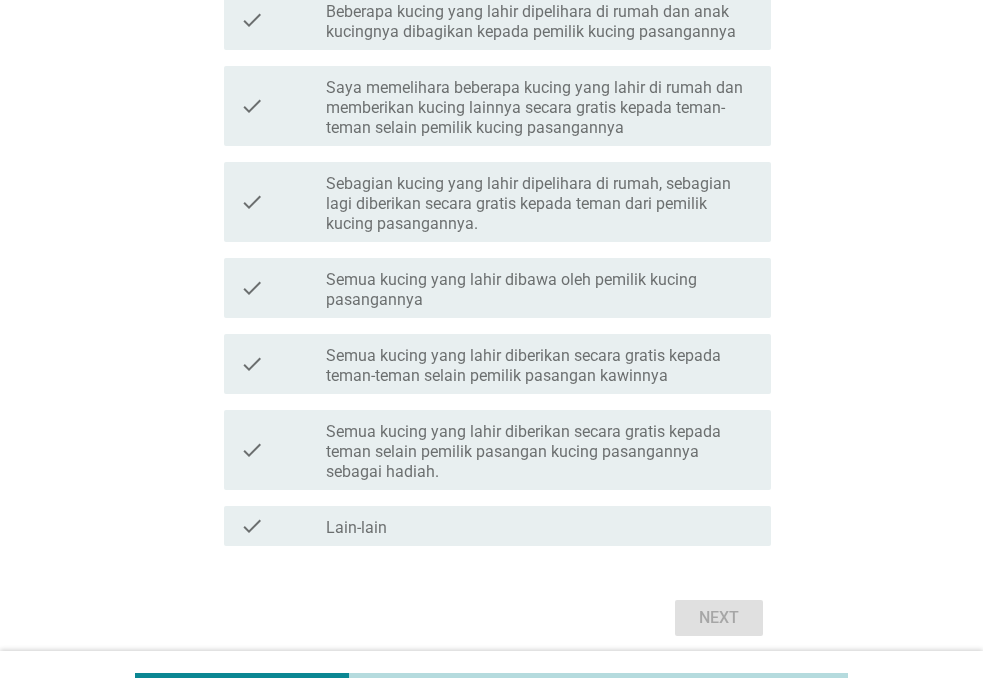 scroll, scrollTop: 387, scrollLeft: 0, axis: vertical 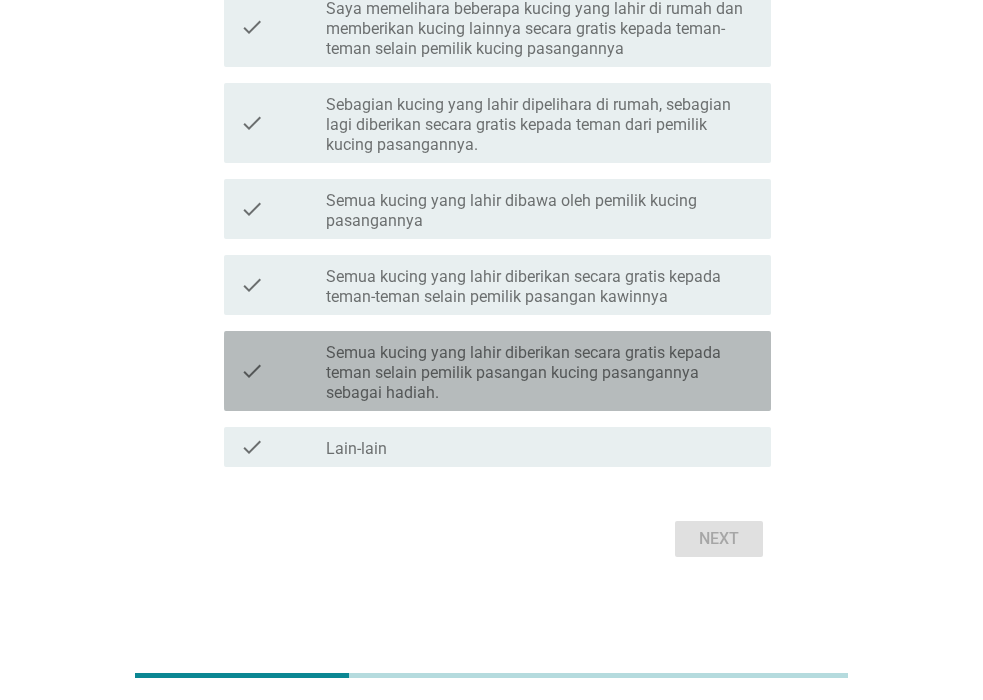 click on "Semua kucing yang lahir diberikan secara gratis kepada teman selain pemilik pasangan kucing pasangannya sebagai hadiah." at bounding box center (540, 373) 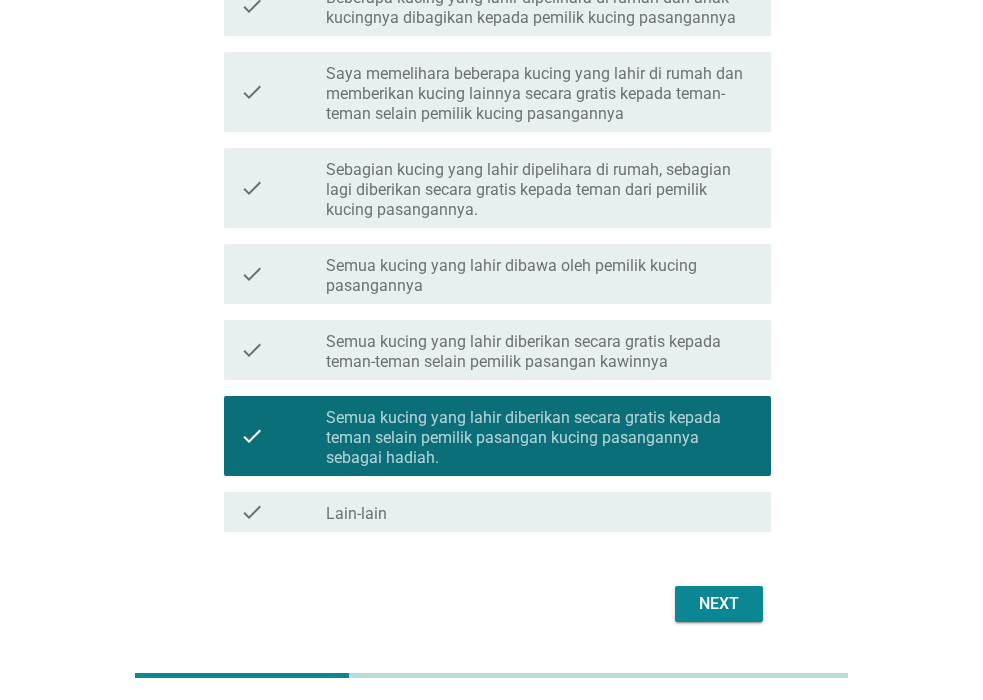 scroll, scrollTop: 287, scrollLeft: 0, axis: vertical 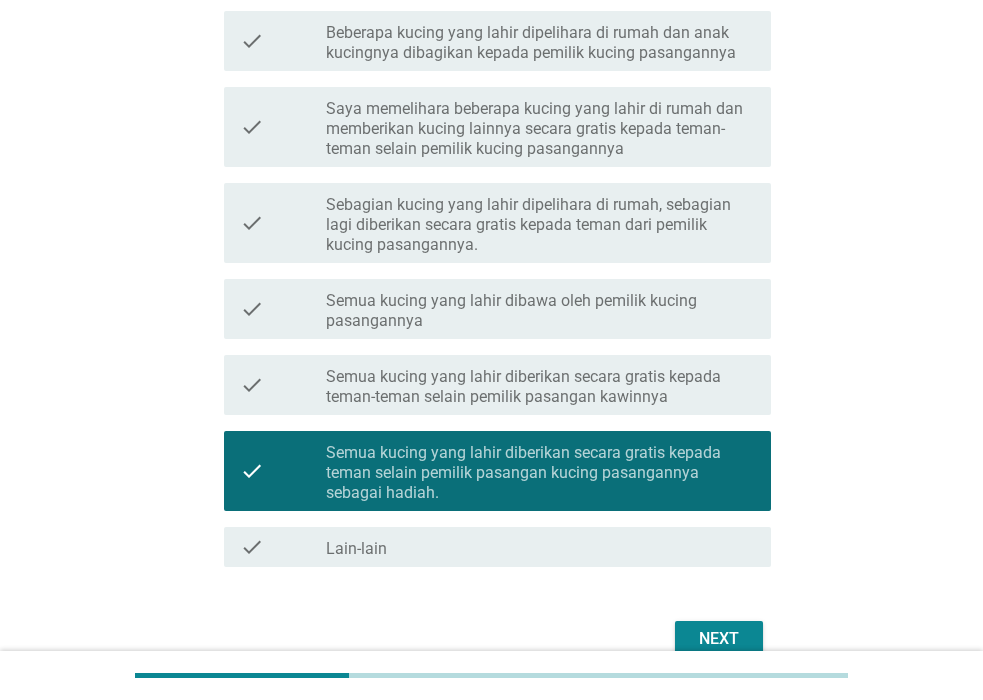 click on "check     check_box_outline_blank Semua kucing yang lahir diberikan secara gratis kepada teman-teman selain pemilik pasangan kawinnya" at bounding box center (497, 385) 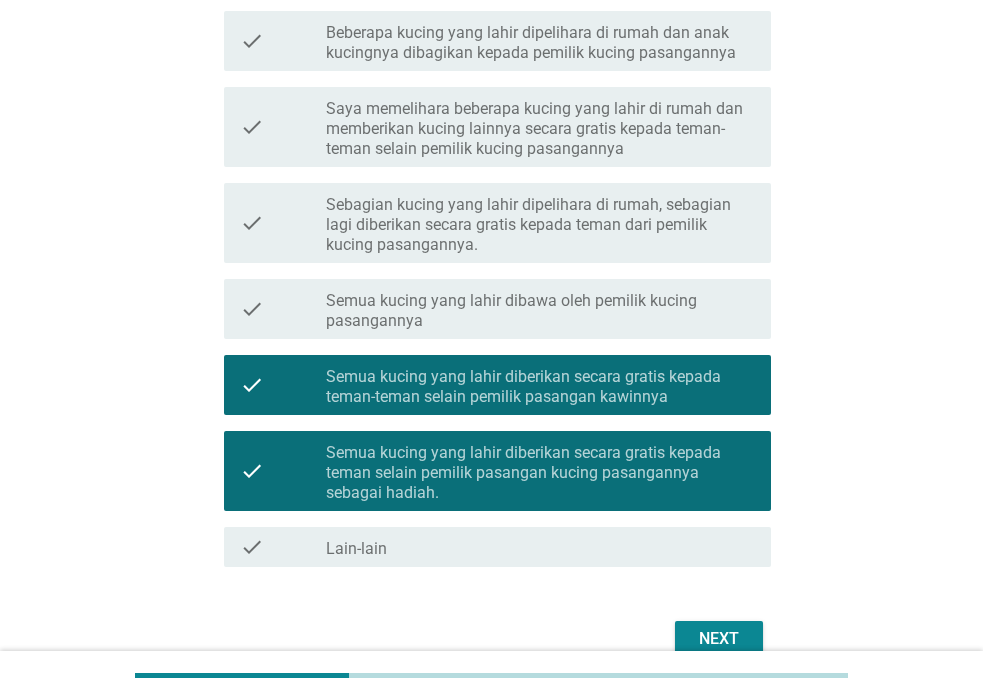 click on "Semua kucing yang lahir diberikan secara gratis kepada teman selain pemilik pasangan kucing pasangannya sebagai hadiah." at bounding box center (540, 473) 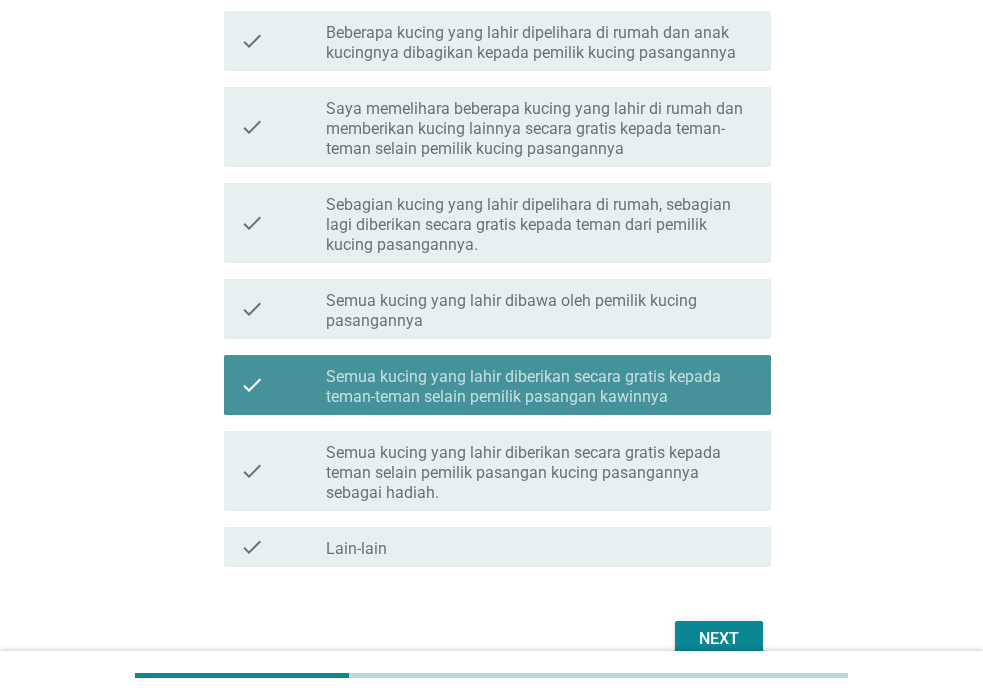 click on "Semua kucing yang lahir diberikan secara gratis kepada teman-teman selain pemilik pasangan kawinnya" at bounding box center [540, 387] 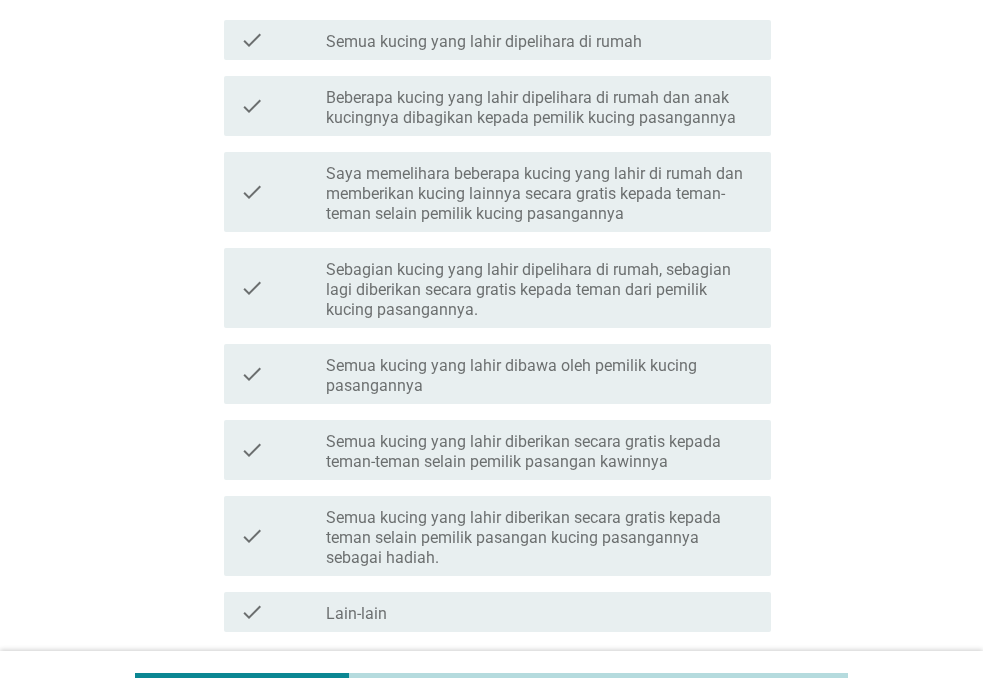 scroll, scrollTop: 187, scrollLeft: 0, axis: vertical 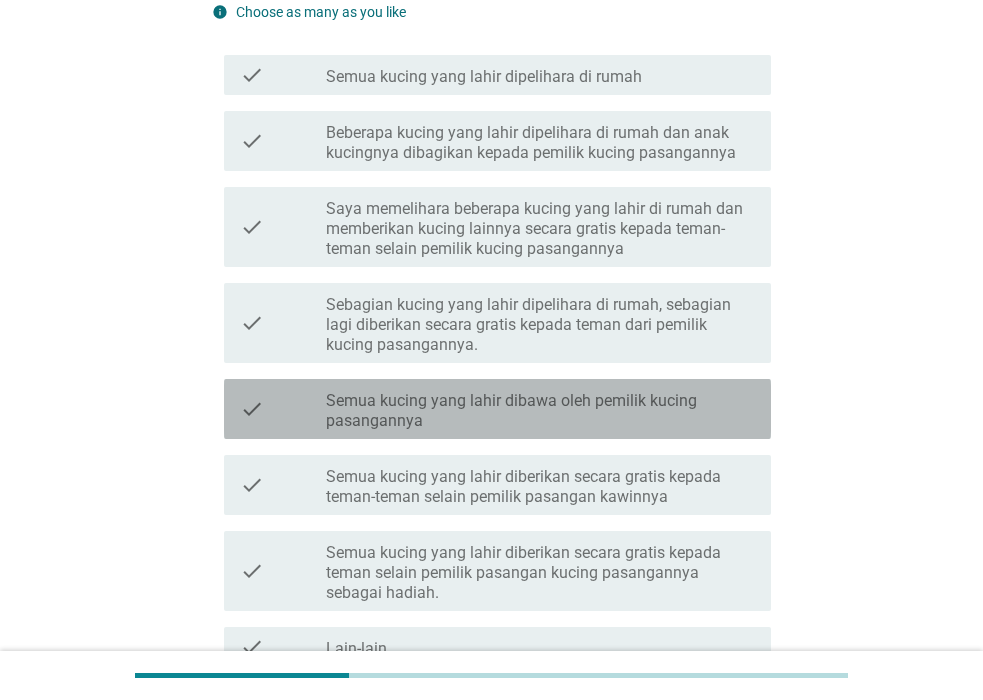 click on "Semua kucing yang lahir dibawa oleh pemilik kucing pasangannya" at bounding box center [540, 411] 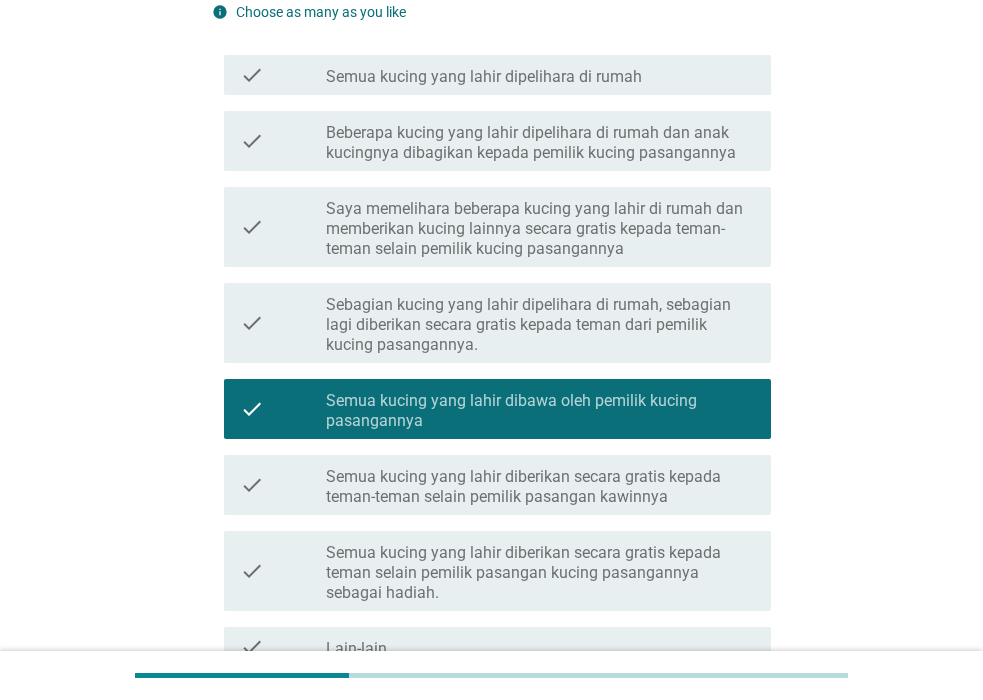 scroll, scrollTop: 287, scrollLeft: 0, axis: vertical 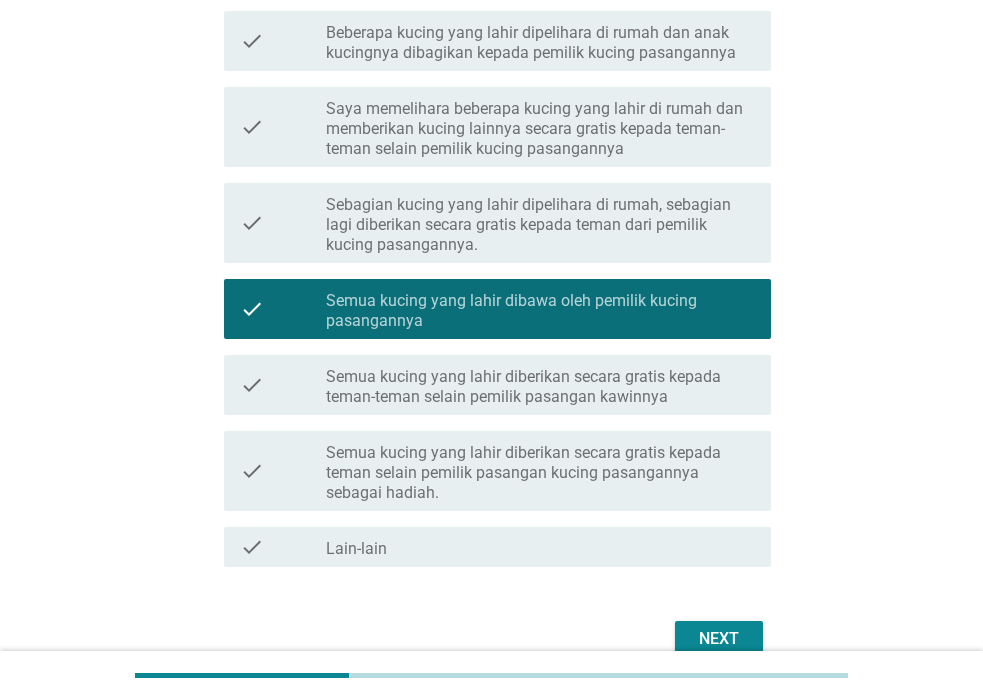 click on "Semua kucing yang lahir dibawa oleh pemilik kucing pasangannya" at bounding box center (540, 311) 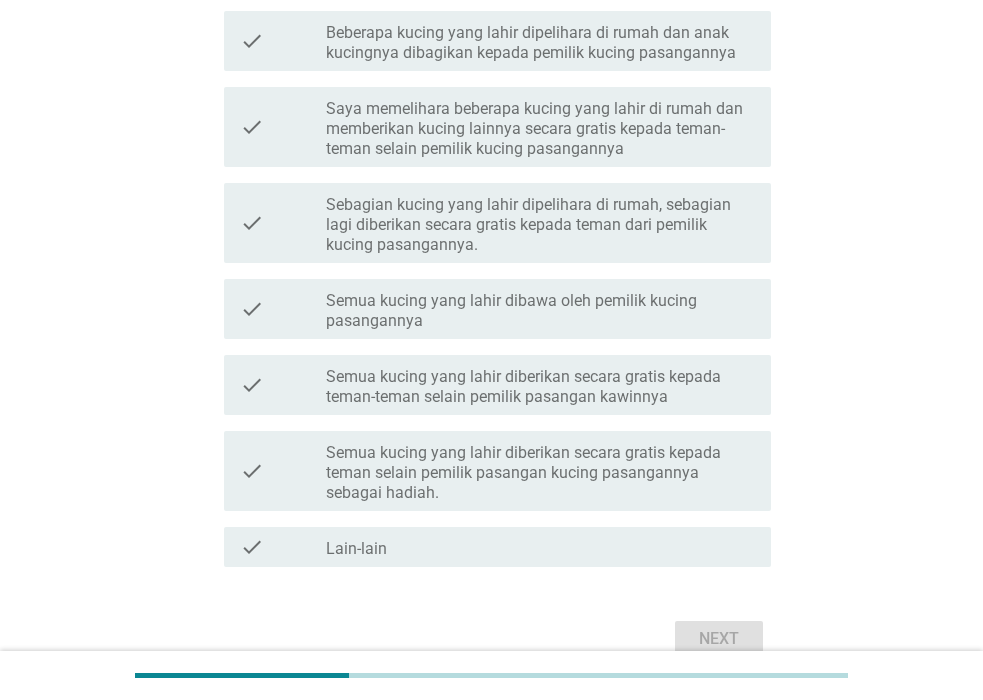 click on "Semua kucing yang lahir dibawa oleh pemilik kucing pasangannya" at bounding box center (540, 311) 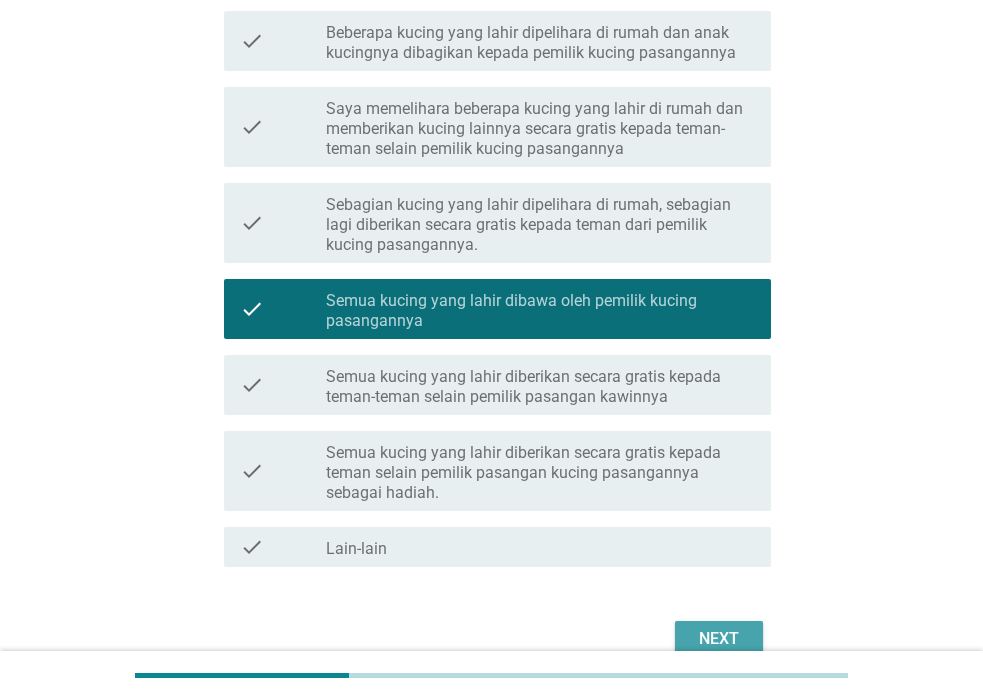 click on "Next" at bounding box center (719, 639) 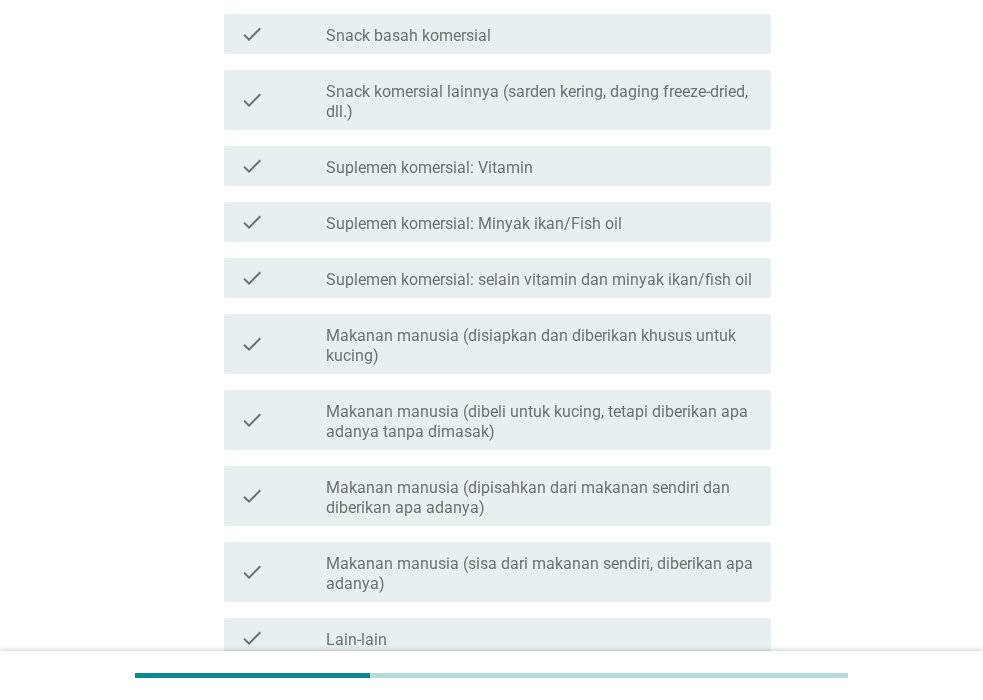 scroll, scrollTop: 719, scrollLeft: 0, axis: vertical 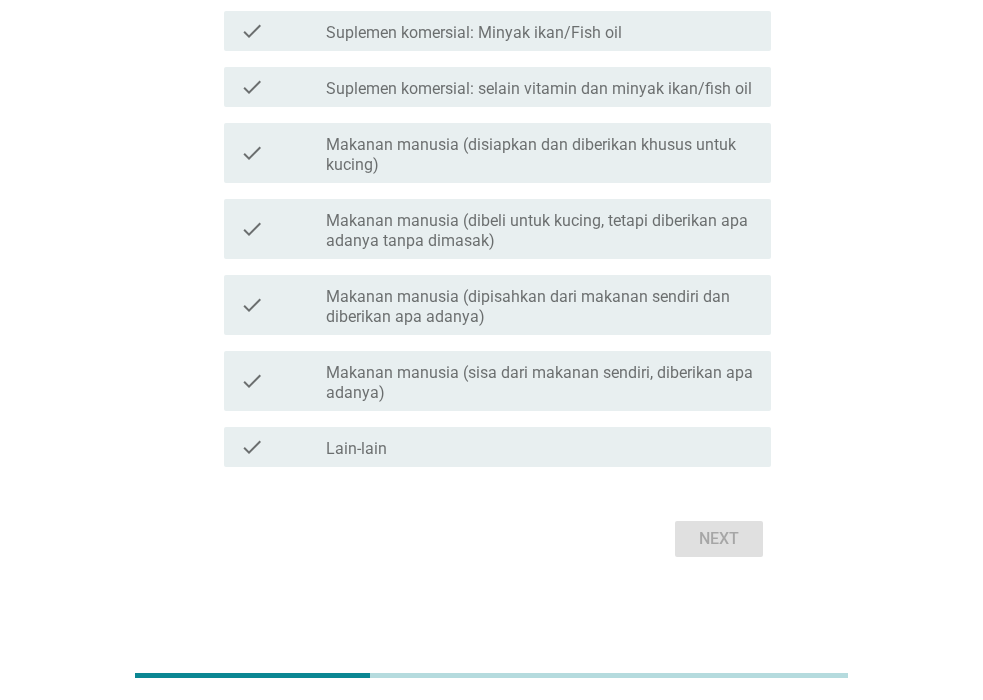 click on "check     check_box_outline_blank Makanan manusia (sisa dari makanan sendiri, diberikan apa adanya)" at bounding box center (497, 381) 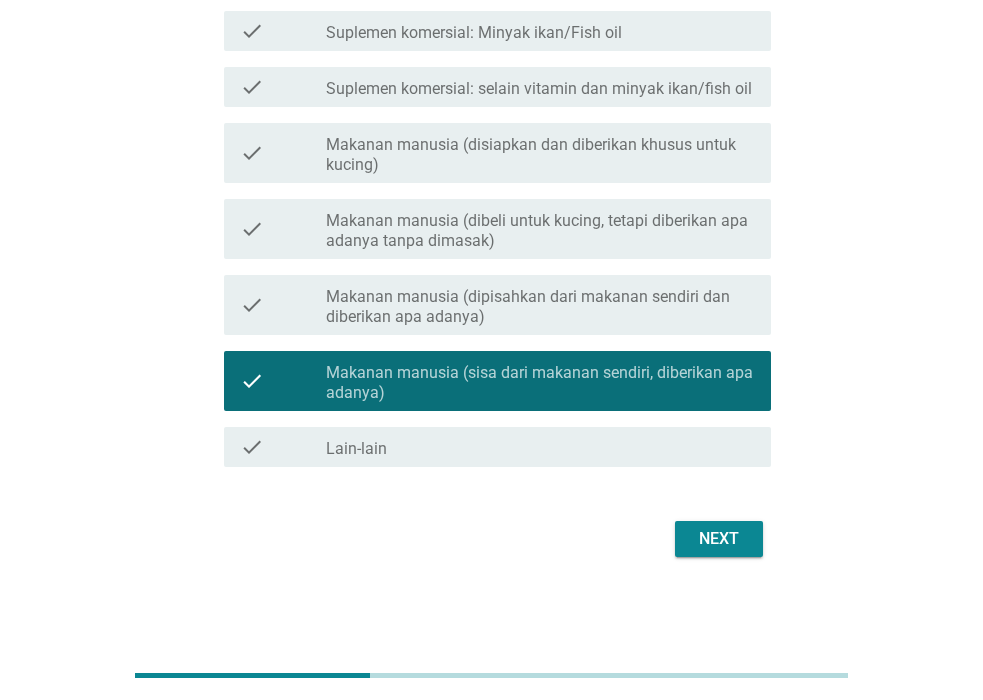 click on "Makanan manusia (sisa dari makanan sendiri, diberikan apa adanya)" at bounding box center (540, 383) 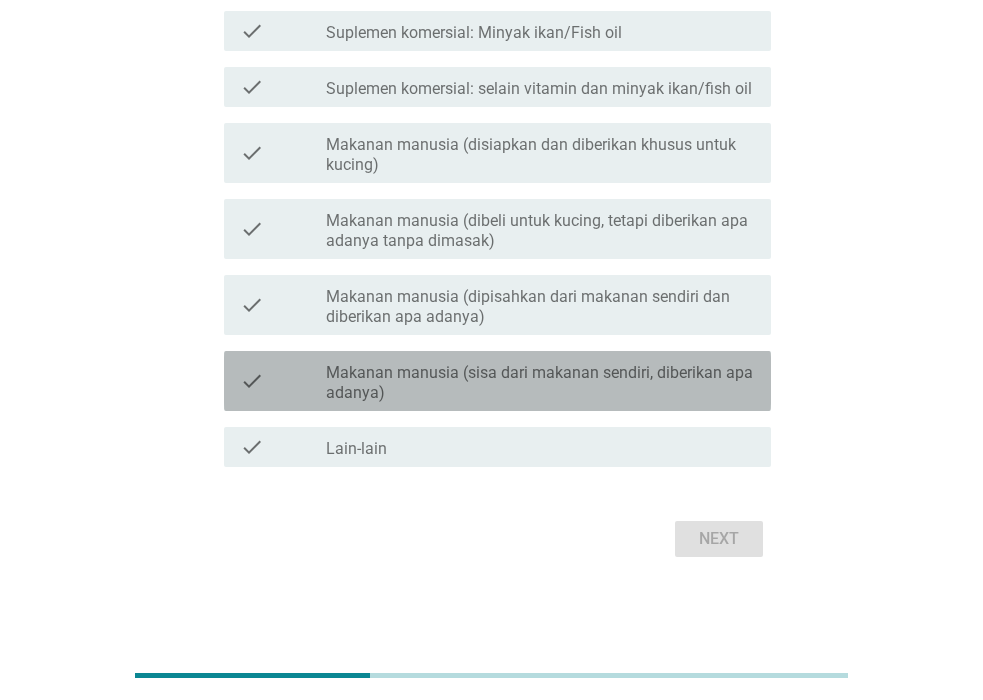 click on "Makanan manusia (sisa dari makanan sendiri, diberikan apa adanya)" at bounding box center (540, 383) 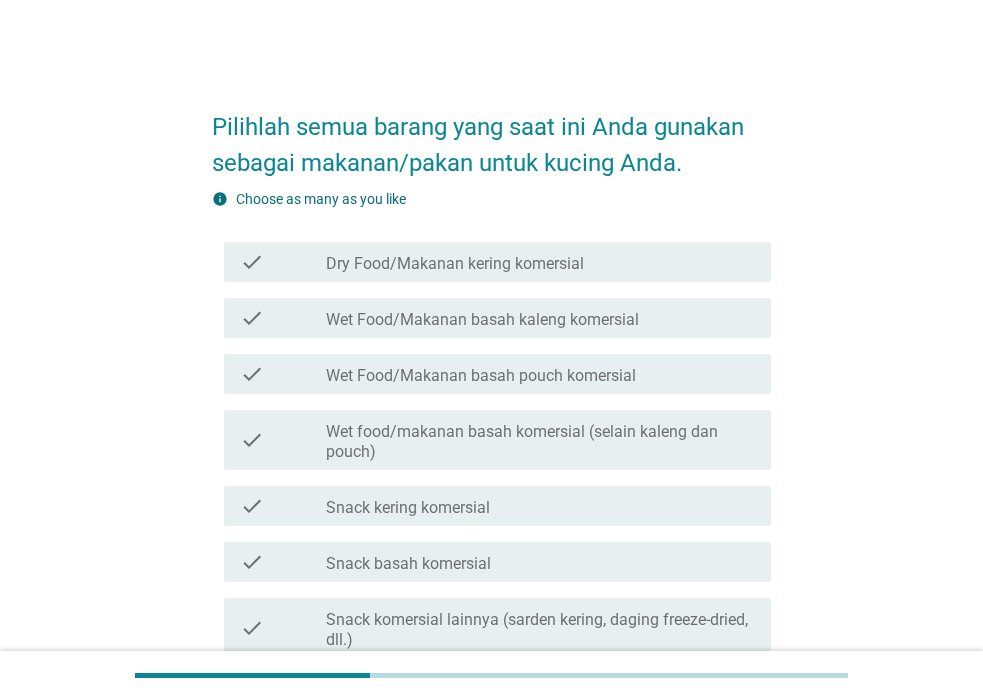 scroll, scrollTop: 500, scrollLeft: 0, axis: vertical 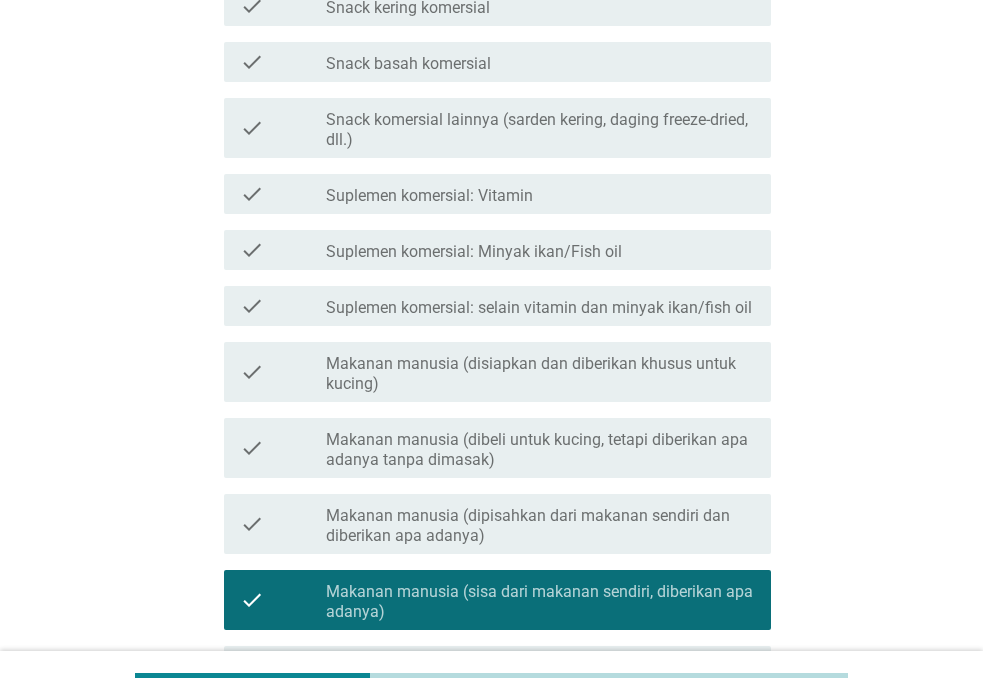 click on "Makanan manusia (disiapkan dan diberikan khusus untuk kucing)" at bounding box center (540, 374) 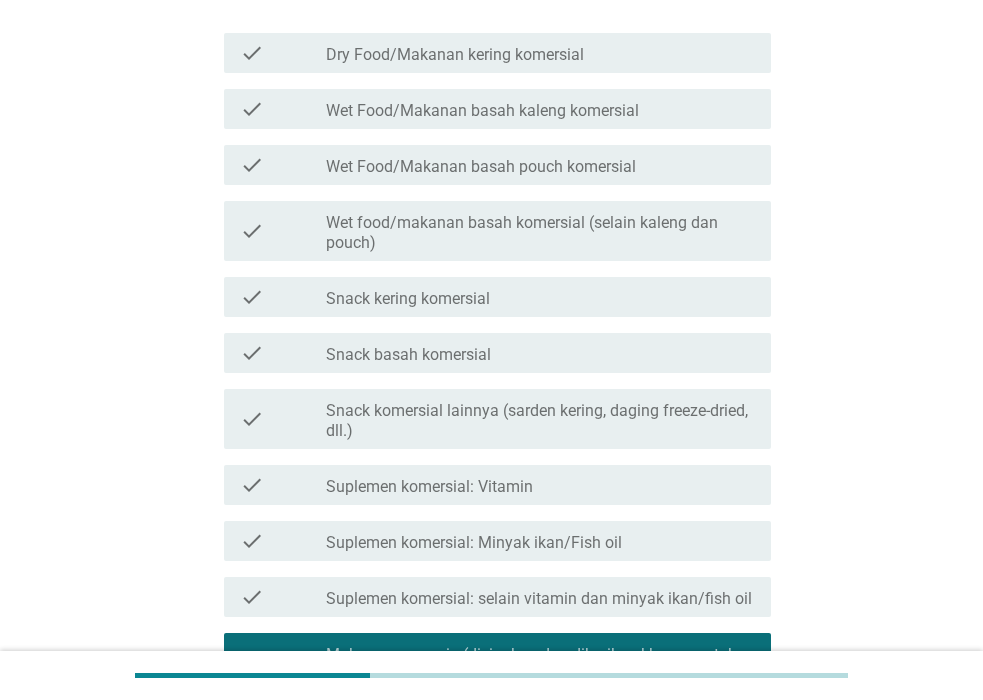 scroll, scrollTop: 200, scrollLeft: 0, axis: vertical 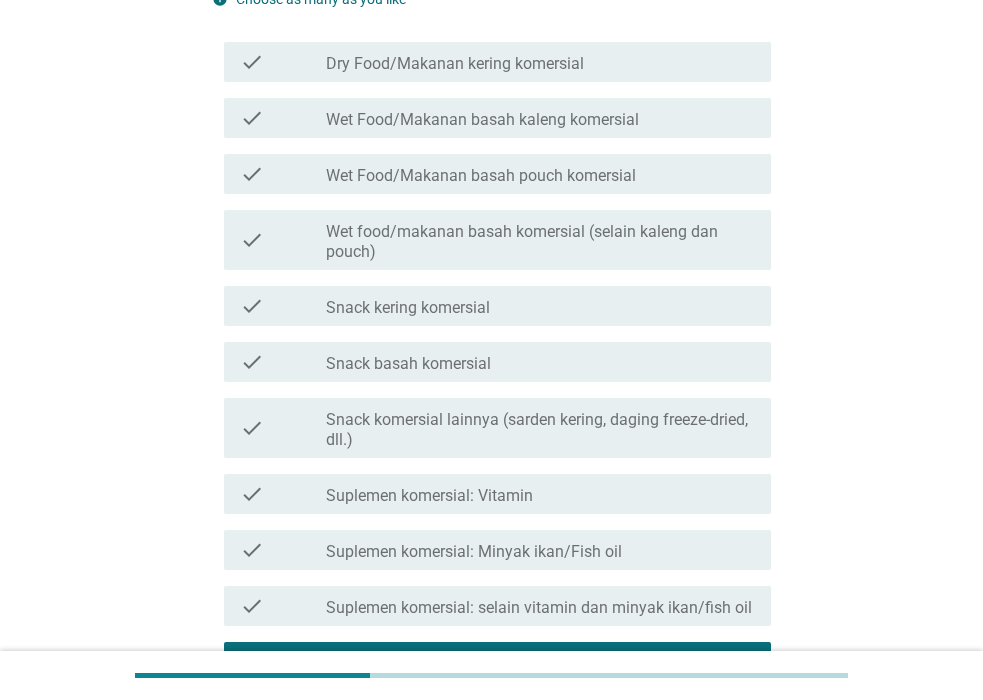 click on "check     check_box_outline_blank Dry Food/Makanan kering komersial" at bounding box center (497, 62) 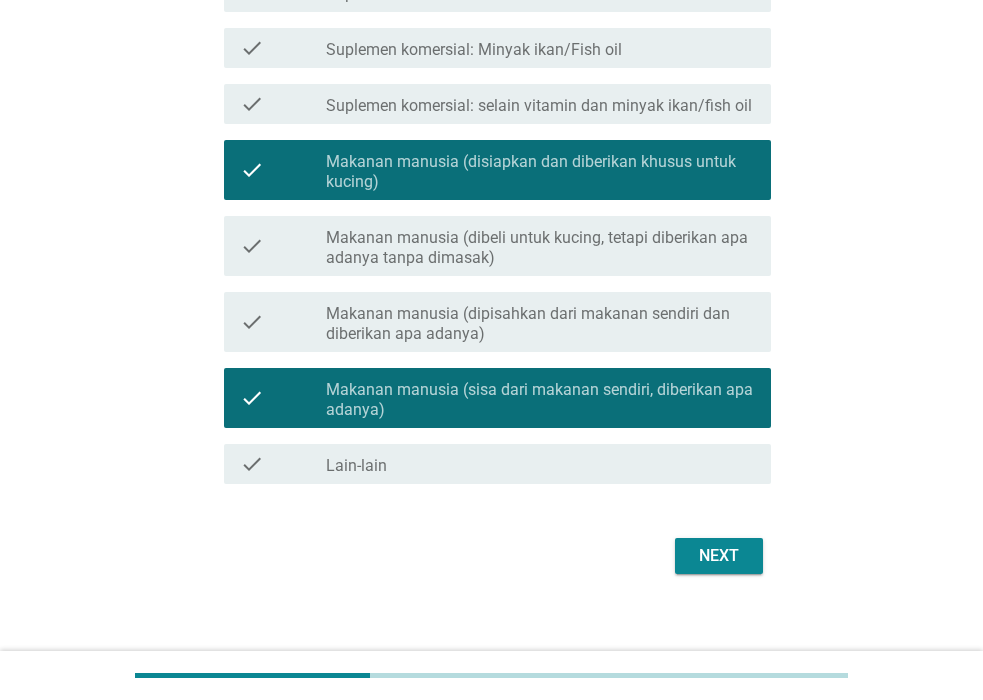 scroll, scrollTop: 719, scrollLeft: 0, axis: vertical 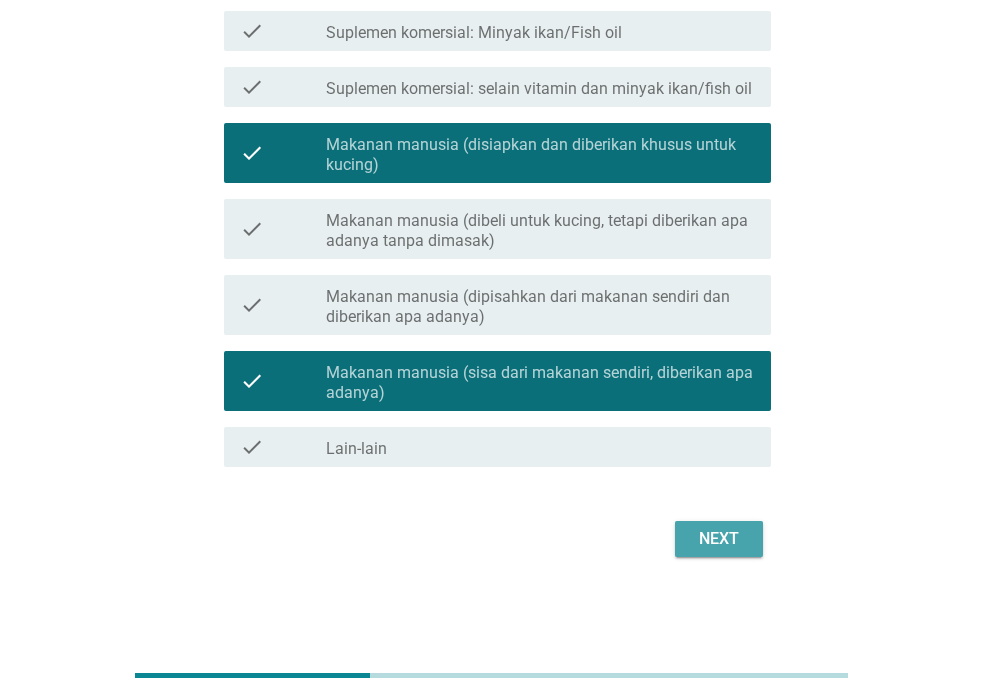 click on "Next" at bounding box center [719, 539] 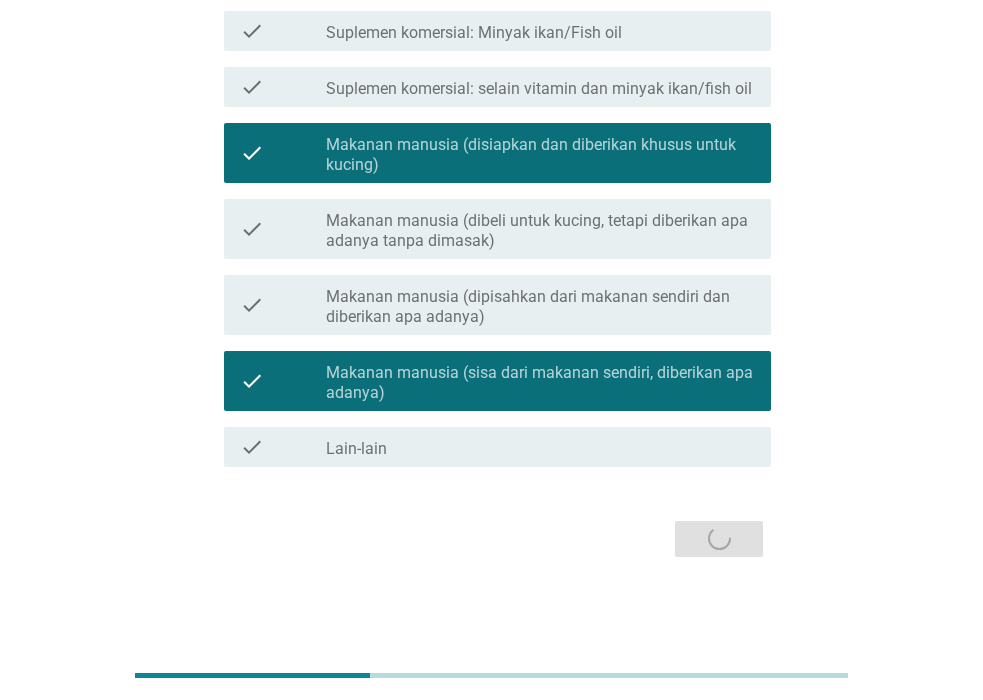 scroll, scrollTop: 0, scrollLeft: 0, axis: both 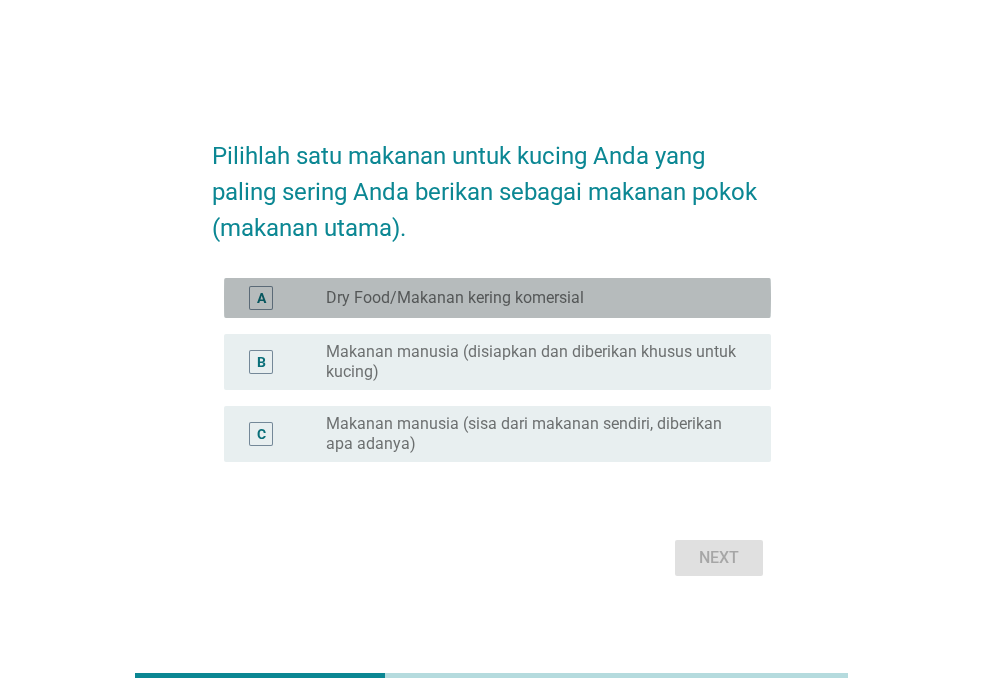 click on "radio_button_unchecked Dry Food/Makanan kering komersial" at bounding box center [532, 298] 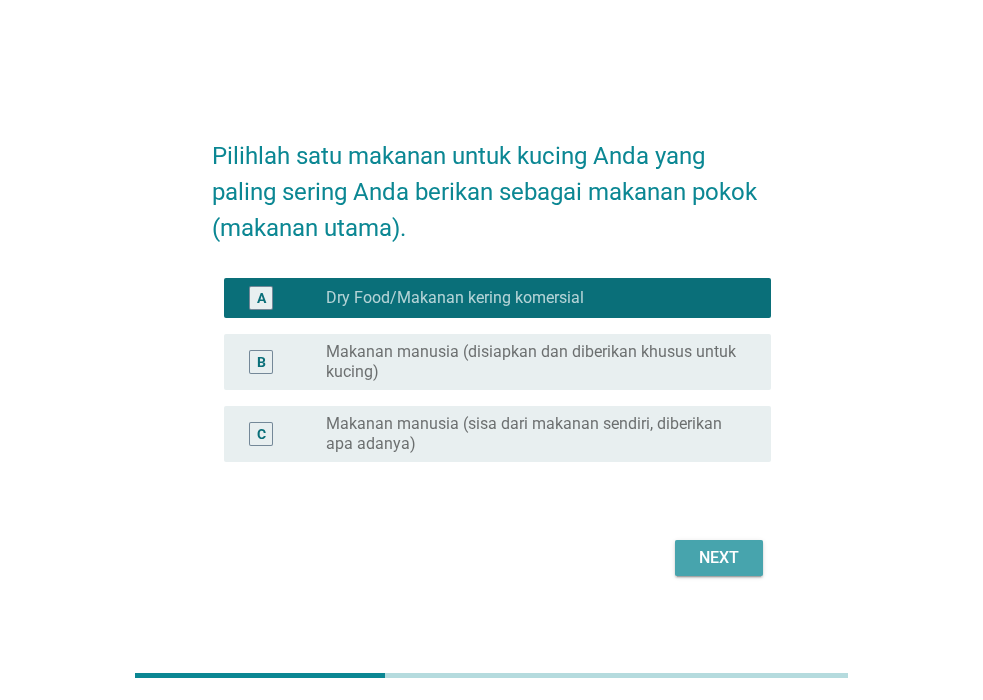 click on "Next" at bounding box center [719, 558] 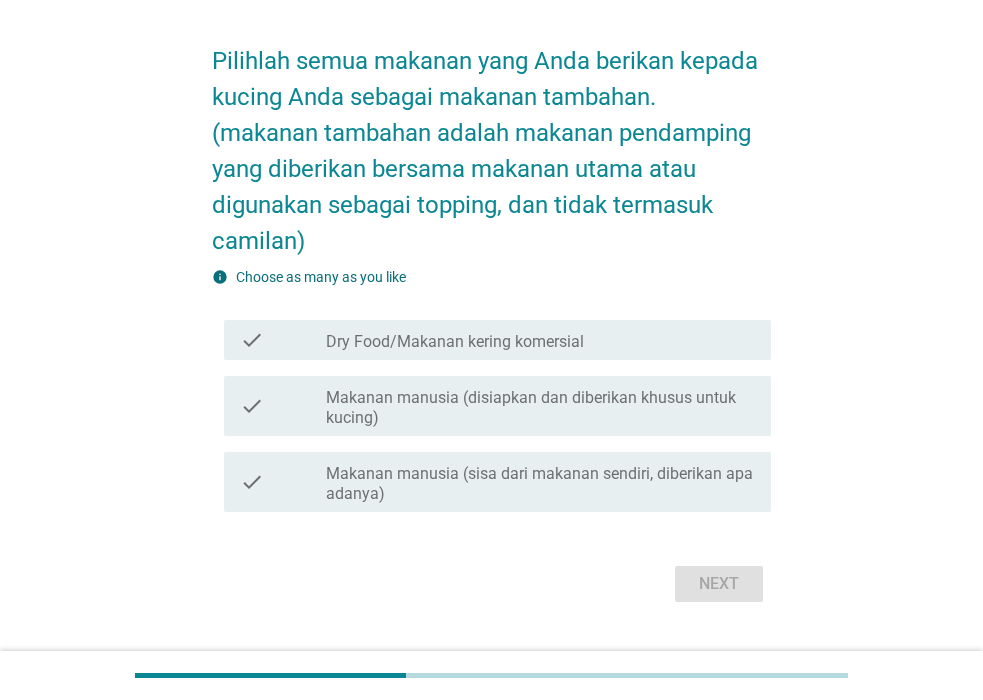 scroll, scrollTop: 100, scrollLeft: 0, axis: vertical 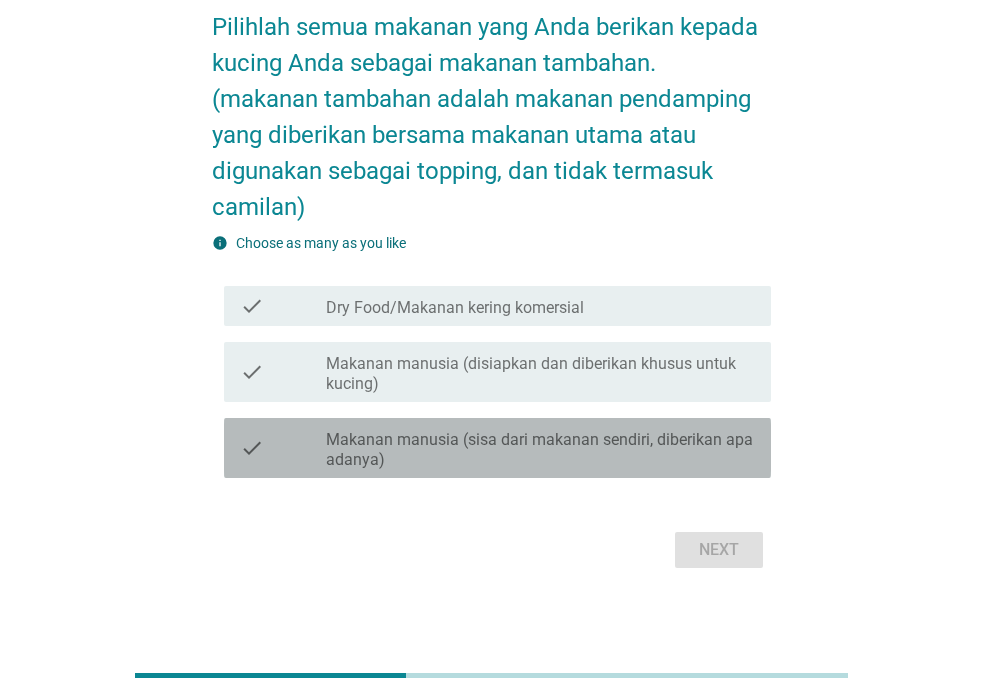 click on "Makanan manusia (sisa dari makanan sendiri, diberikan apa adanya)" at bounding box center (540, 450) 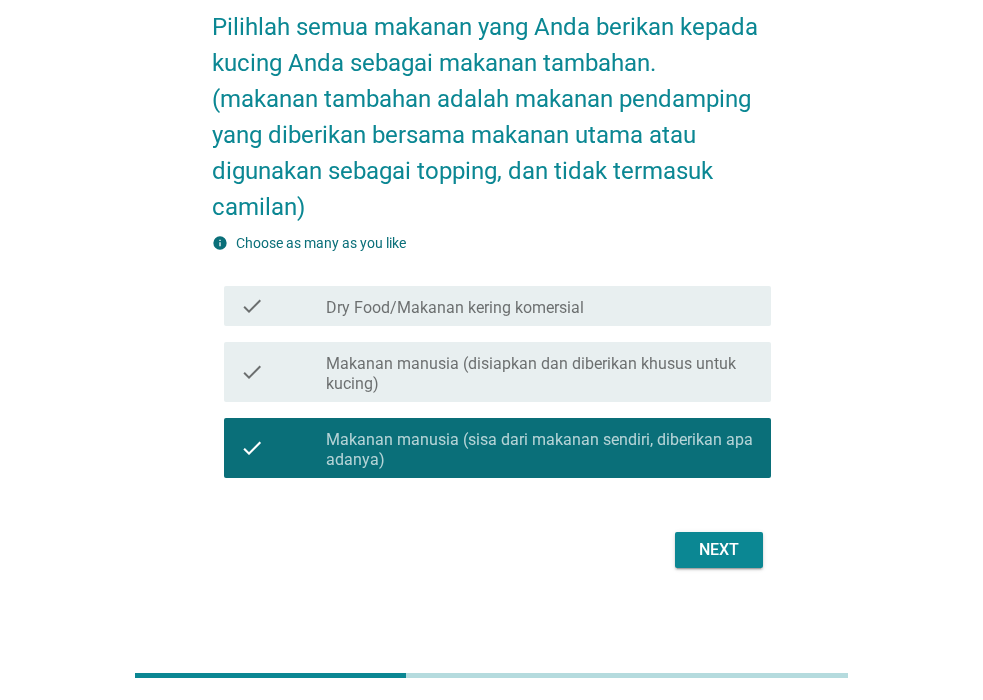 click on "Makanan manusia (sisa dari makanan sendiri, diberikan apa adanya)" at bounding box center [540, 450] 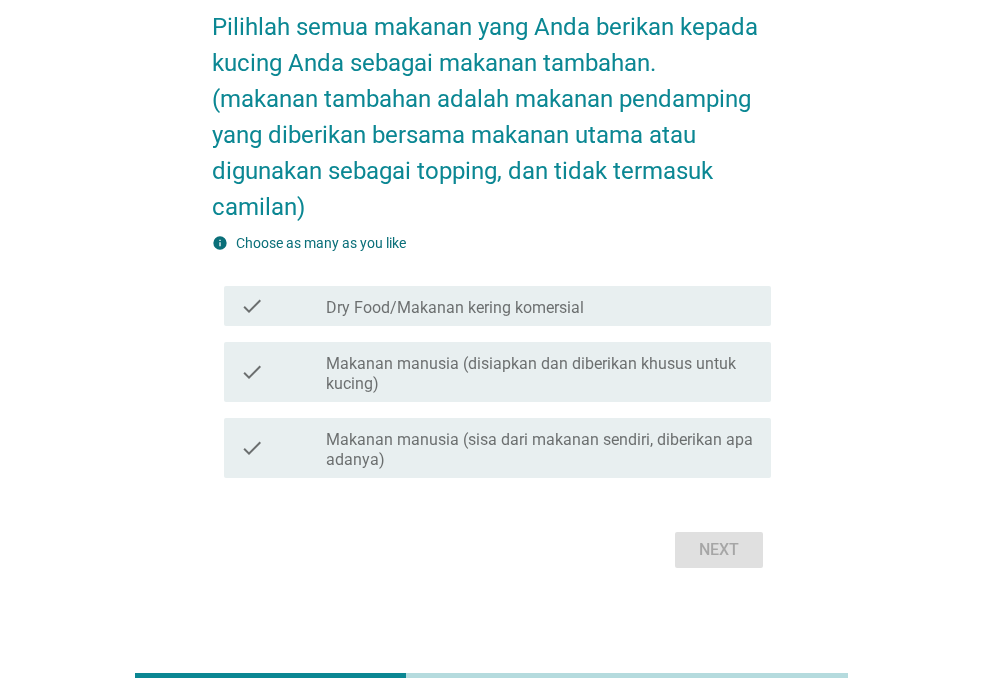 click on "Makanan manusia (disiapkan dan diberikan khusus untuk kucing)" at bounding box center (540, 374) 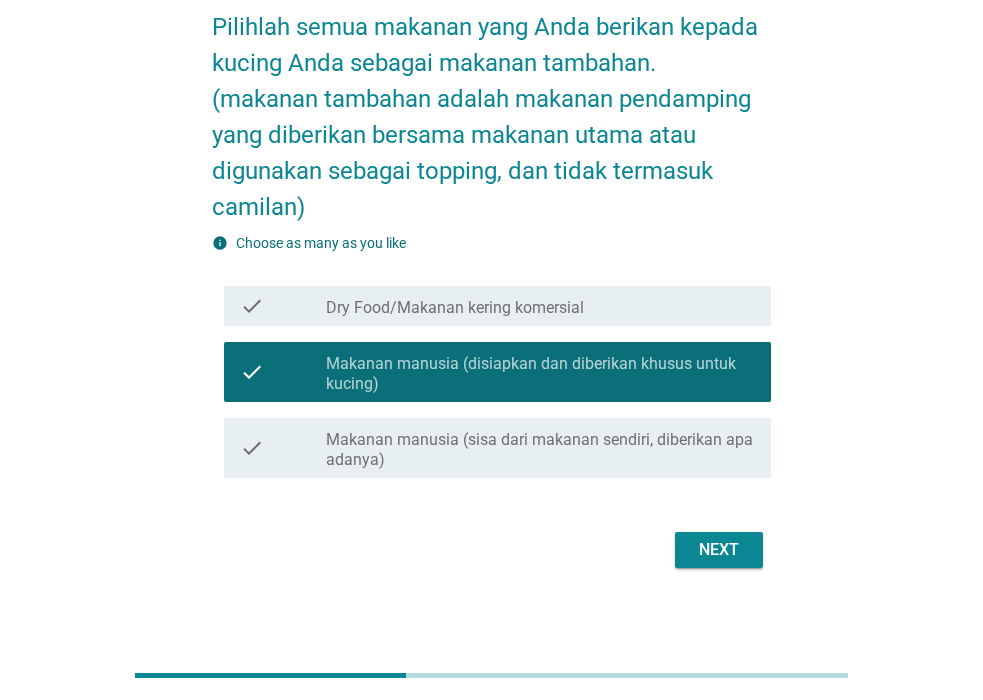 click on "Next" at bounding box center (719, 550) 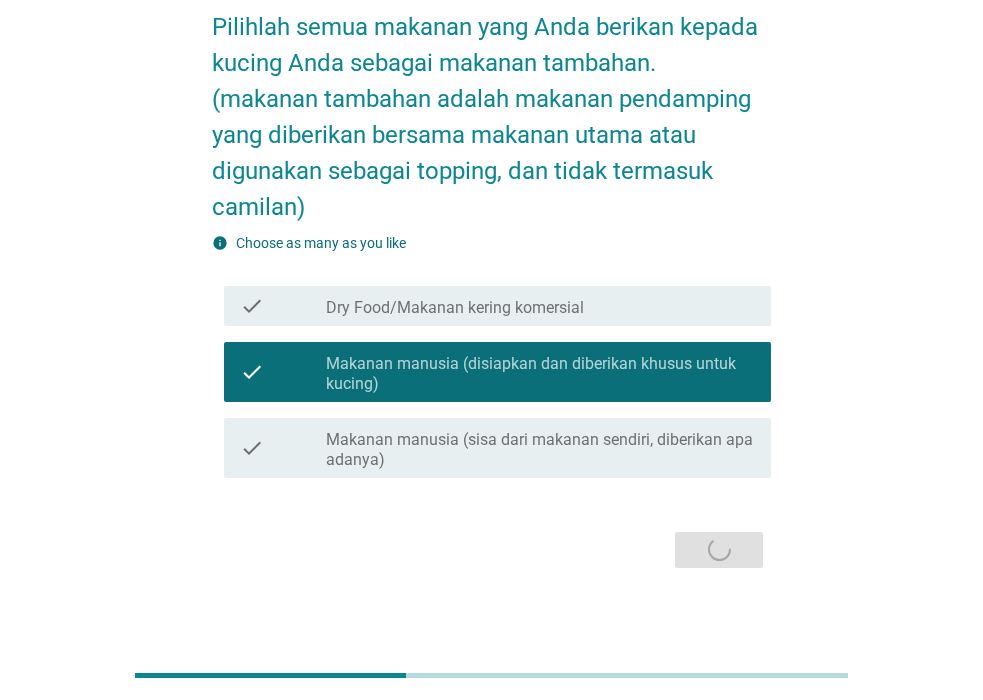 scroll, scrollTop: 0, scrollLeft: 0, axis: both 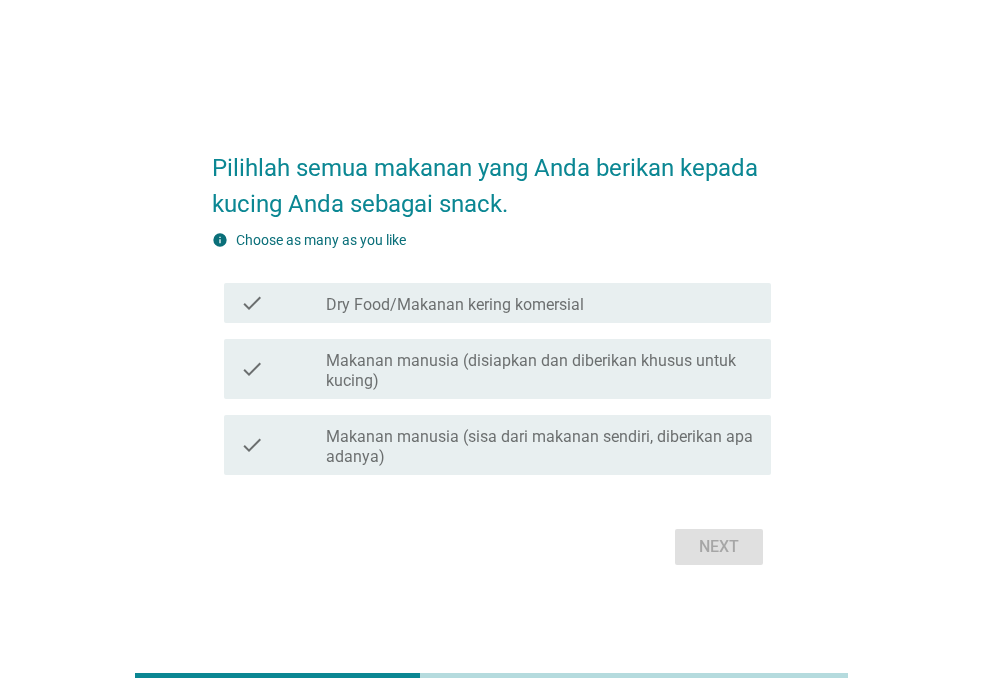 click on "check_box_outline_blank Dry Food/Makanan kering komersial" at bounding box center (540, 303) 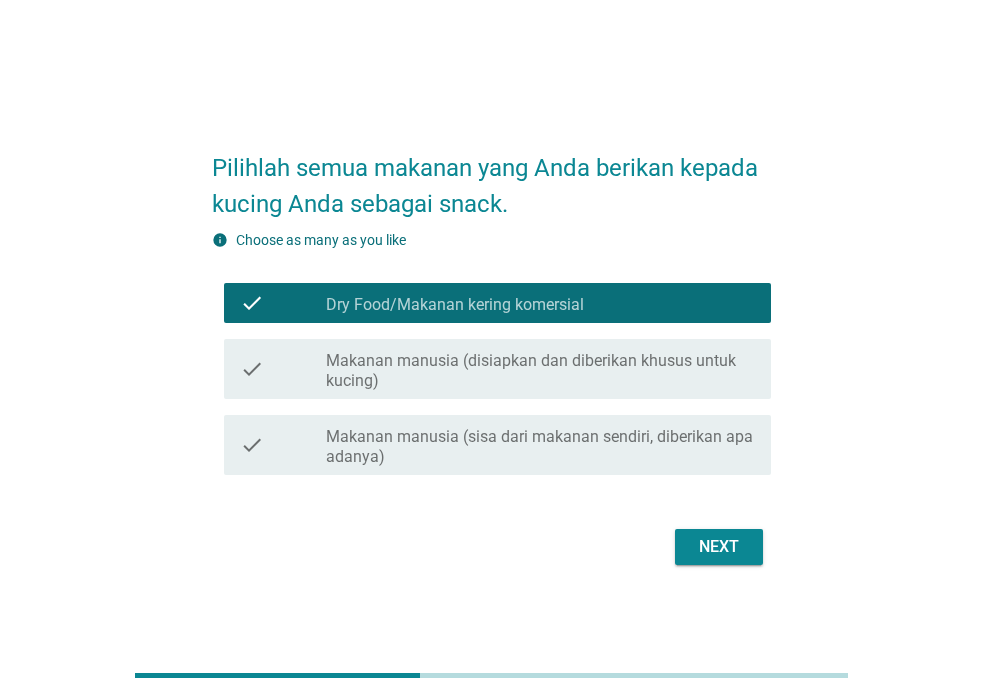 click on "Makanan manusia (disiapkan dan diberikan khusus untuk kucing)" at bounding box center [540, 371] 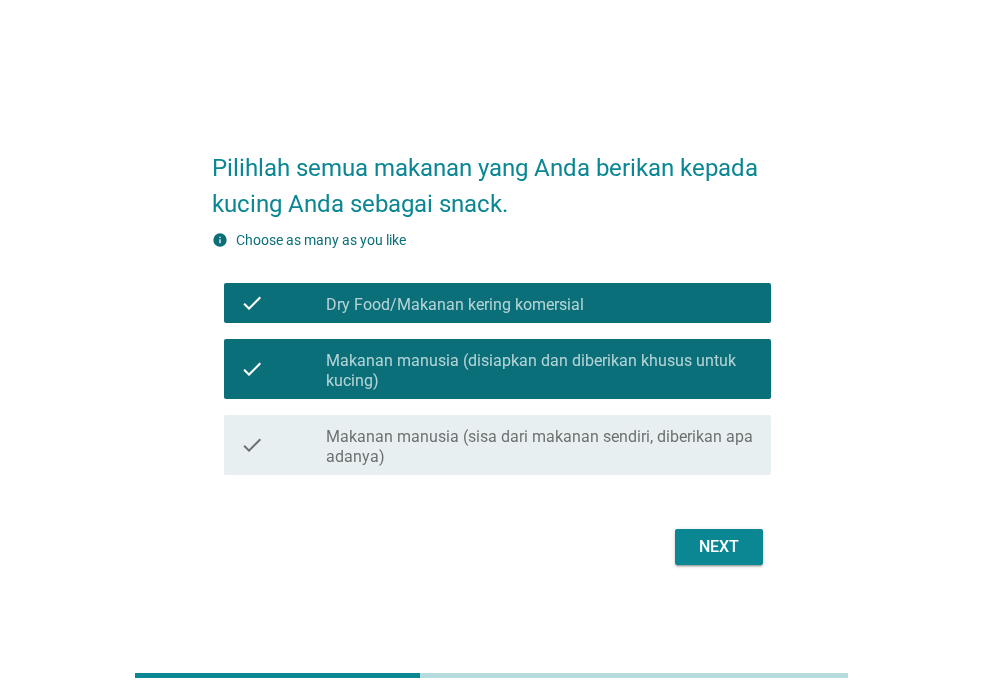 click on "check_box_outline_blank Dry Food/Makanan kering komersial" at bounding box center (540, 303) 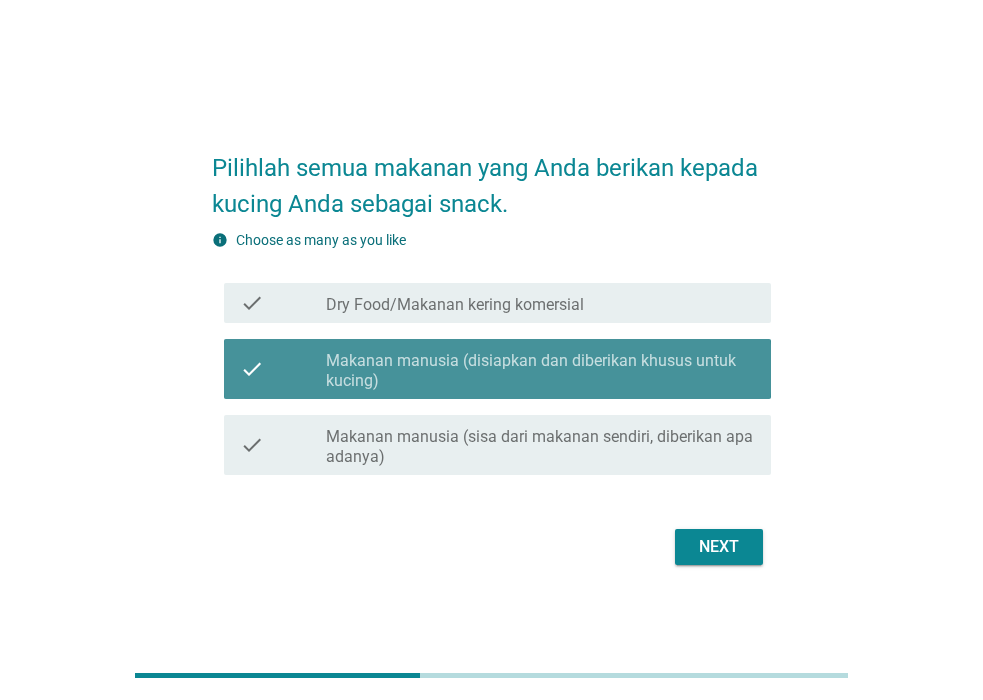 click on "check     check_box_outline_blank Makanan manusia (disiapkan dan diberikan khusus untuk kucing)" at bounding box center [497, 369] 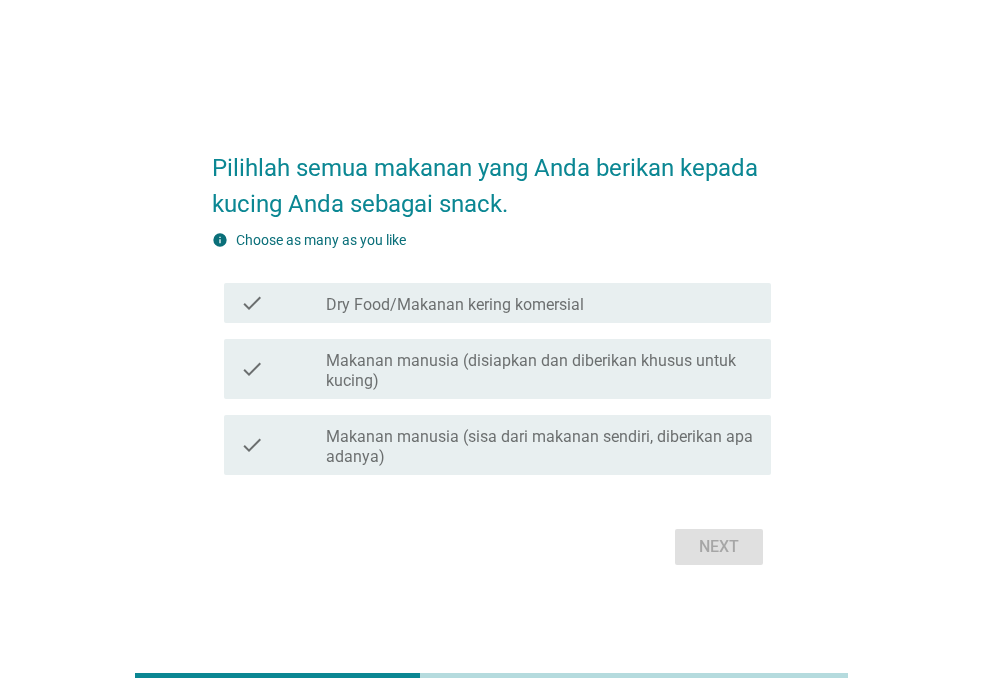 click on "Makanan manusia (disiapkan dan diberikan khusus untuk kucing)" at bounding box center [540, 371] 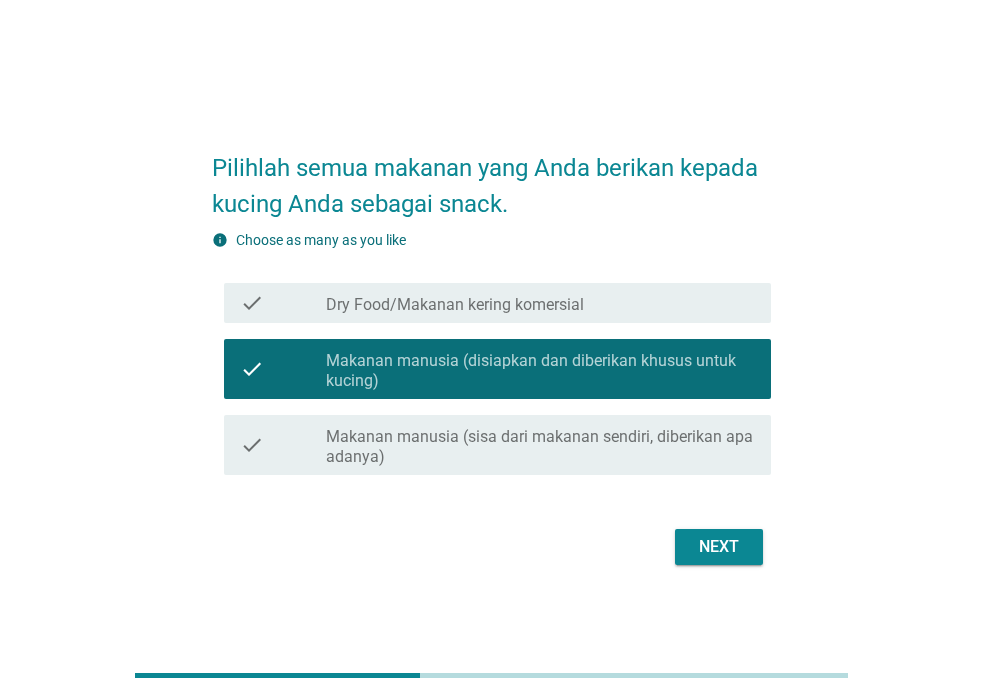 click on "Next" at bounding box center [719, 547] 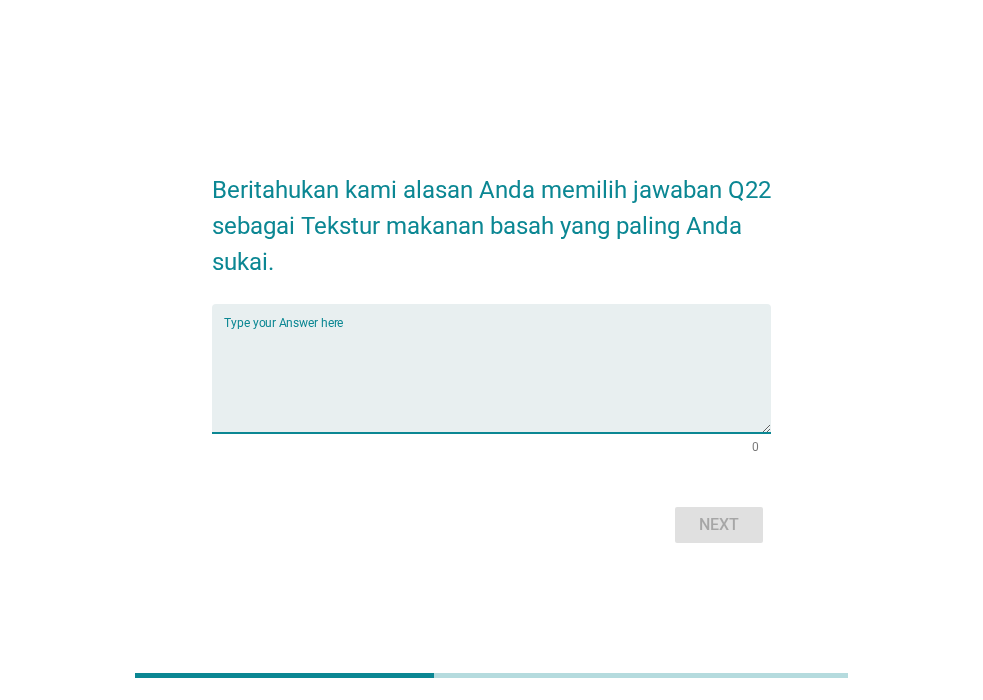 click at bounding box center [497, 380] 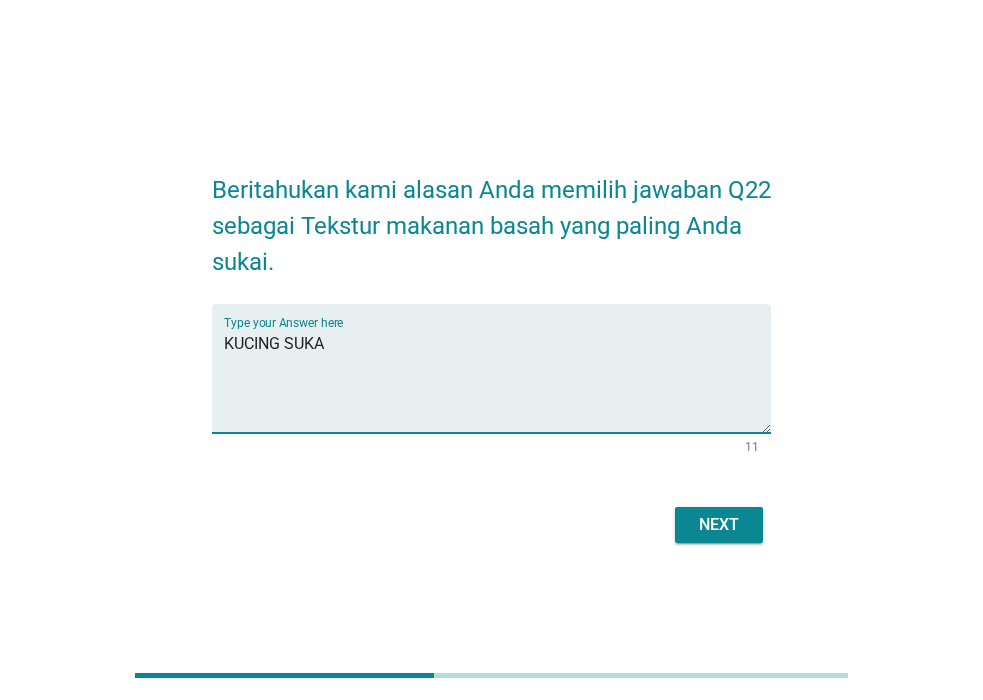 type on "KUCING SUKA" 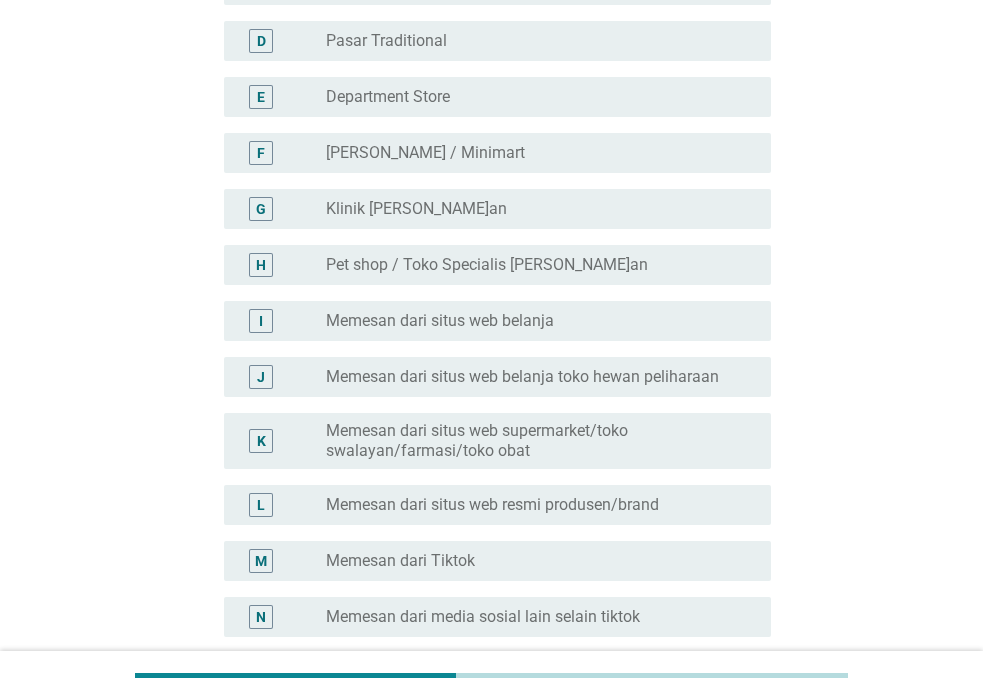 scroll, scrollTop: 400, scrollLeft: 0, axis: vertical 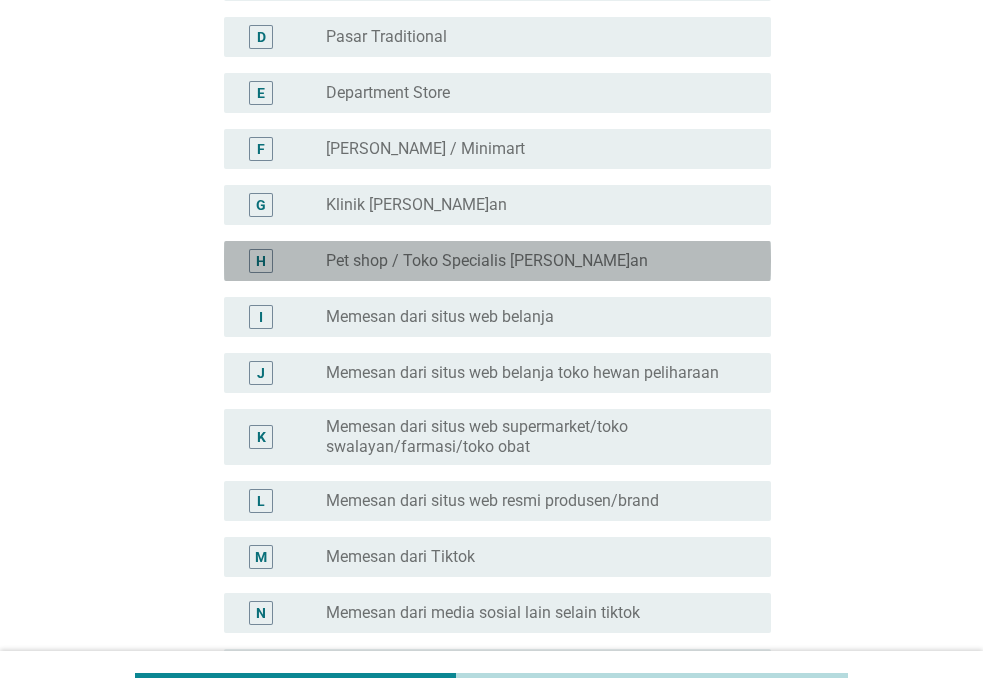 click on "Pet shop / Toko Specialis [PERSON_NAME]an" at bounding box center [487, 261] 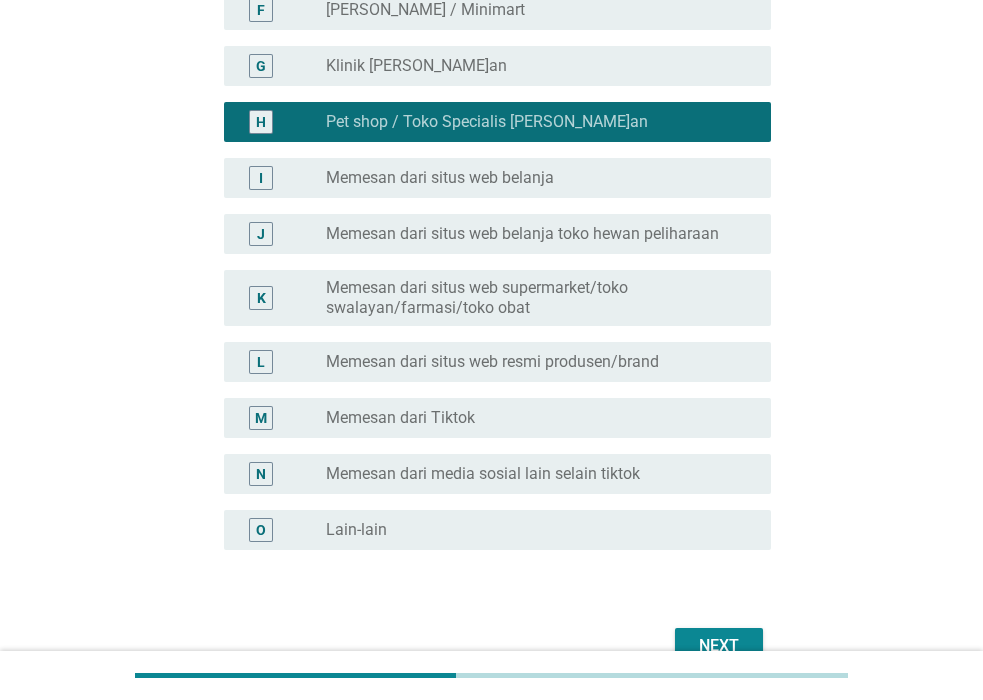 scroll, scrollTop: 646, scrollLeft: 0, axis: vertical 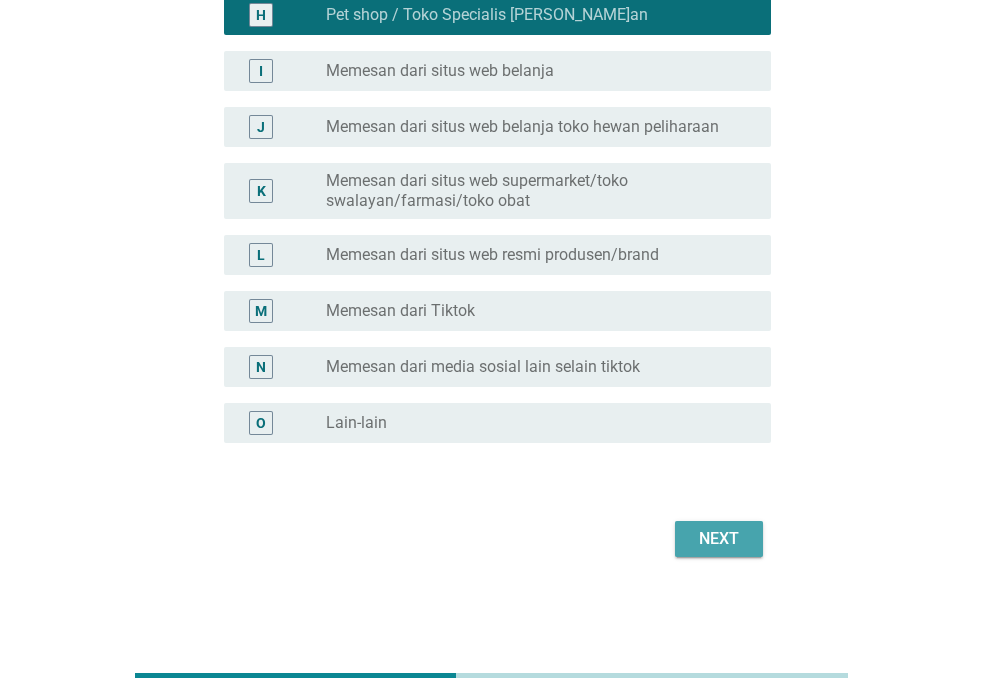 click on "Next" at bounding box center (719, 539) 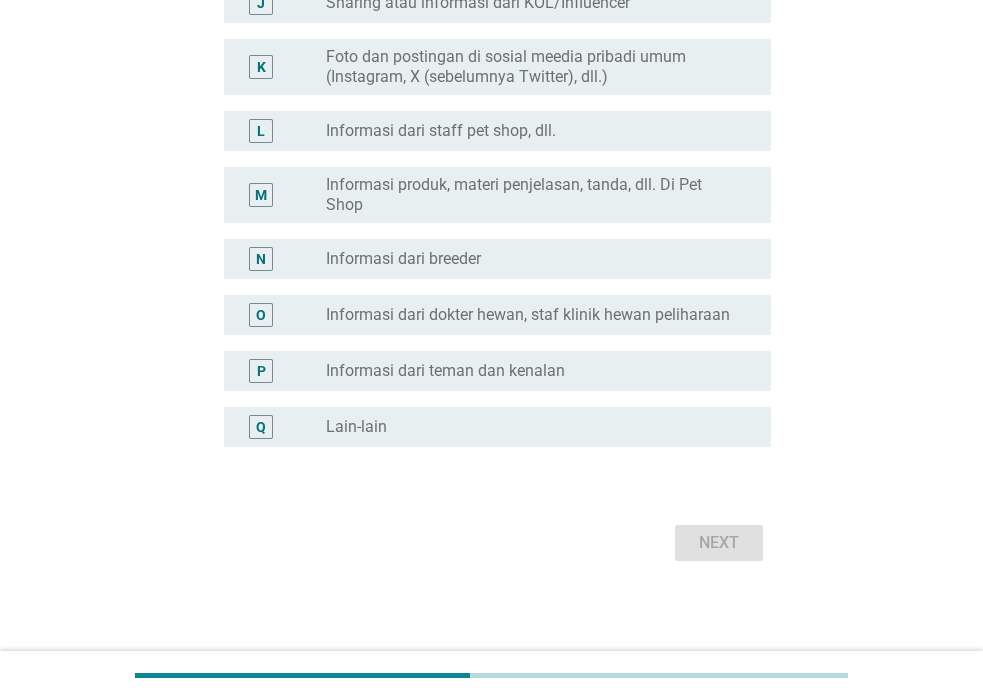 scroll, scrollTop: 826, scrollLeft: 0, axis: vertical 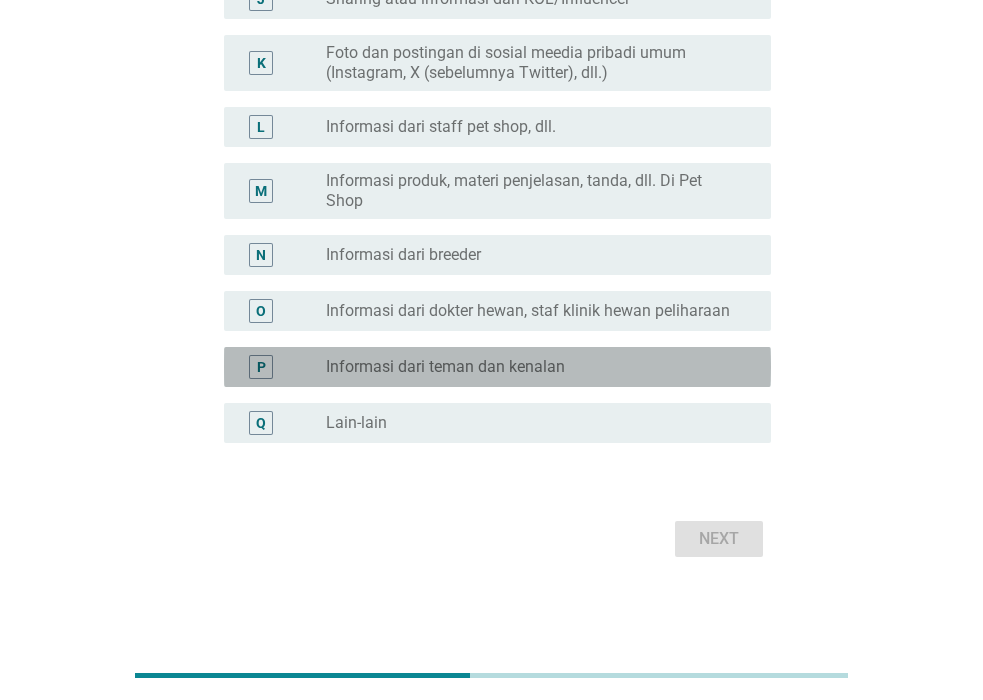 click on "radio_button_unchecked Informasi dari teman dan [PERSON_NAME]" at bounding box center (540, 367) 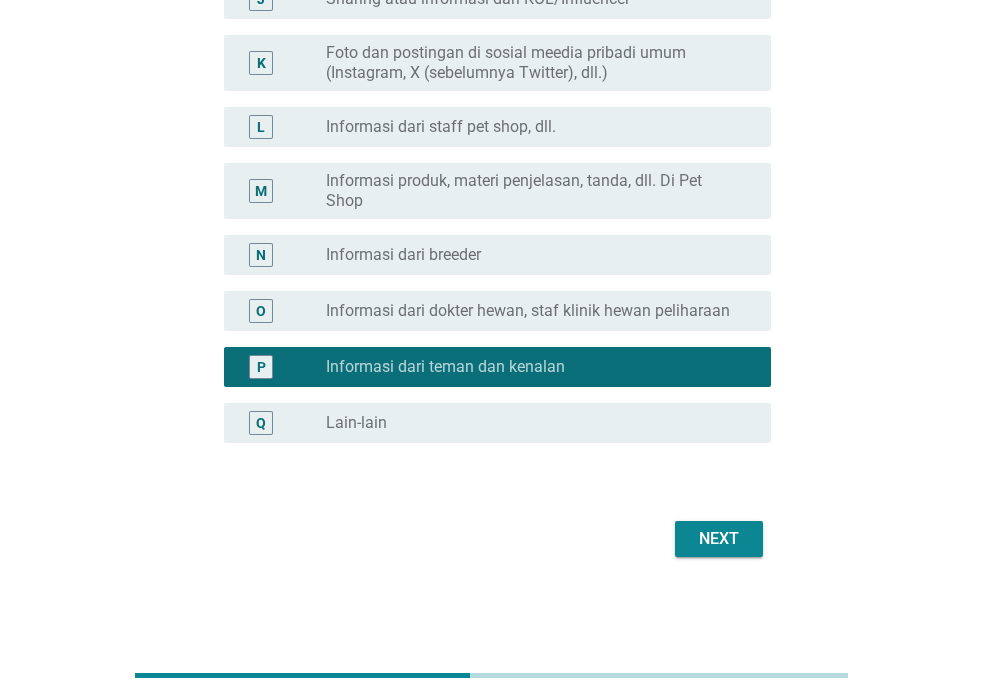 click on "Informasi dari dokter hewan, staf klinik hewan peliharaan" at bounding box center (528, 311) 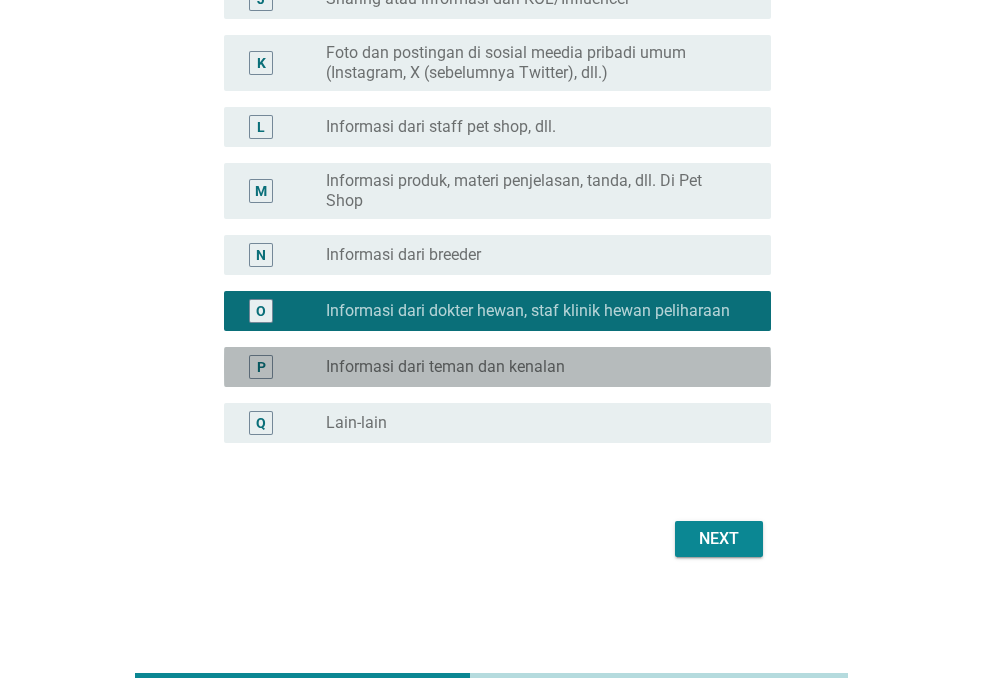click on "radio_button_unchecked Informasi dari teman dan [PERSON_NAME]" at bounding box center (532, 367) 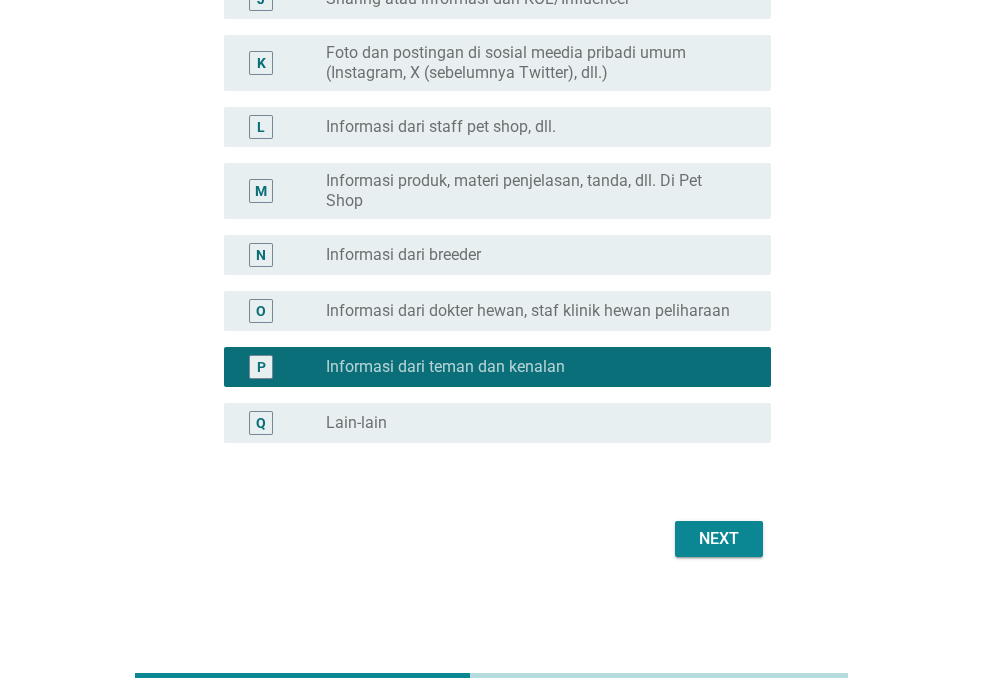 click on "Next" at bounding box center [719, 539] 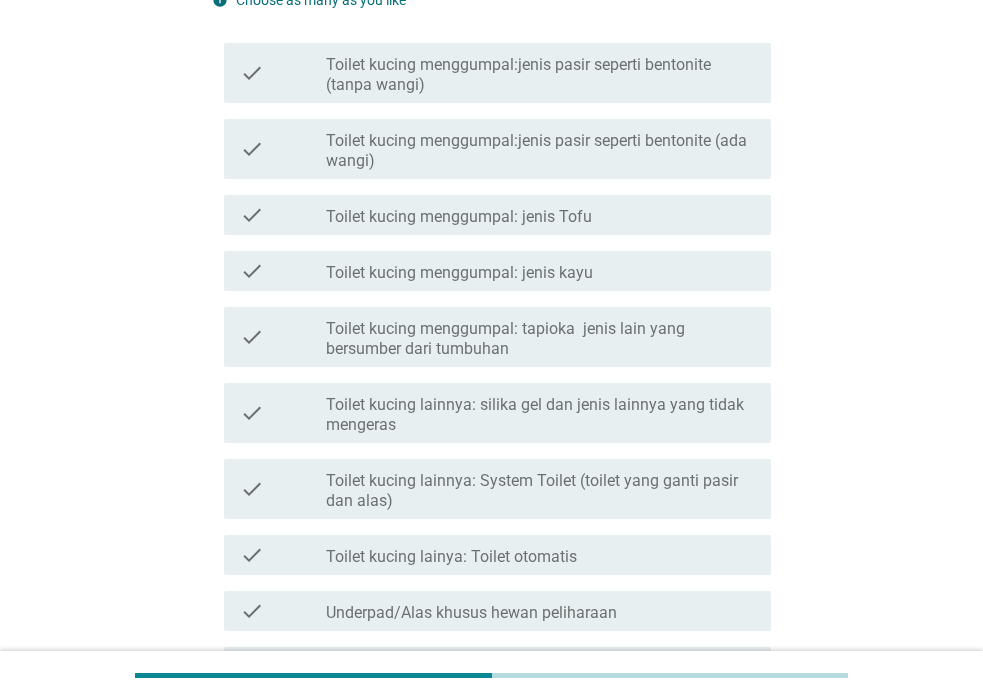 scroll, scrollTop: 200, scrollLeft: 0, axis: vertical 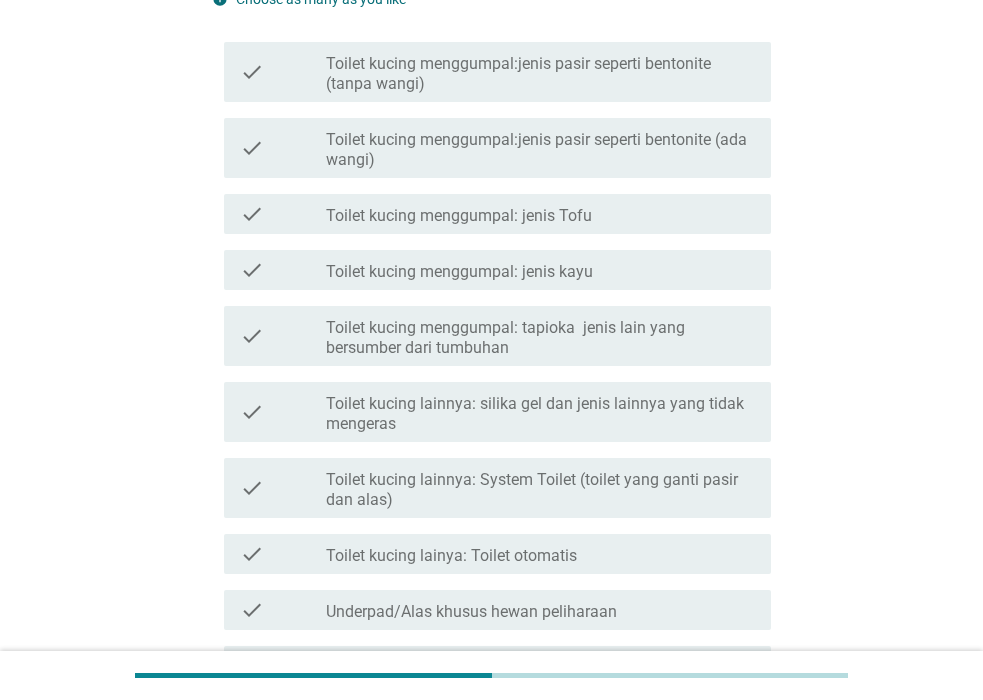 click on "Toilet kucing menggumpal:jenis pasir seperti bentonite (ada wangi)" at bounding box center (540, 150) 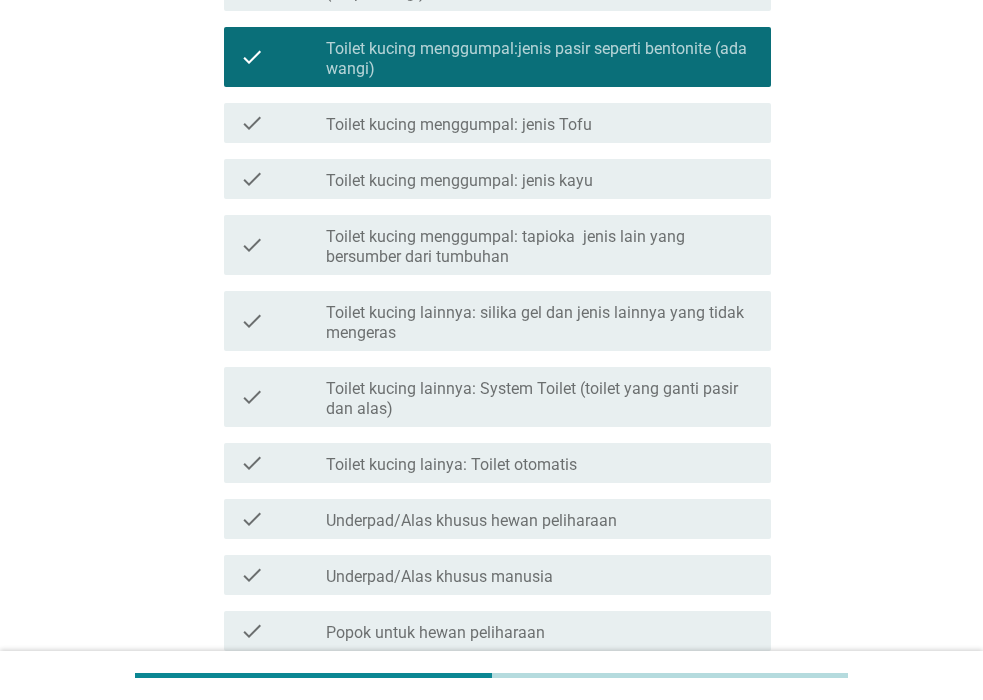 scroll, scrollTop: 300, scrollLeft: 0, axis: vertical 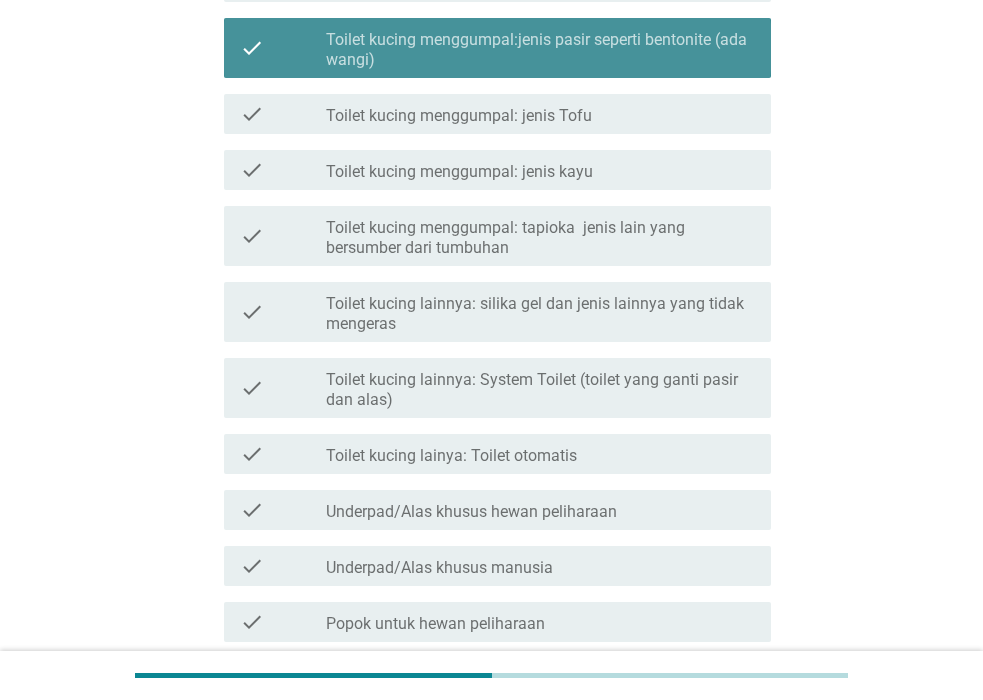 click on "Toilet kucing menggumpal:jenis pasir seperti bentonite (ada wangi)" at bounding box center (540, 50) 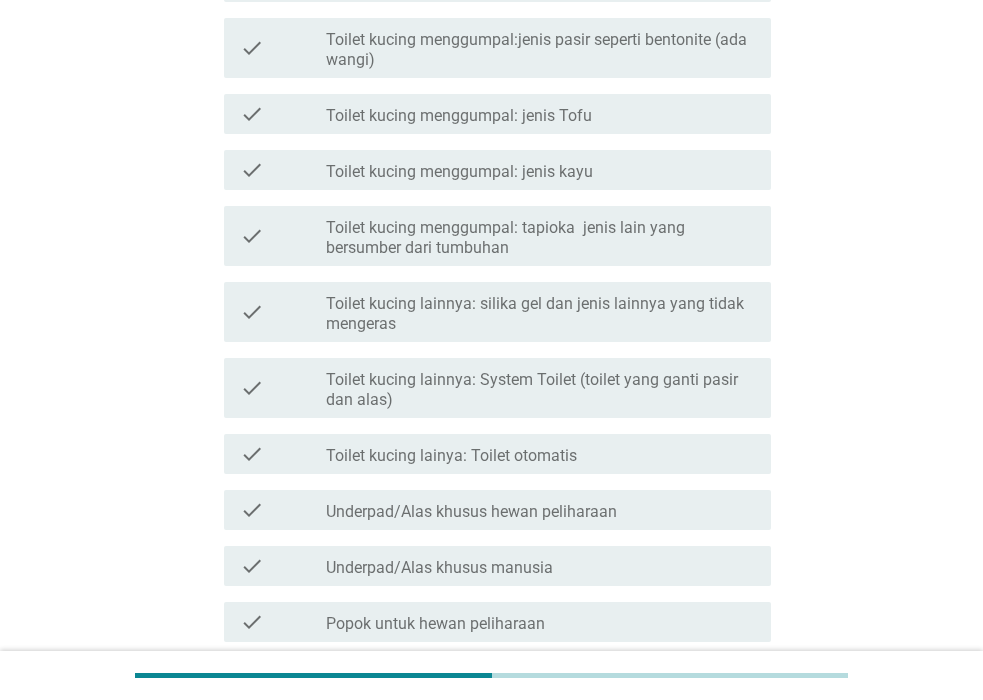 click on "Toilet kucing menggumpal:jenis pasir seperti bentonite (ada wangi)" at bounding box center [540, 50] 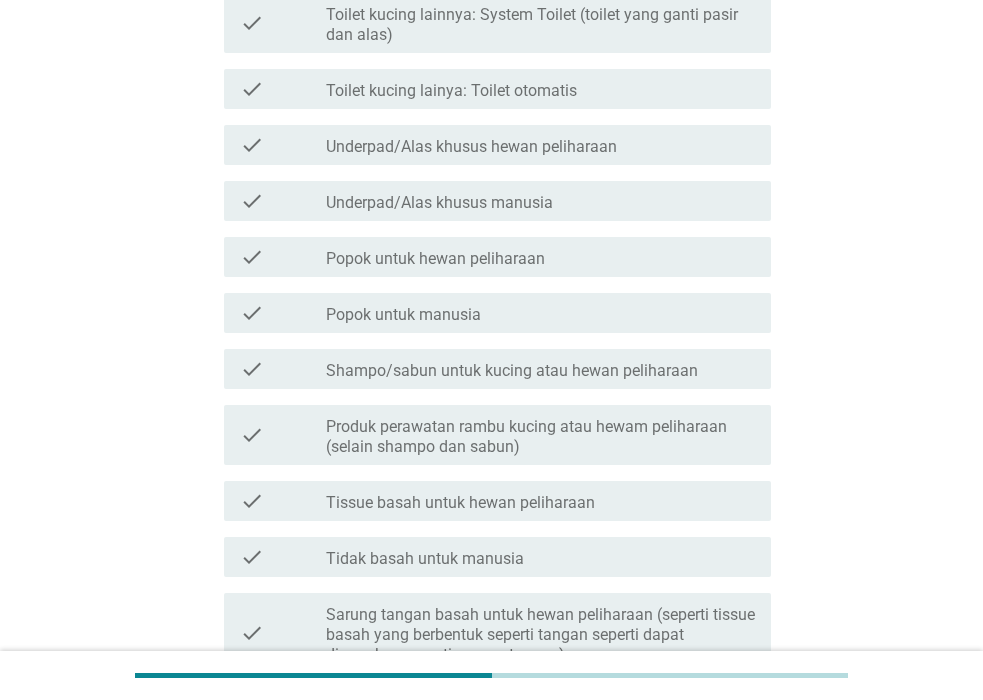 scroll, scrollTop: 700, scrollLeft: 0, axis: vertical 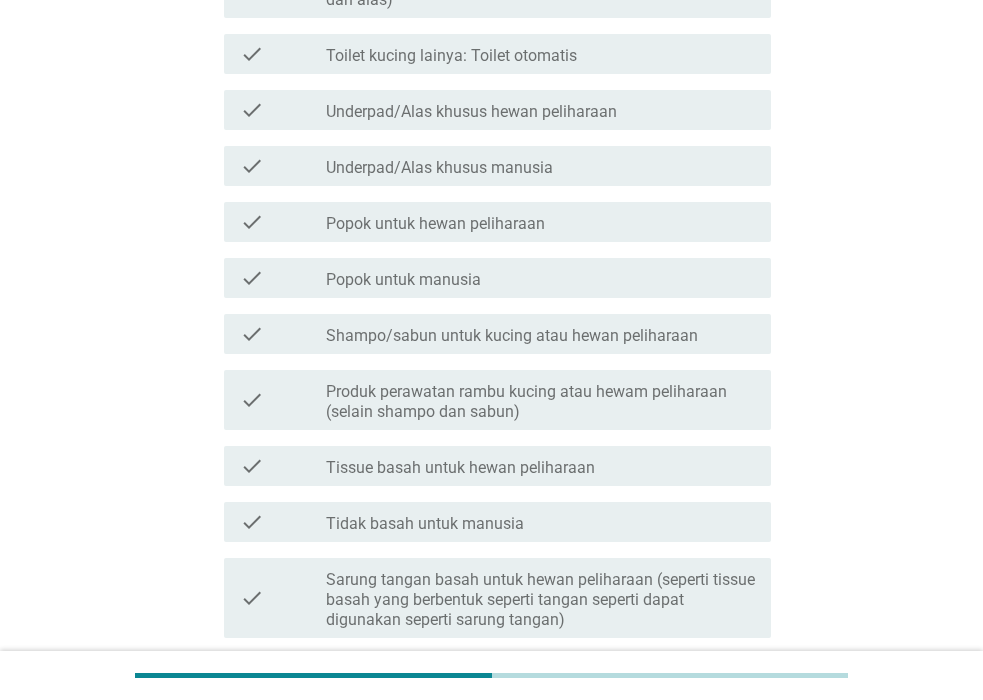 click on "check     check_box_outline_blank Underpad/Alas khusus hewan peliharaan" at bounding box center (497, 110) 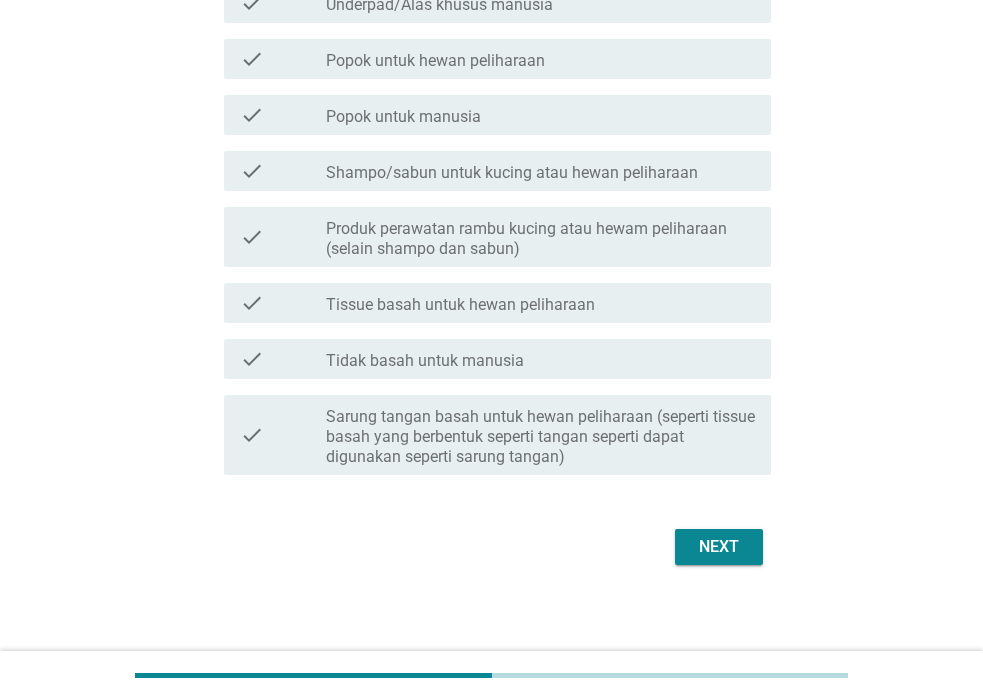scroll, scrollTop: 871, scrollLeft: 0, axis: vertical 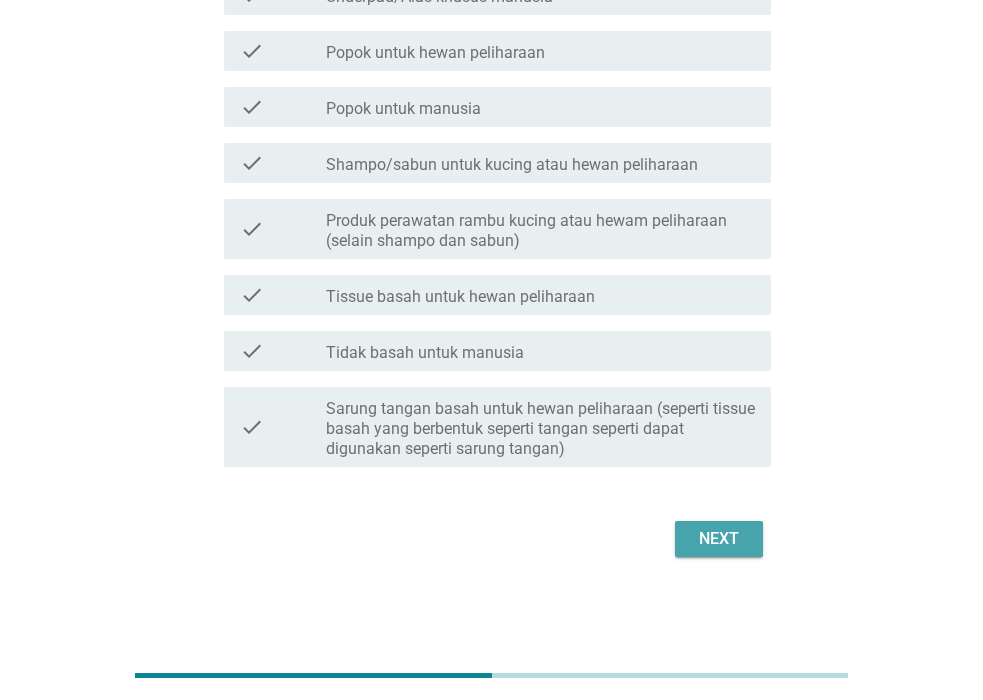 click on "Next" at bounding box center (719, 539) 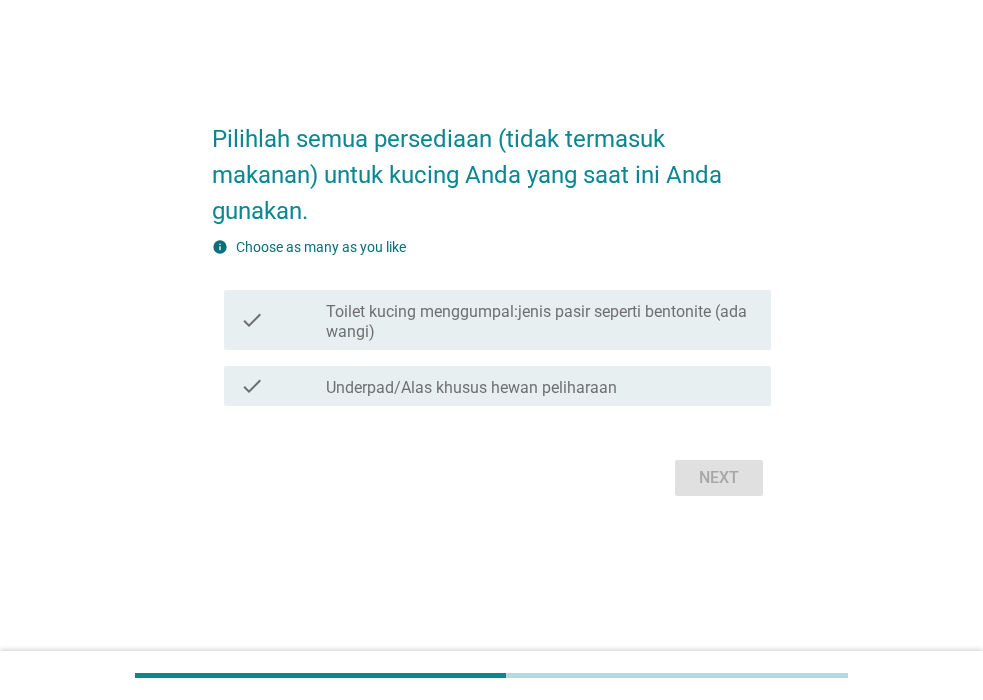 scroll, scrollTop: 0, scrollLeft: 0, axis: both 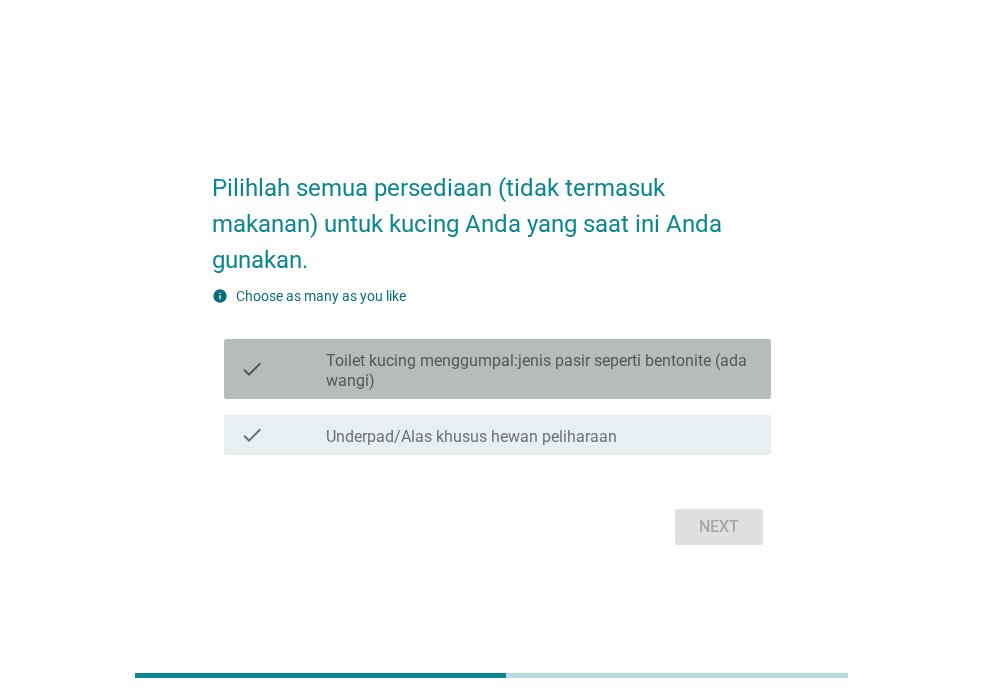 click on "check     check_box_outline_blank Toilet kucing menggumpal:jenis pasir seperti bentonite (ada wangi)" at bounding box center (497, 369) 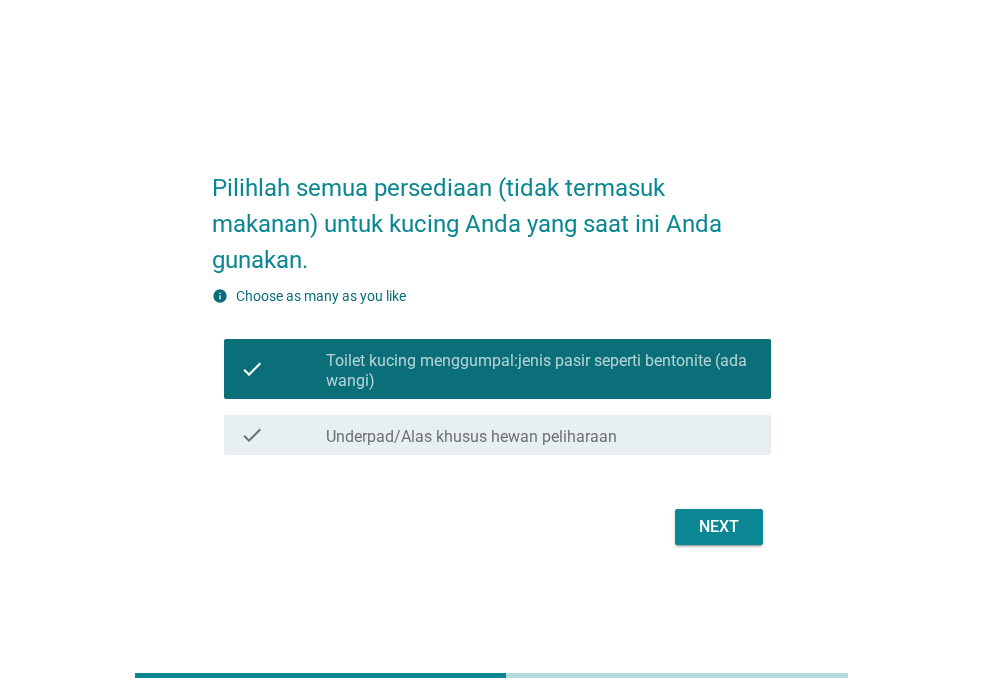 click on "check_box_outline_blank Underpad/Alas khusus hewan peliharaan" at bounding box center (540, 435) 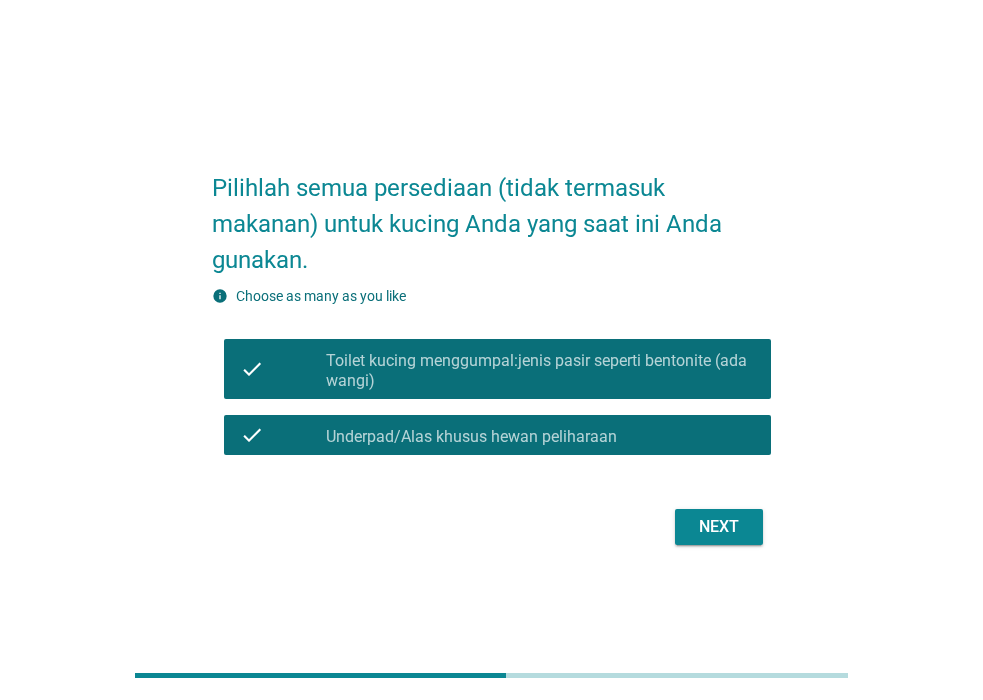 click on "Next" at bounding box center (719, 527) 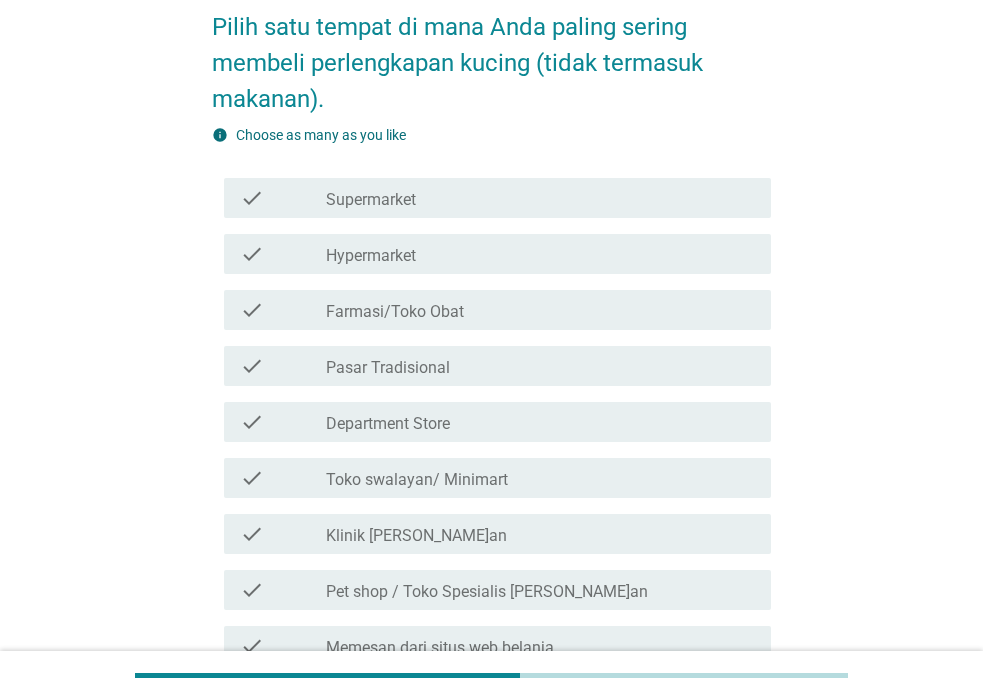 scroll, scrollTop: 400, scrollLeft: 0, axis: vertical 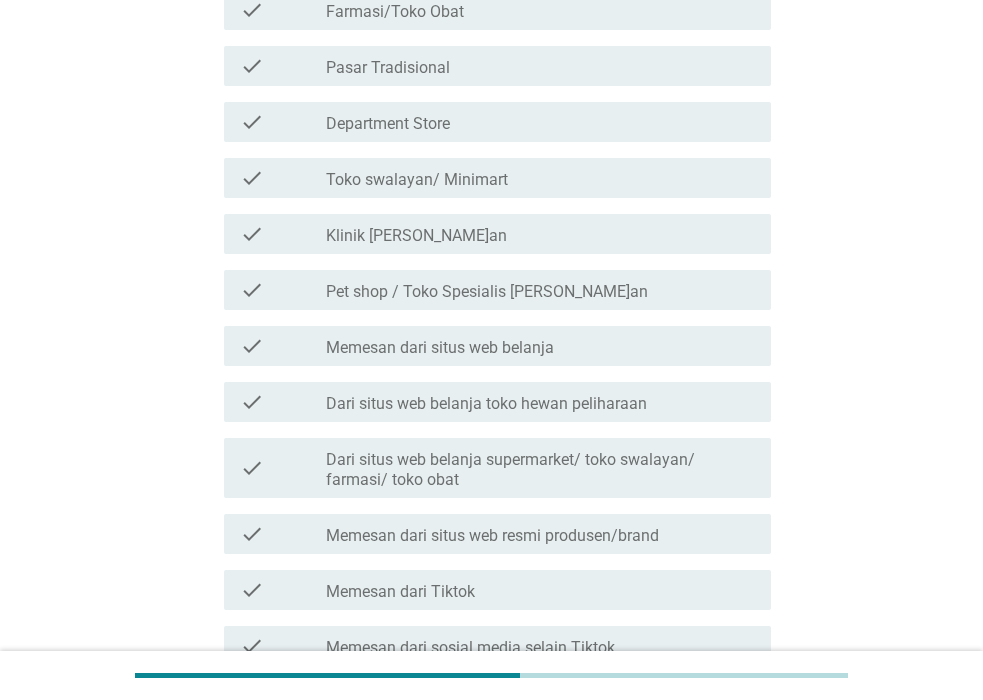 click on "Pet shop / Toko Spesialis [PERSON_NAME]an" at bounding box center [487, 292] 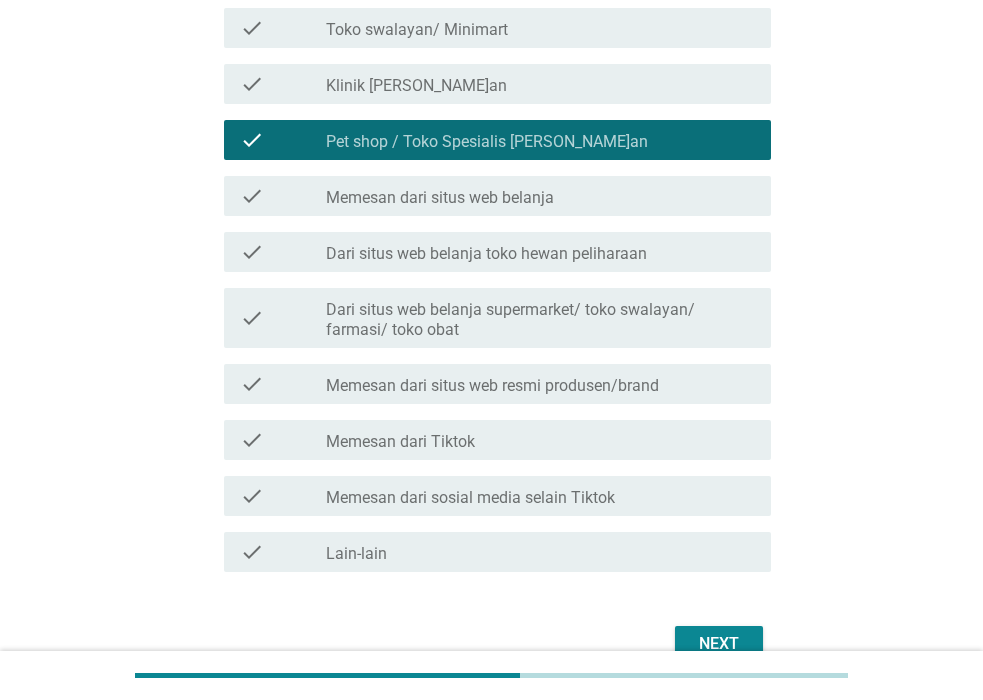 scroll, scrollTop: 655, scrollLeft: 0, axis: vertical 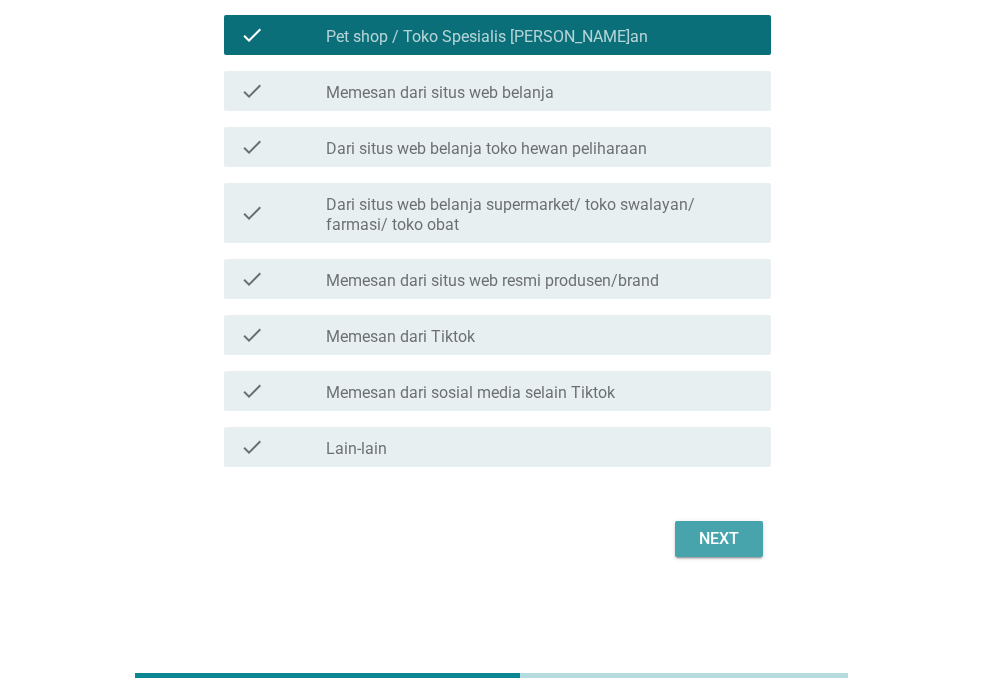 click on "Next" at bounding box center (719, 539) 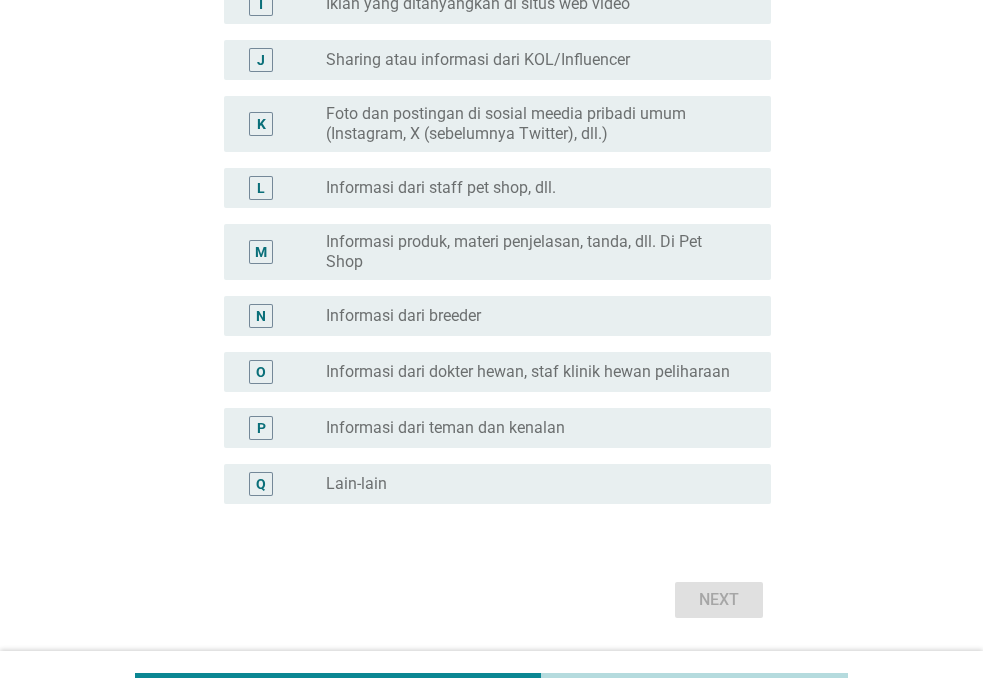 scroll, scrollTop: 800, scrollLeft: 0, axis: vertical 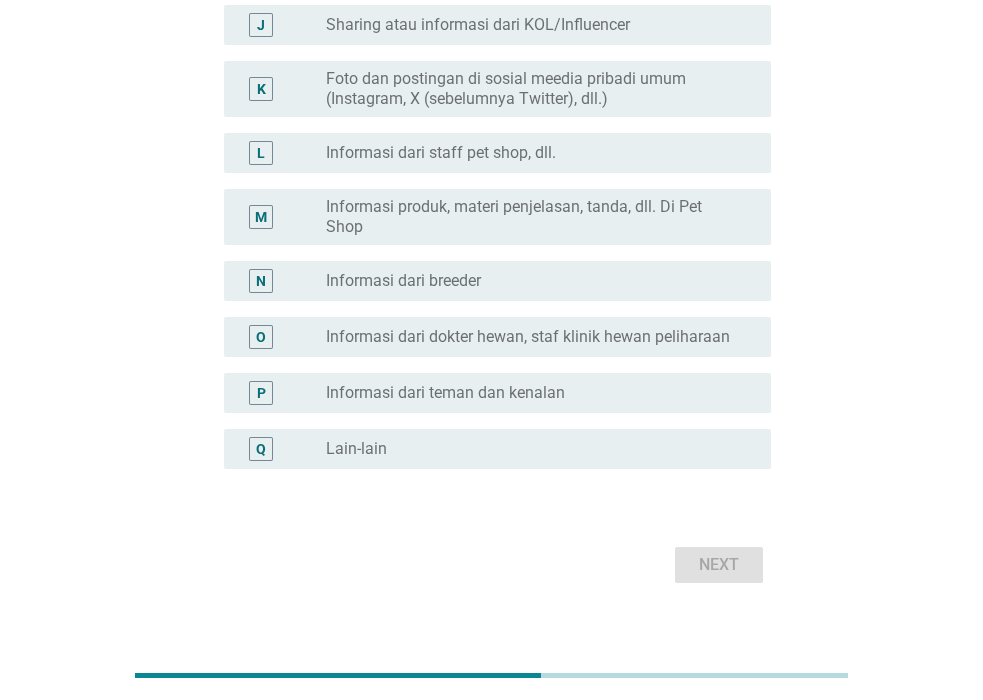 click on "radio_button_unchecked Informasi dari teman dan [PERSON_NAME]" at bounding box center (532, 393) 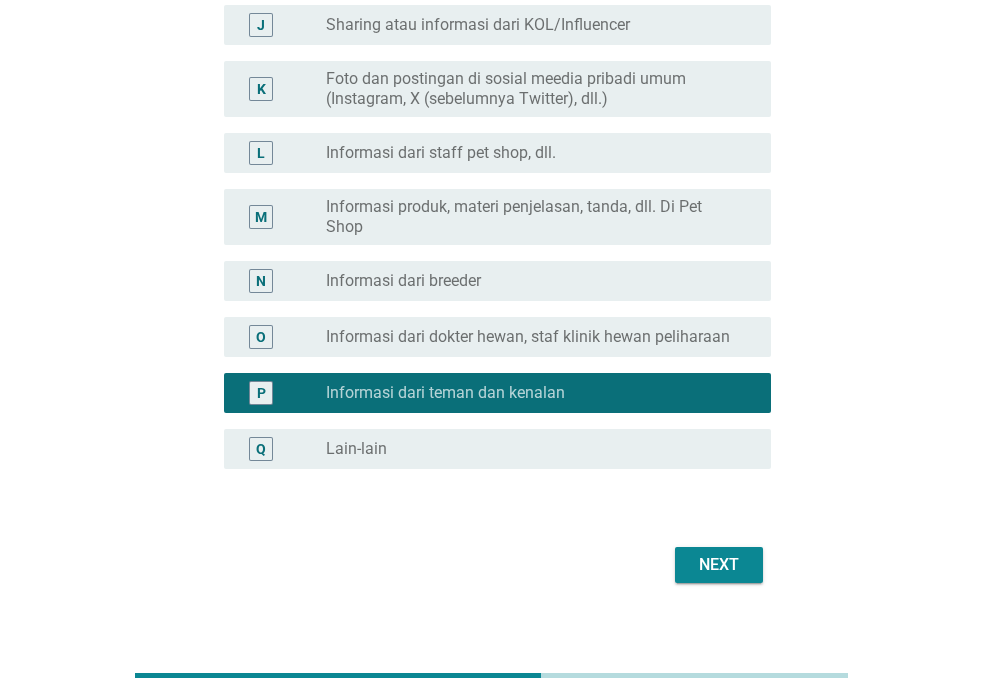 click on "O     radio_button_unchecked Informasi dari dokter hewan, staf klinik hewan peliharaan" at bounding box center (497, 337) 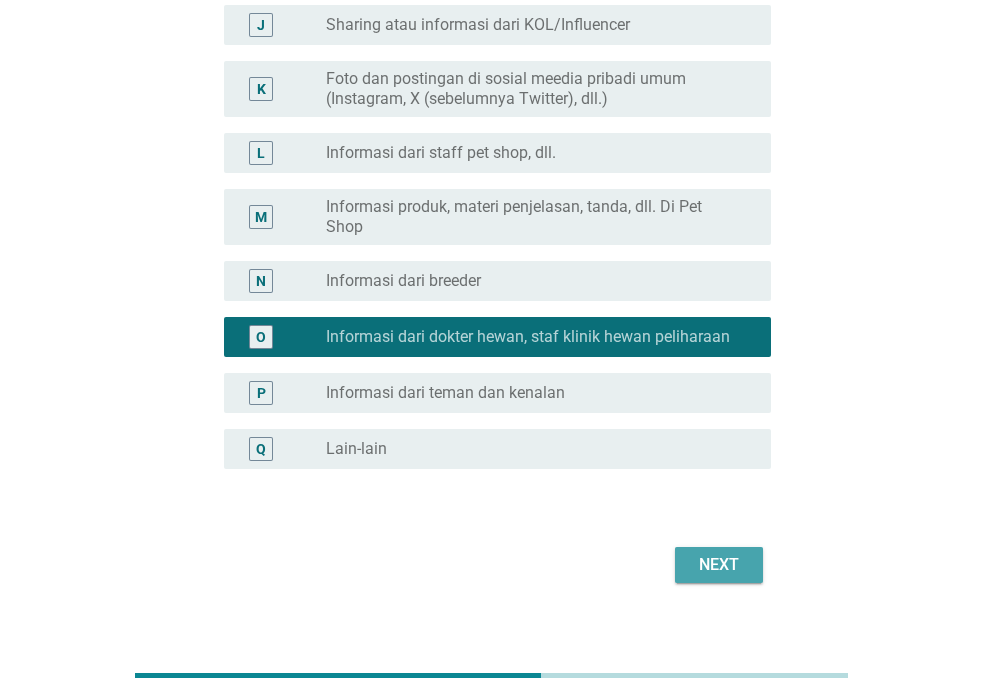 click on "Next" at bounding box center (719, 565) 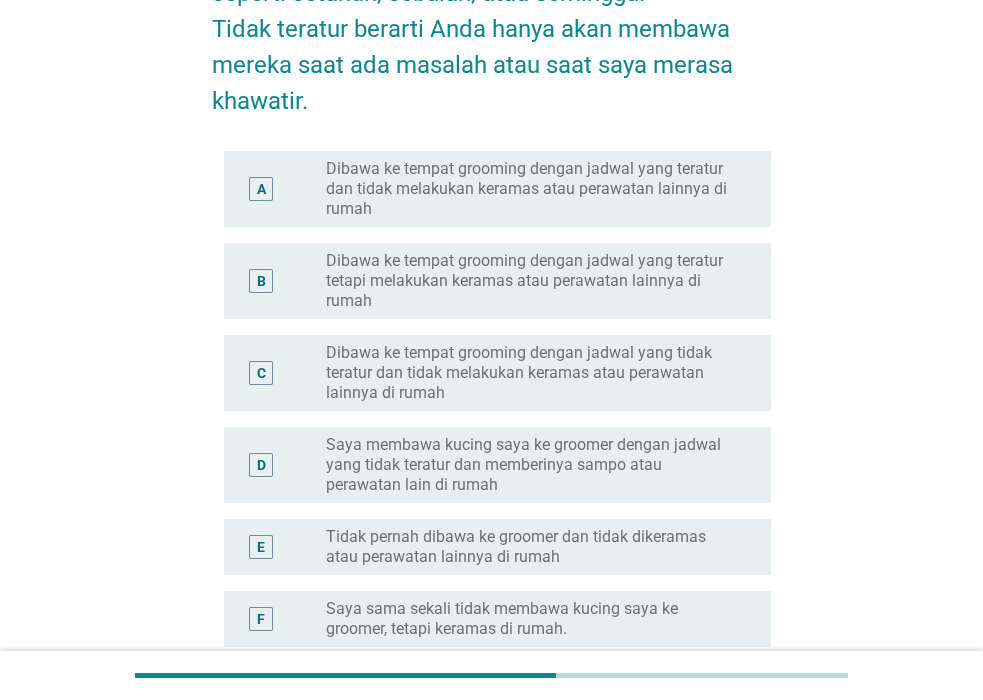 scroll, scrollTop: 282, scrollLeft: 0, axis: vertical 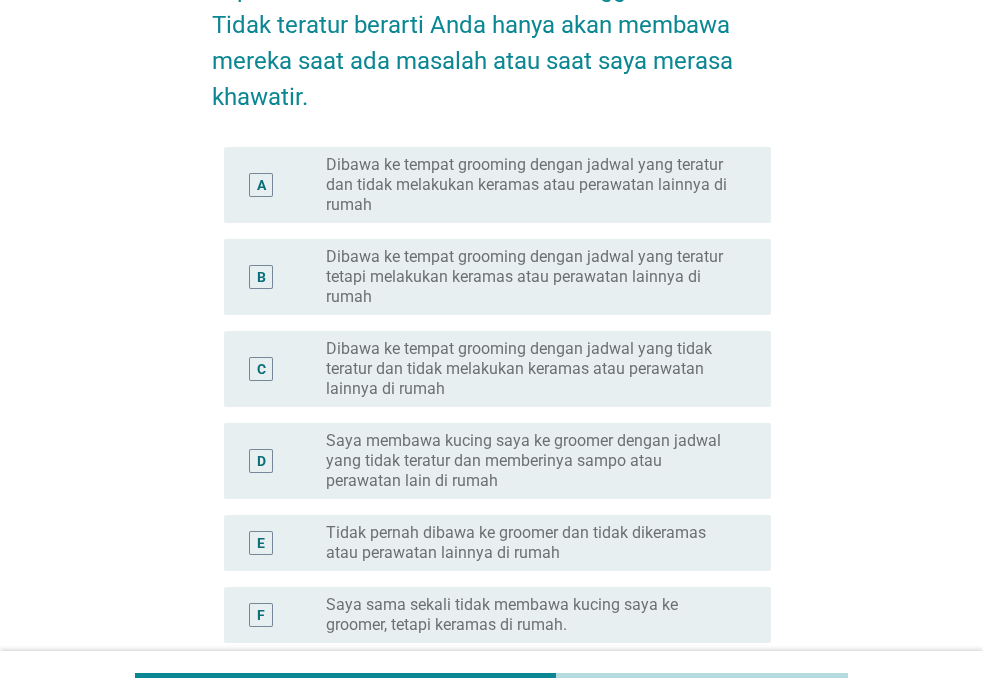 click on "Dibawa ke tempat grooming dengan jadwal yang teratur tetapi melakukan keramas atau perawatan lainnya di rumah" at bounding box center [532, 277] 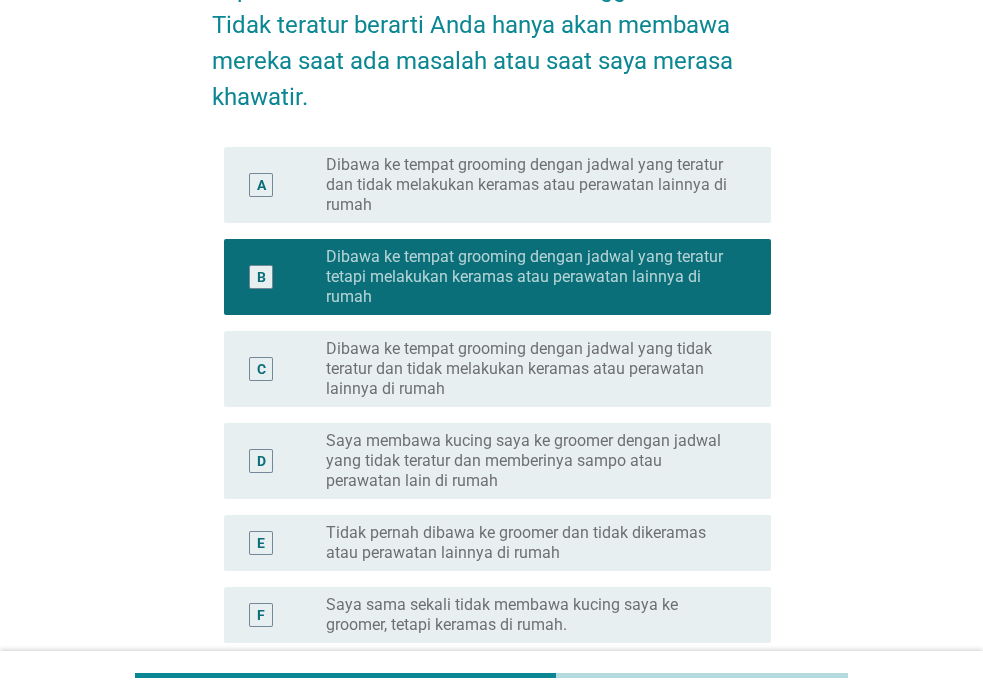scroll, scrollTop: 482, scrollLeft: 0, axis: vertical 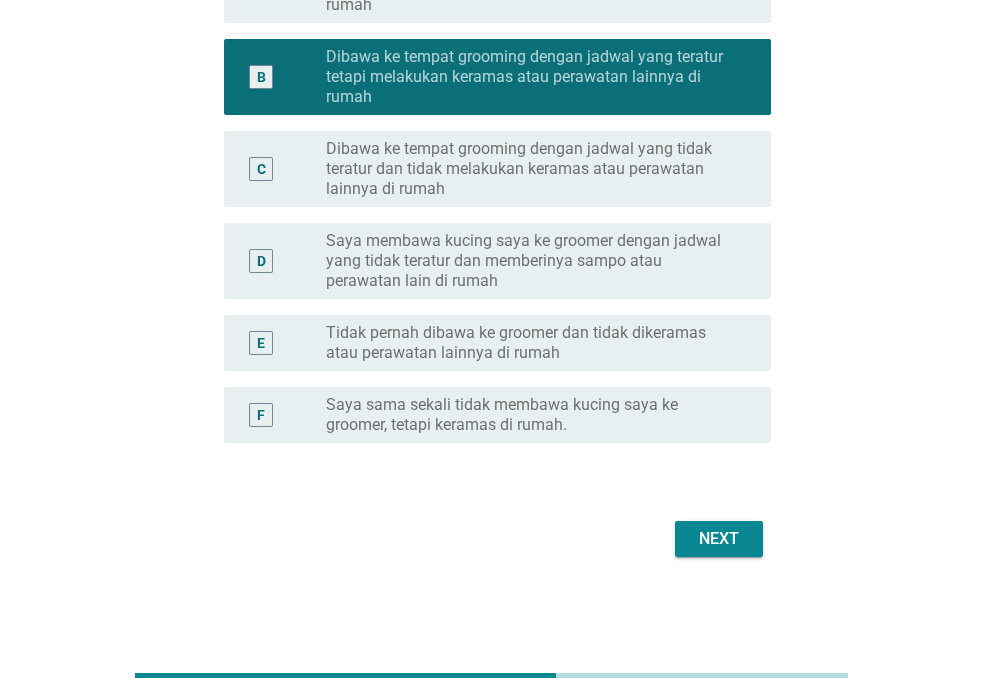 click on "Next" at bounding box center [719, 539] 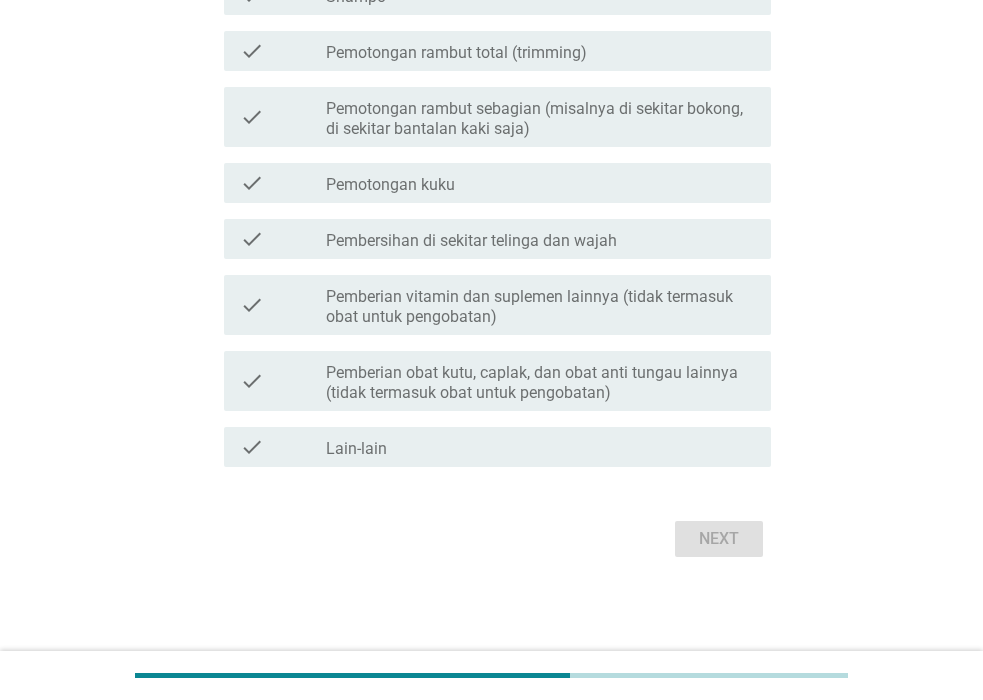 scroll, scrollTop: 0, scrollLeft: 0, axis: both 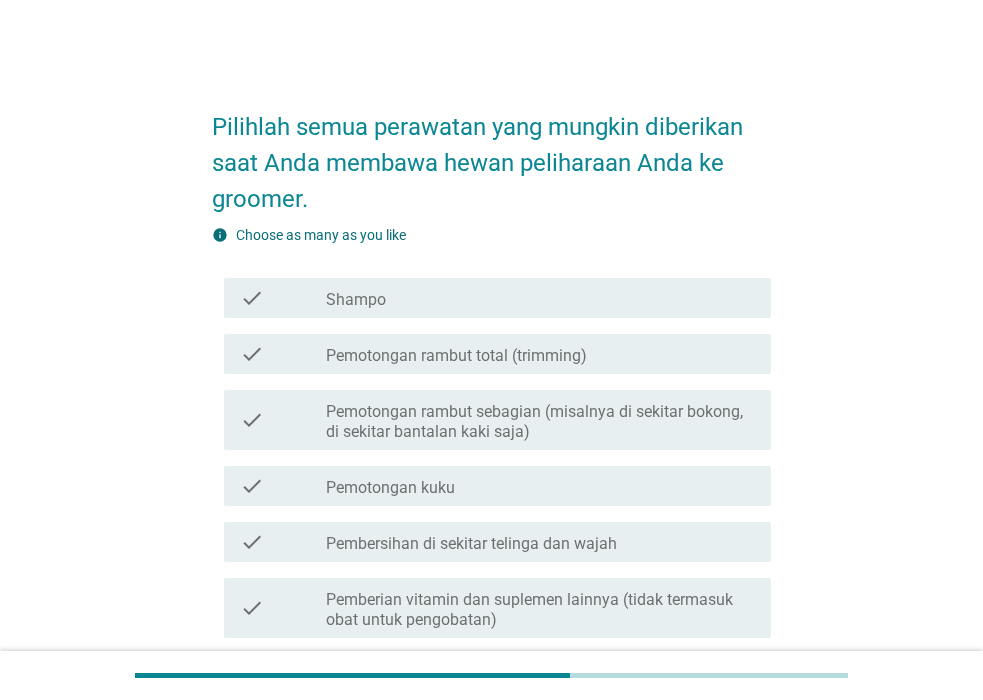 click on "check_box_outline_blank Shampo" at bounding box center [540, 298] 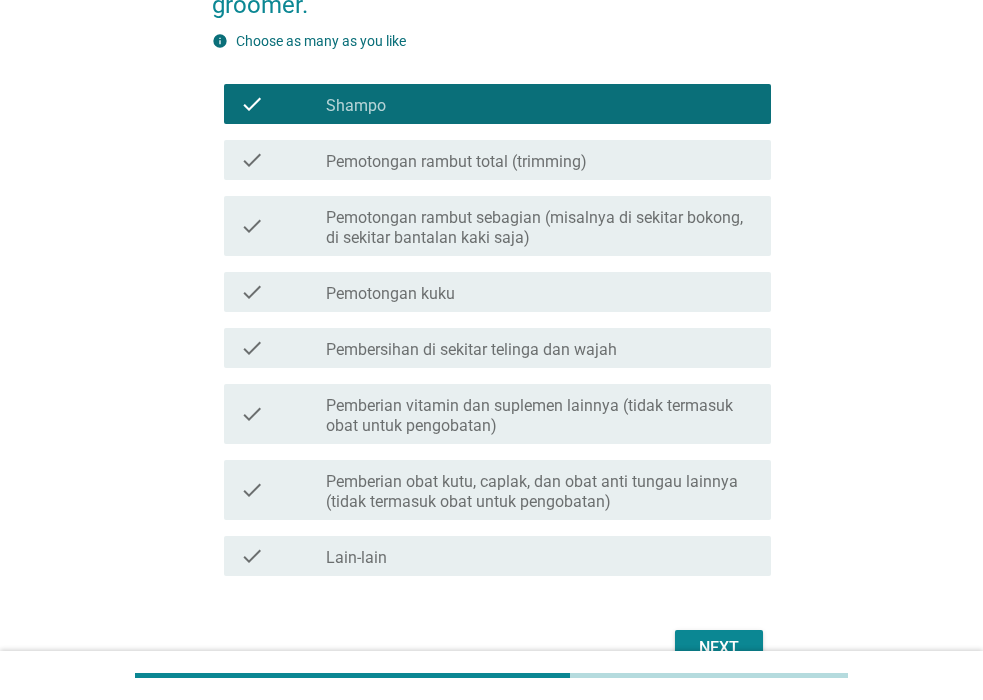 scroll, scrollTop: 200, scrollLeft: 0, axis: vertical 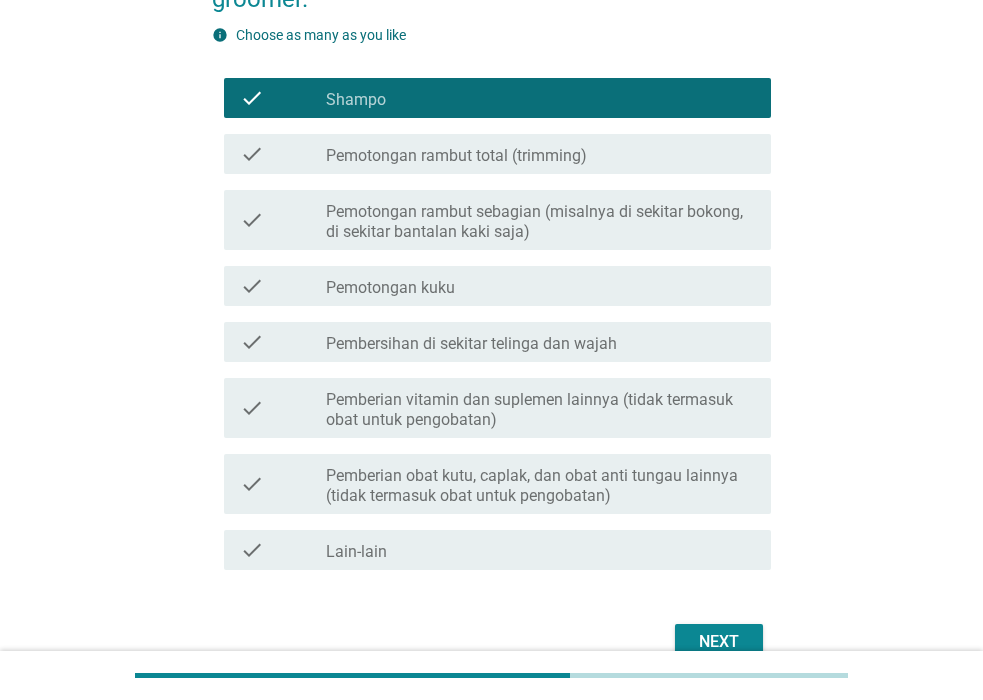click on "check_box_outline_blank Pembersihan di sekitar telinga dan wajah" at bounding box center [540, 342] 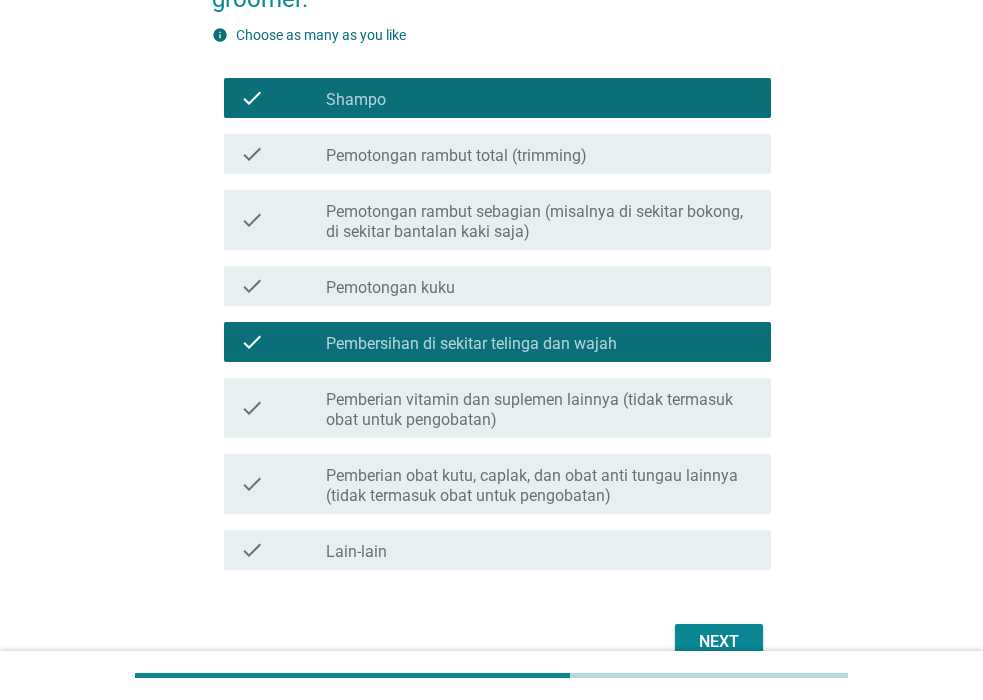 click on "Pemberian vitamin dan suplemen lainnya (tidak termasuk obat untuk pengobatan)" at bounding box center [540, 410] 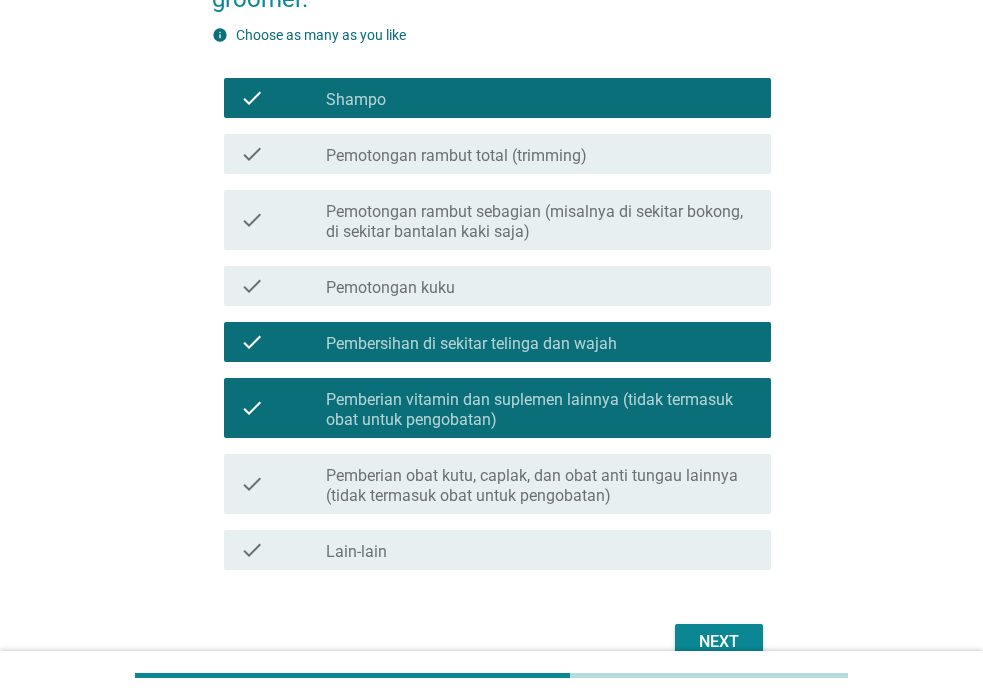 click on "Next" at bounding box center (719, 642) 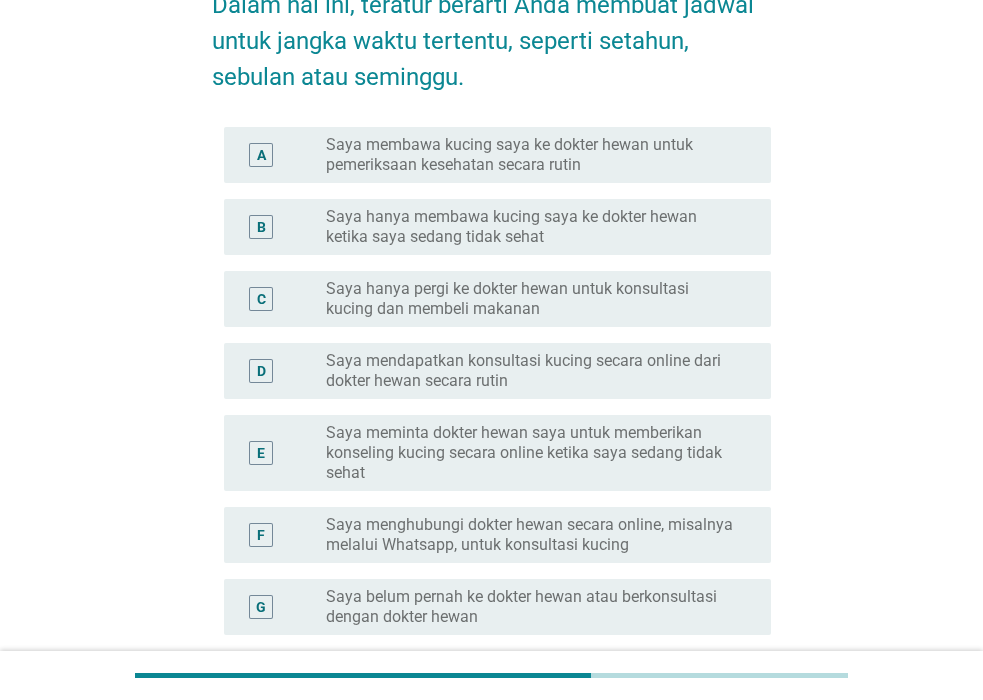 scroll, scrollTop: 200, scrollLeft: 0, axis: vertical 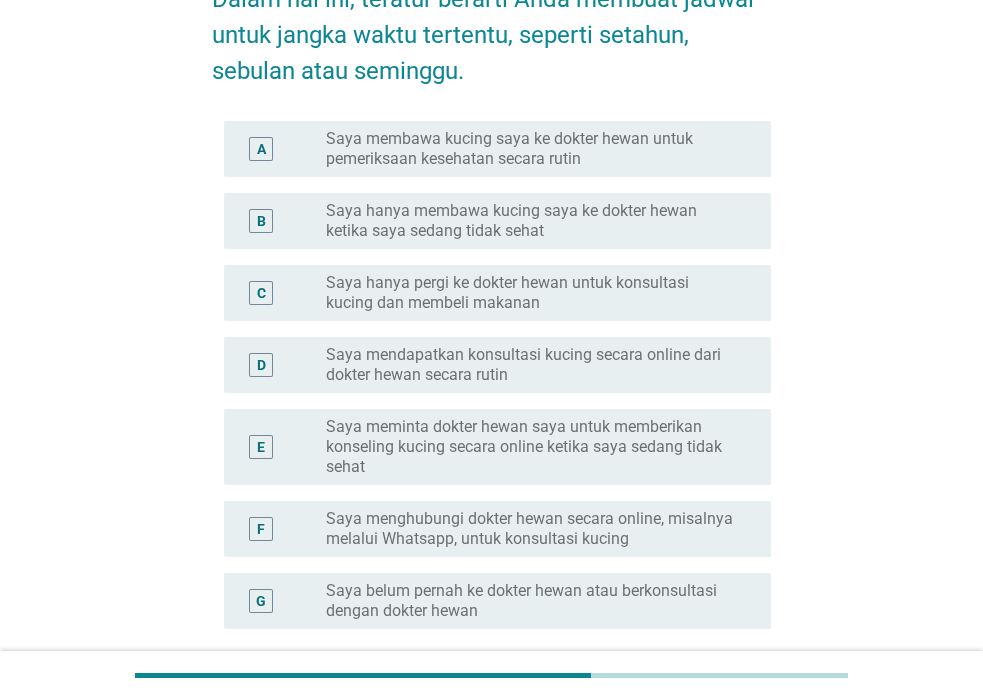 click on "Saya membawa kucing saya ke dokter hewan untuk pemeriksaan kesehatan secara rutin" at bounding box center (532, 149) 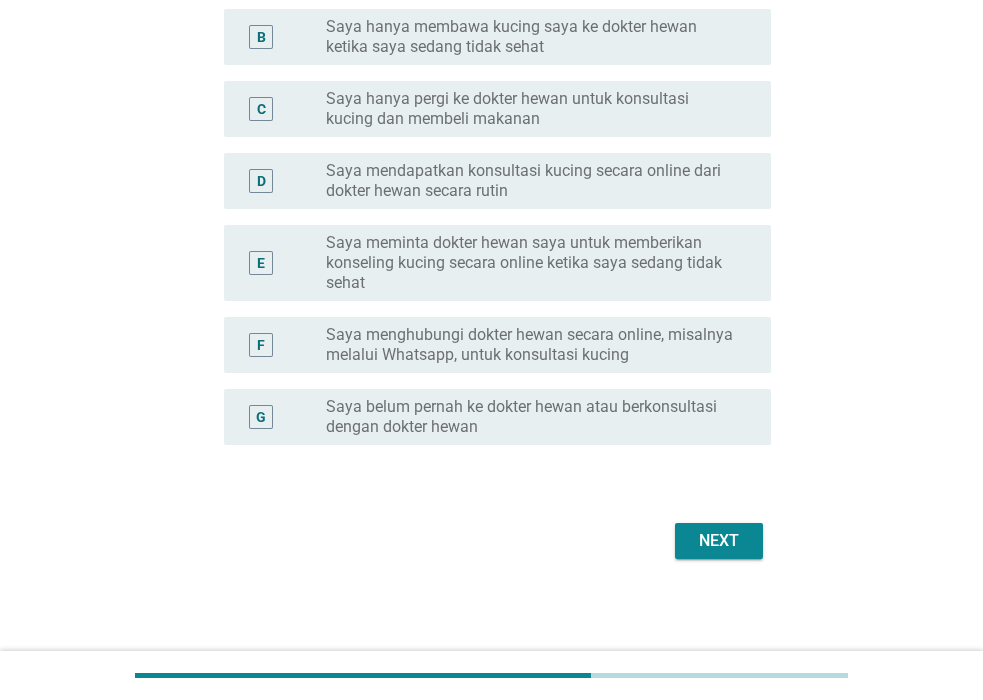 scroll, scrollTop: 386, scrollLeft: 0, axis: vertical 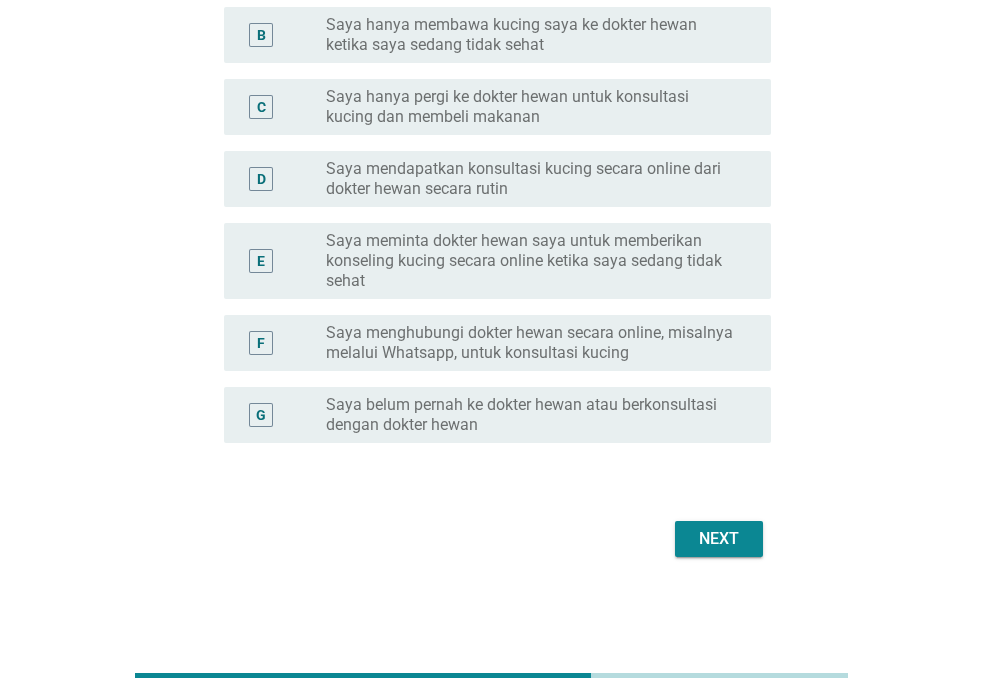 click on "Next" at bounding box center (719, 539) 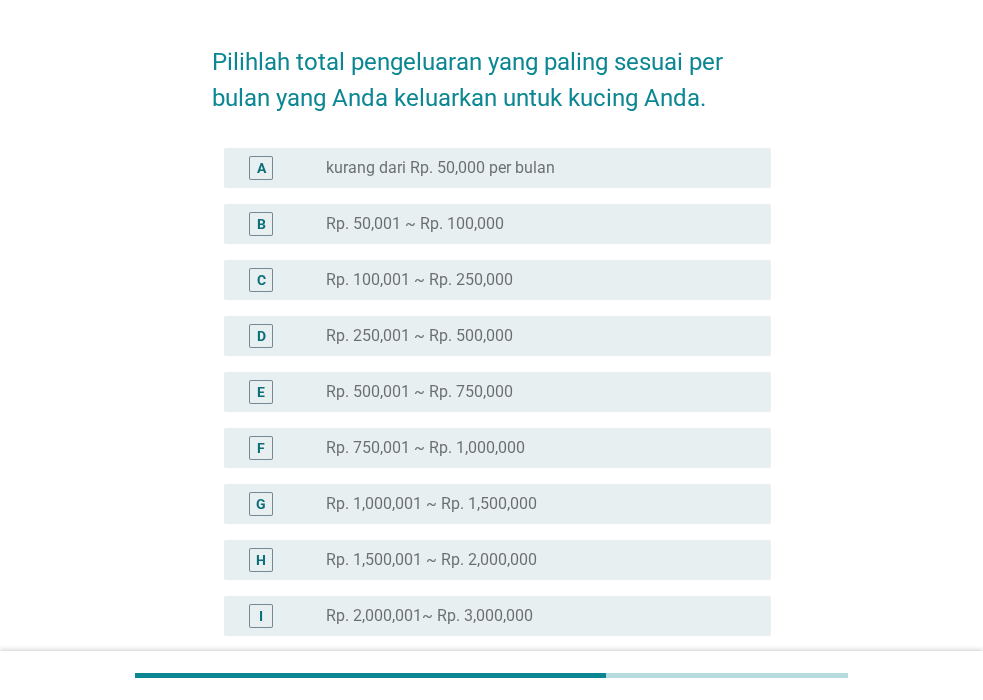 scroll, scrollTop: 100, scrollLeft: 0, axis: vertical 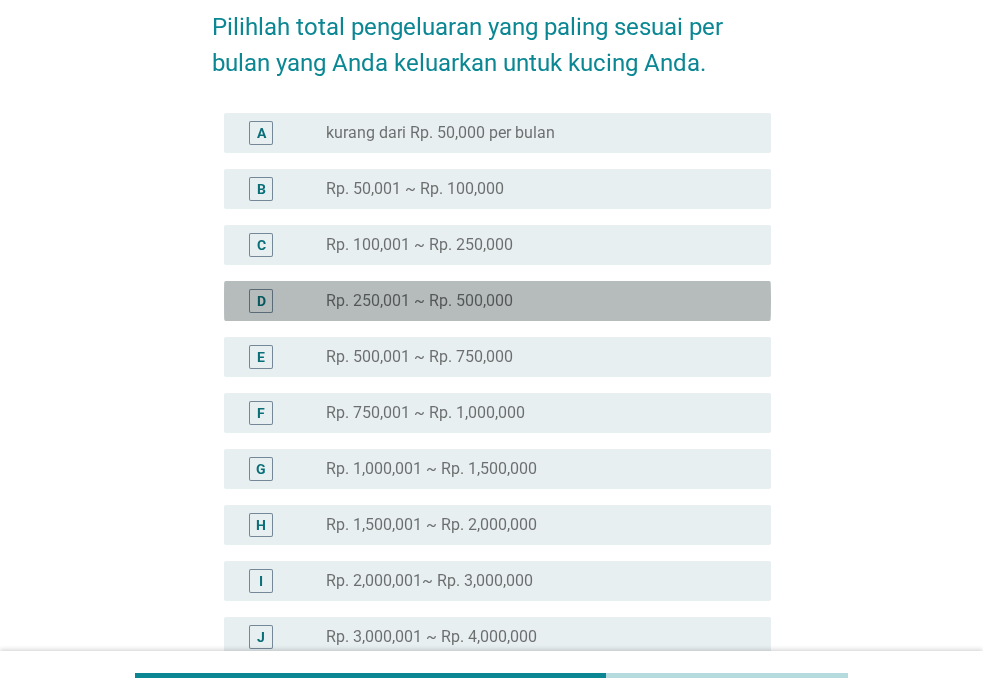 click on "radio_button_unchecked Rp. 250,001 ~ Rp. 500,000" at bounding box center (532, 301) 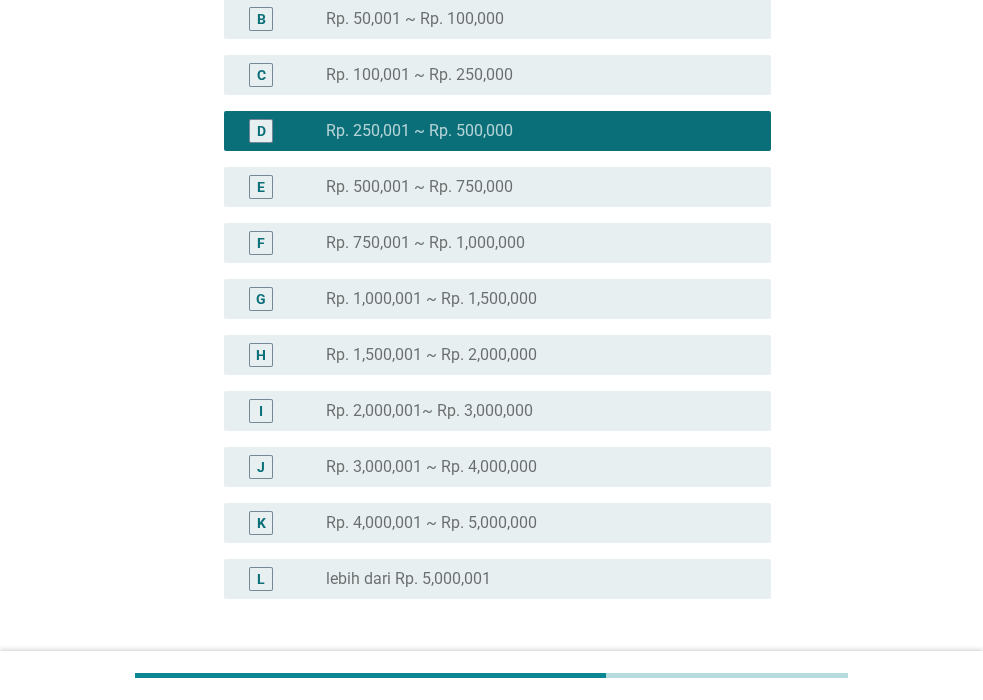 scroll, scrollTop: 426, scrollLeft: 0, axis: vertical 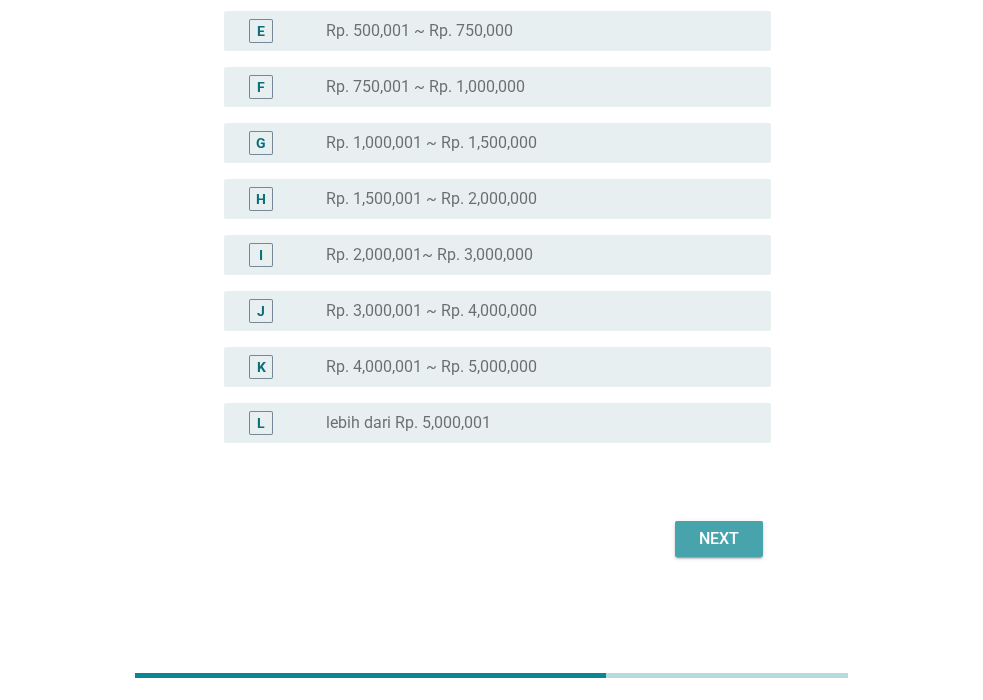 click on "Next" at bounding box center (719, 539) 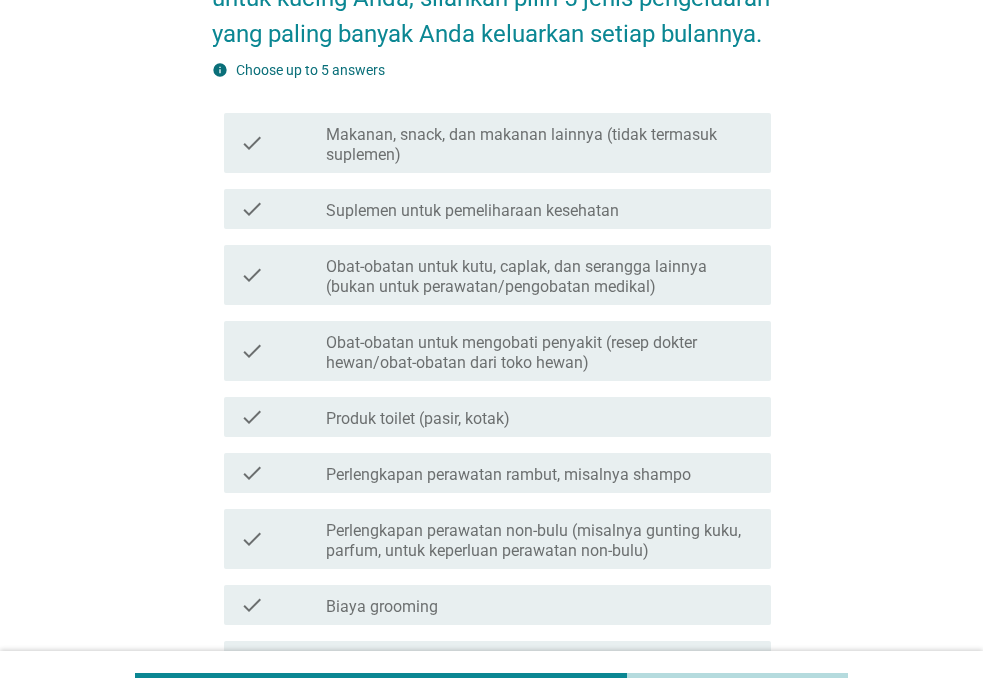 scroll, scrollTop: 200, scrollLeft: 0, axis: vertical 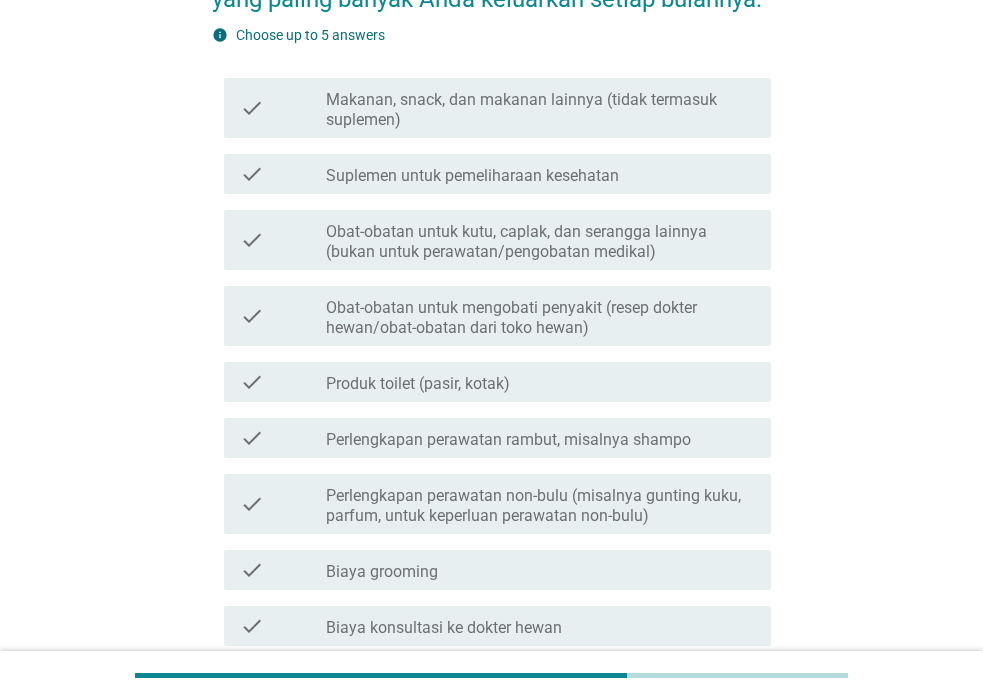 click on "Makanan, snack, dan makanan lainnya (tidak termasuk suplemen)" at bounding box center [540, 110] 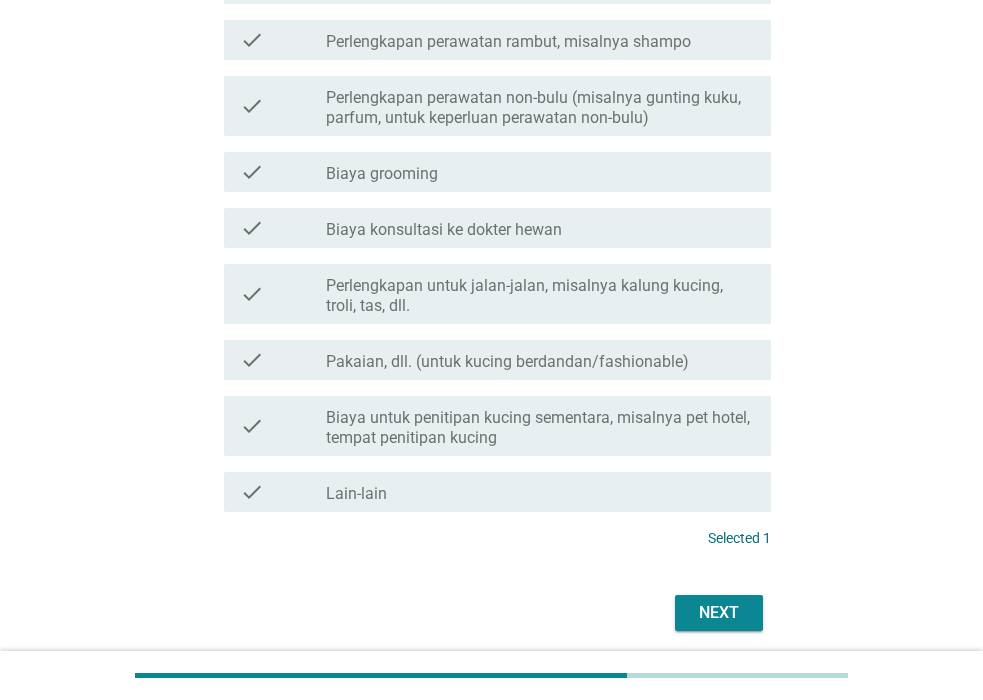 scroll, scrollTop: 600, scrollLeft: 0, axis: vertical 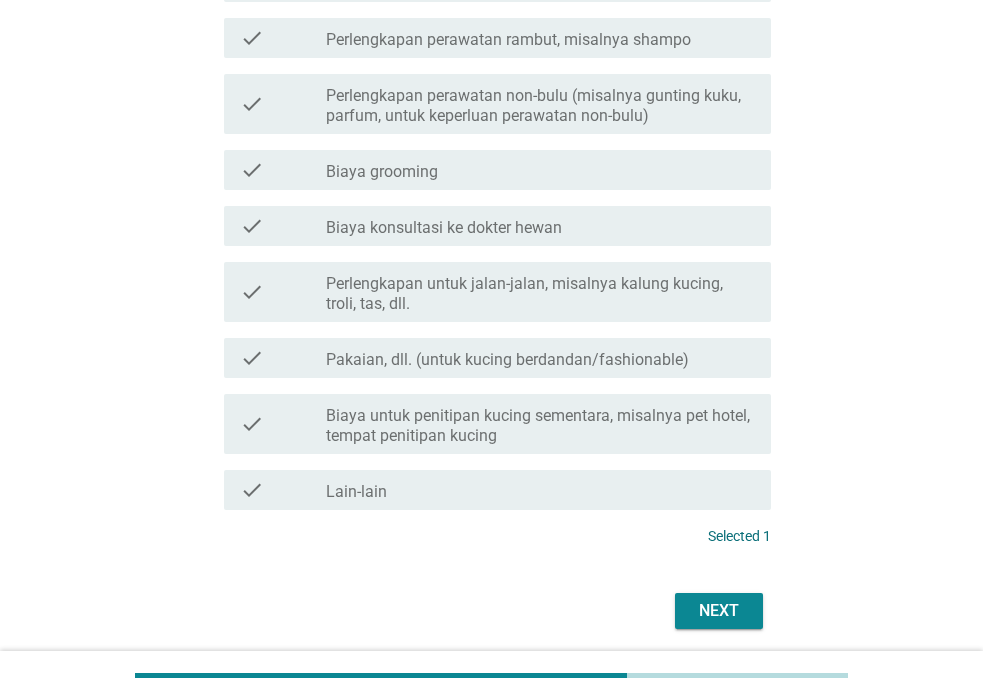 click on "check_box_outline_blank Biaya konsultasi ke dokter hewan" at bounding box center (540, 226) 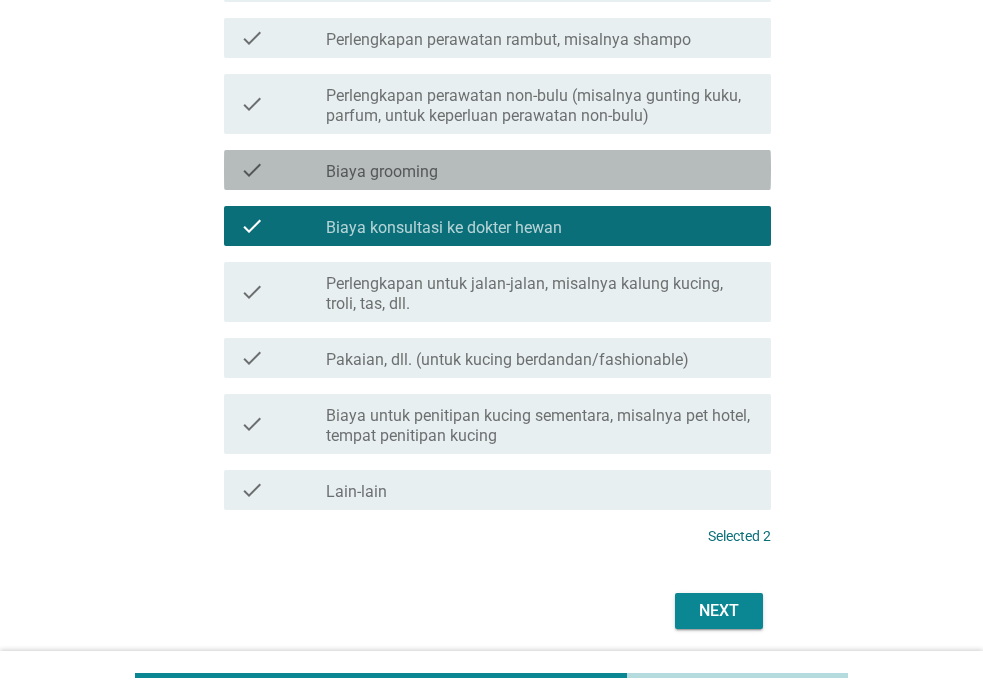 click on "check_box_outline_blank Biaya grooming" at bounding box center [540, 170] 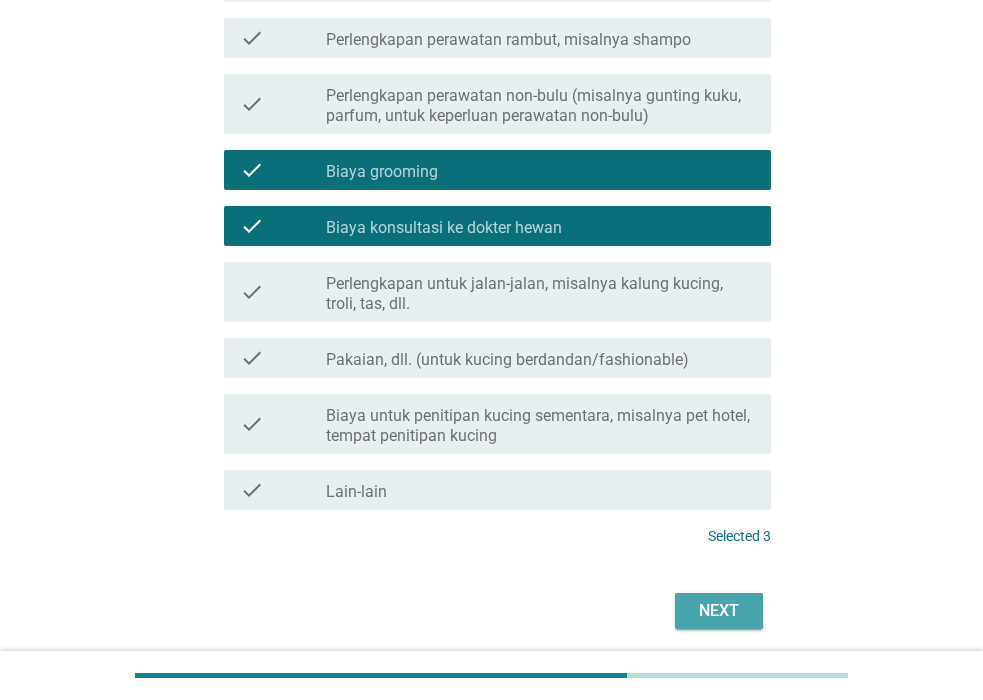 click on "Next" at bounding box center [719, 611] 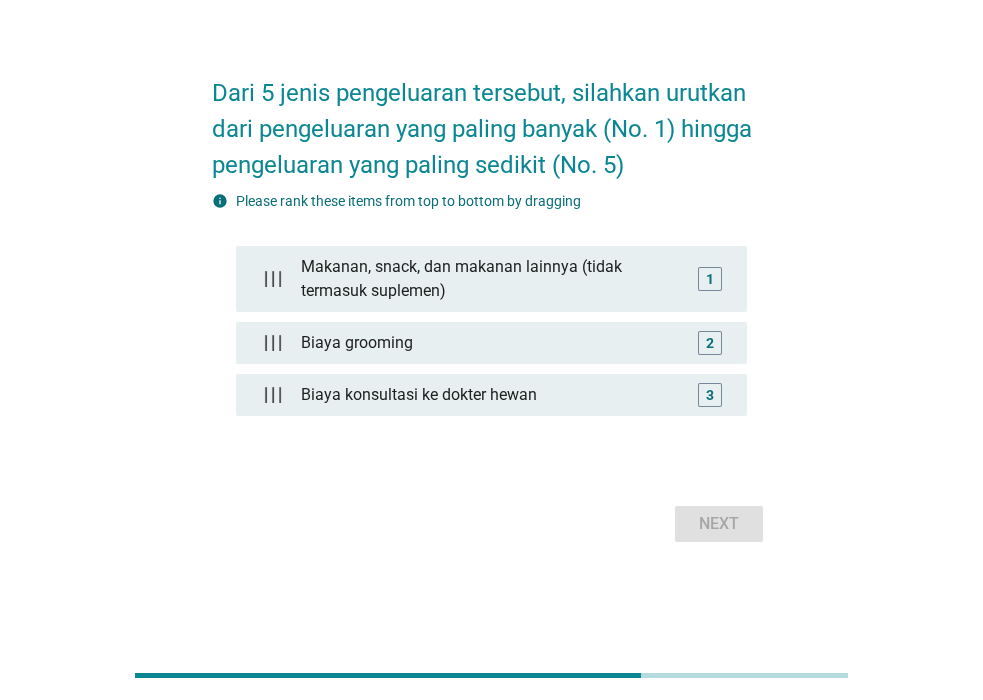scroll, scrollTop: 0, scrollLeft: 0, axis: both 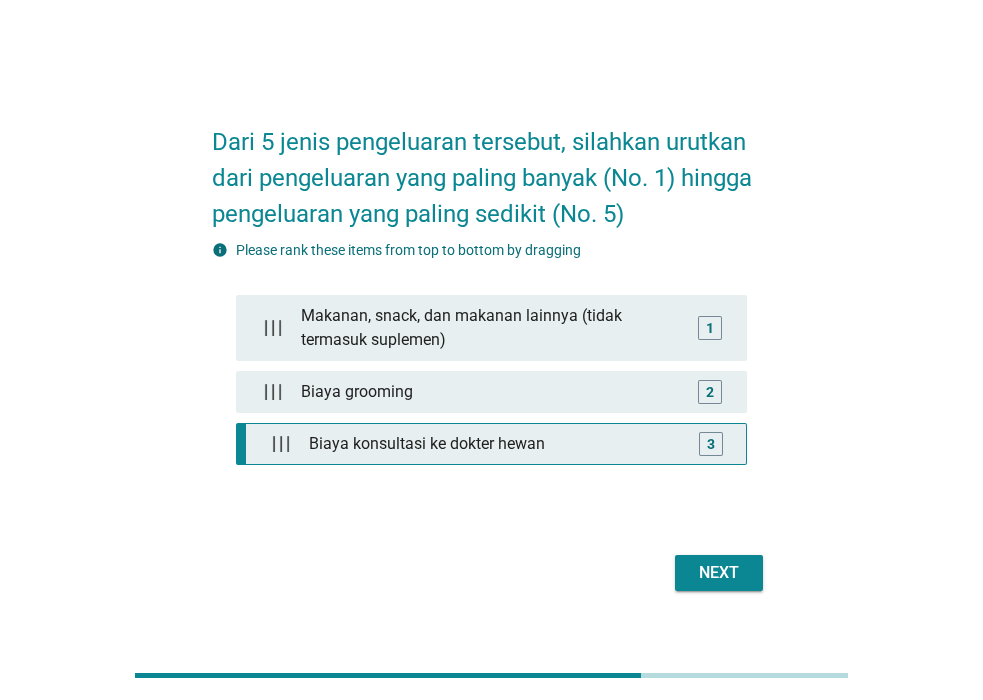 click on "Biaya konsultasi ke dokter hewan" at bounding box center [496, 444] 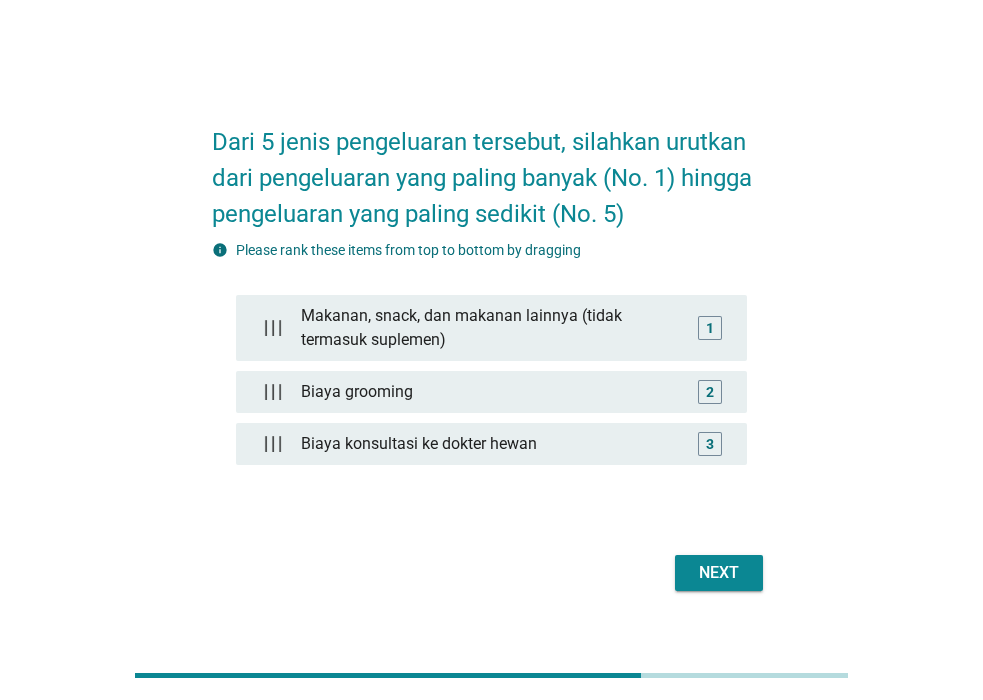 click on "Next" at bounding box center (719, 573) 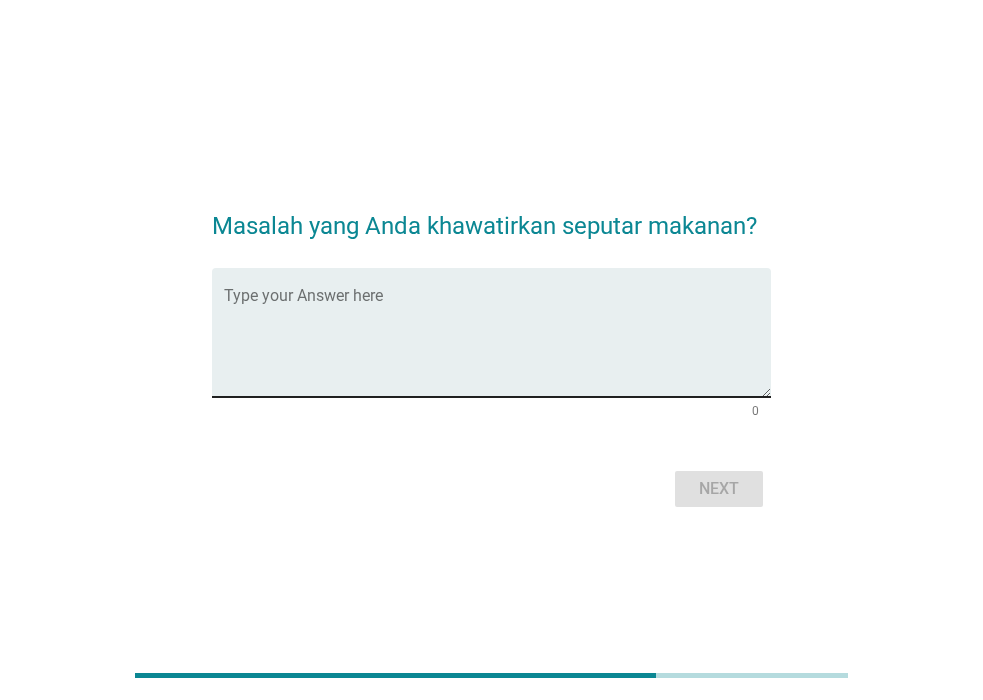 click at bounding box center (497, 344) 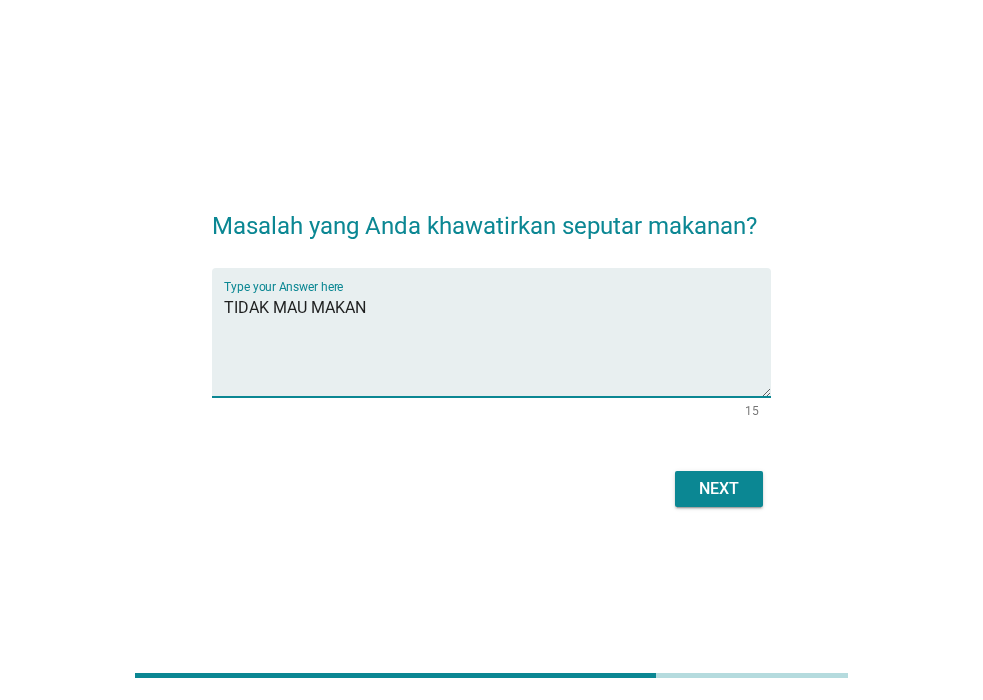 type on "TIDAK MAU MAKAN" 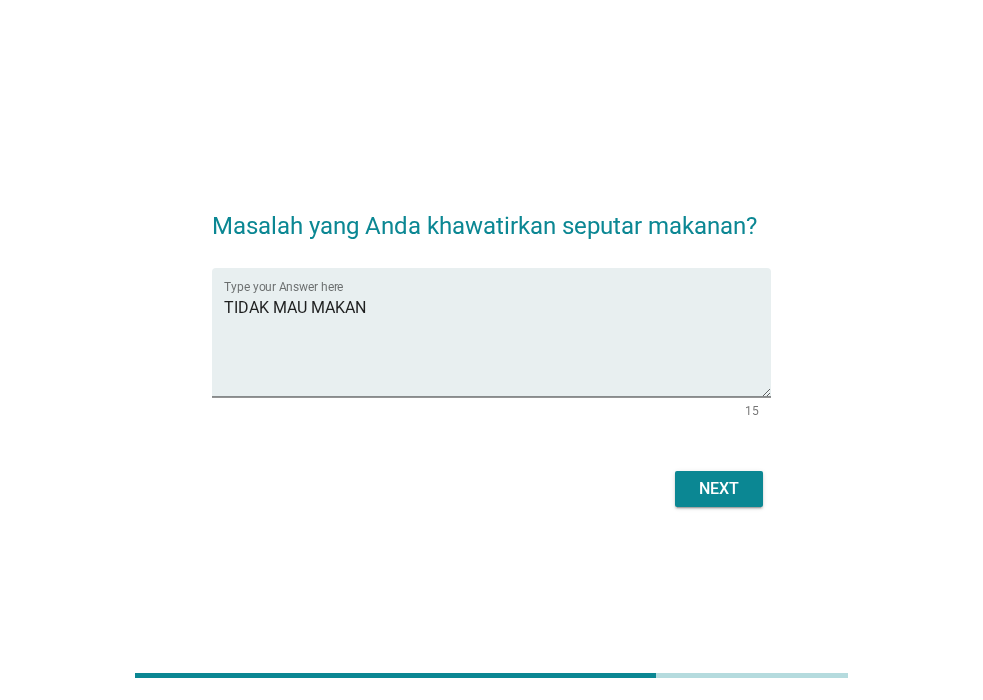 click on "Next" at bounding box center (719, 489) 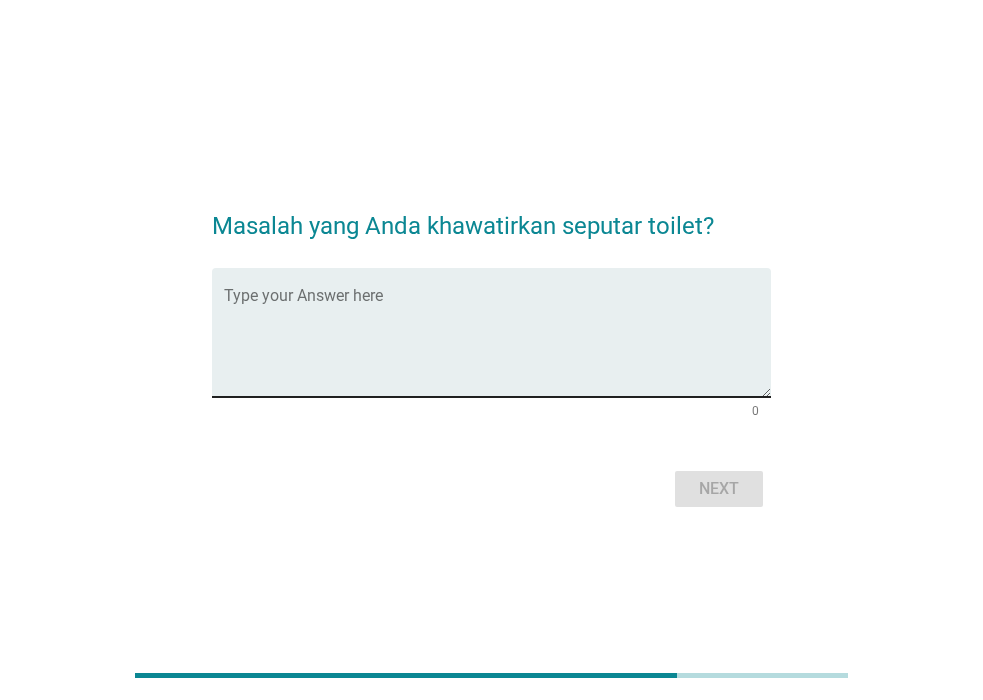 click at bounding box center [497, 344] 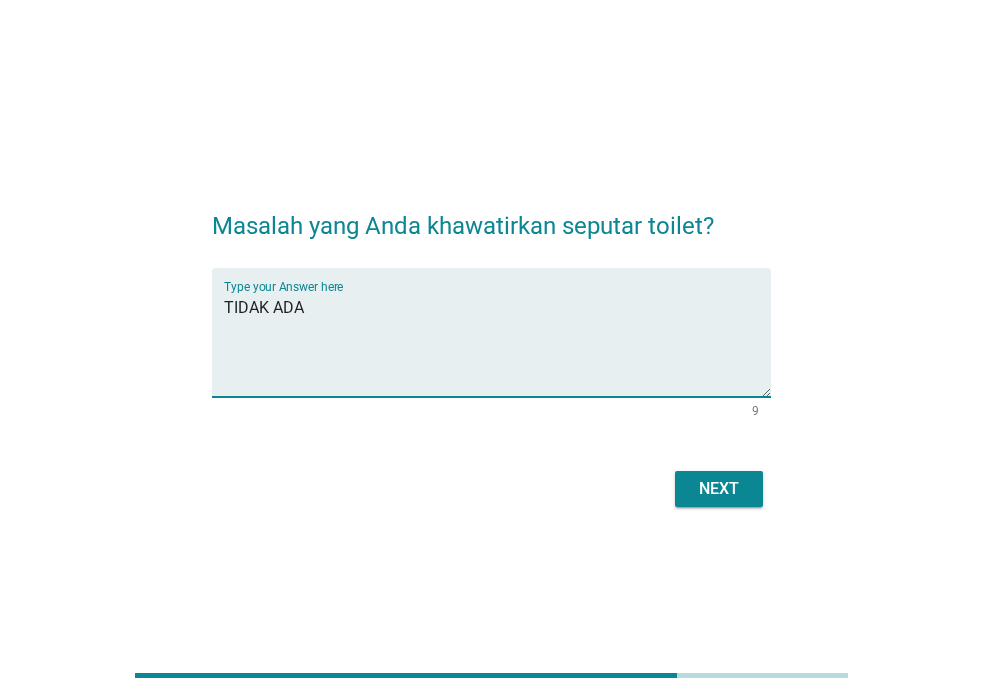type on "TIDAK ADA" 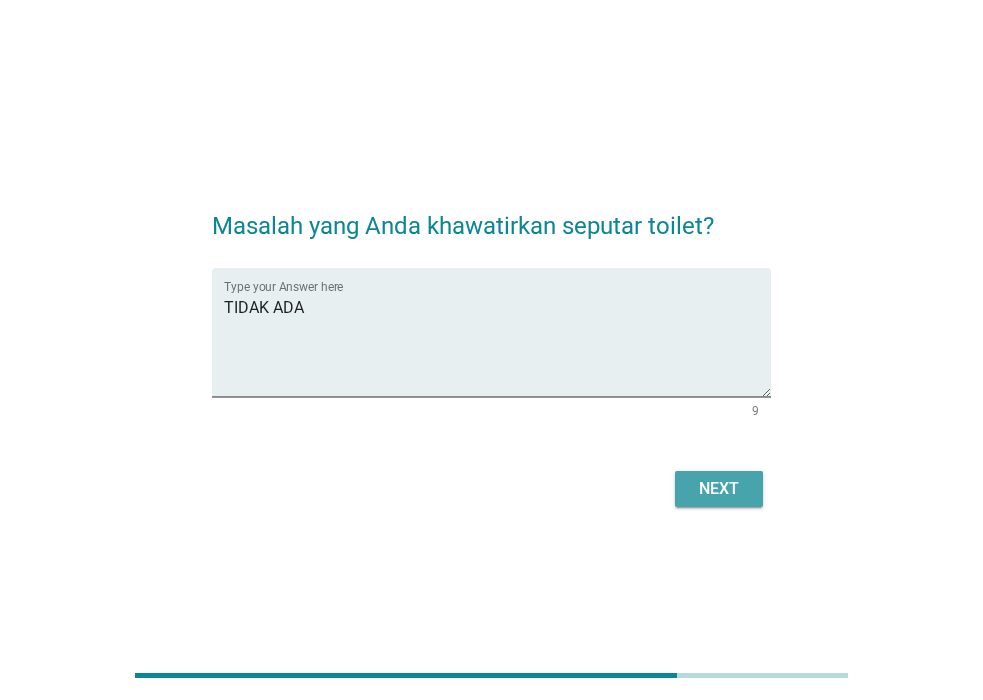 click on "Next" at bounding box center (719, 489) 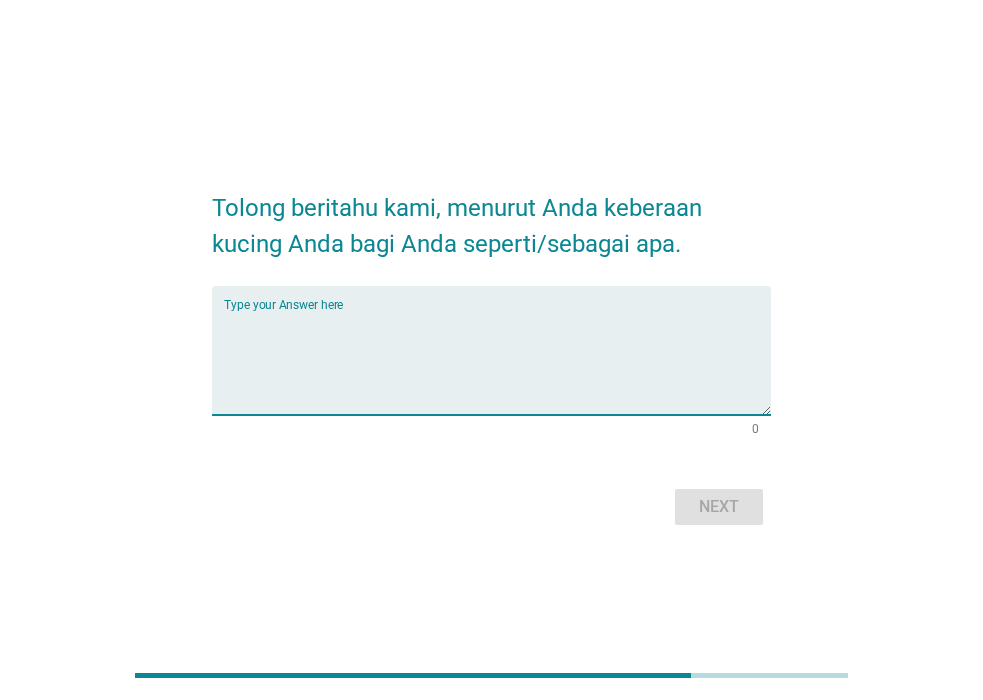 click at bounding box center [497, 362] 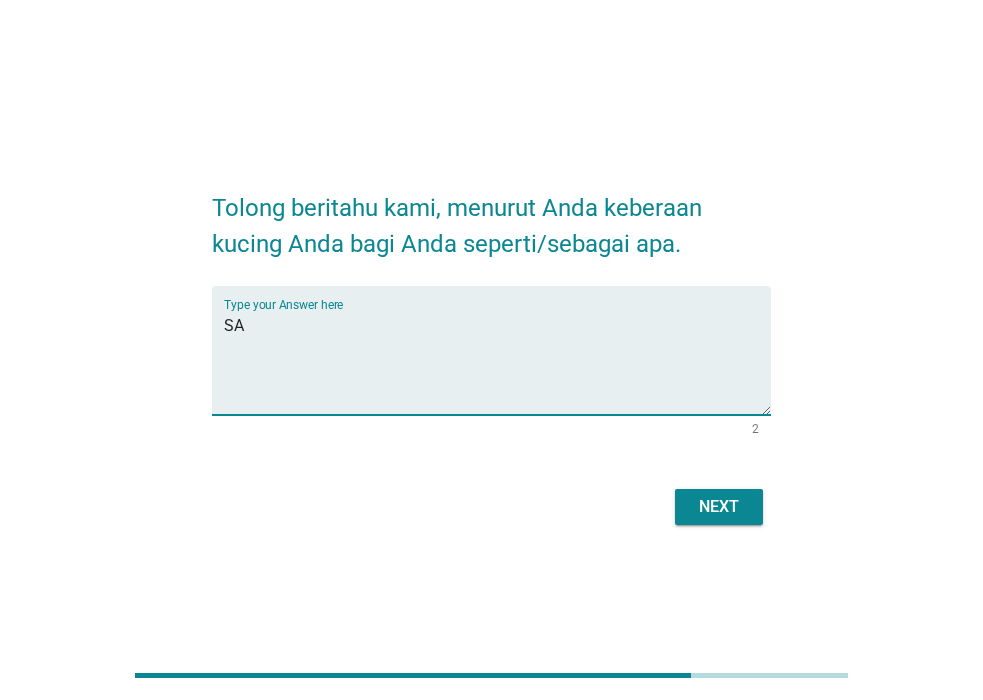 type on "S" 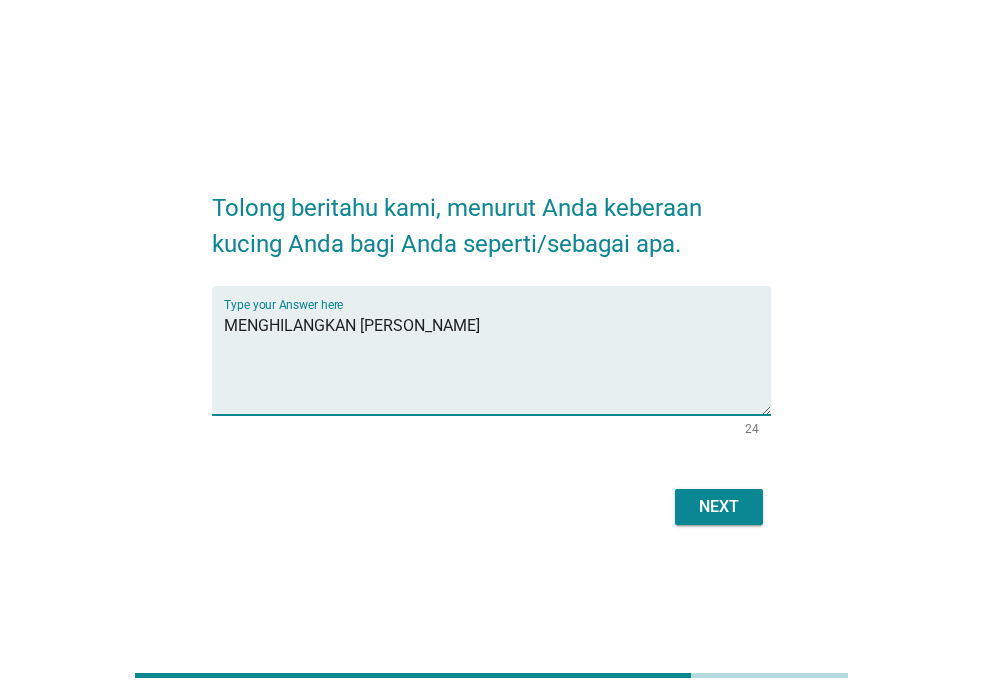 type on "MENGHILANGKAN [PERSON_NAME]" 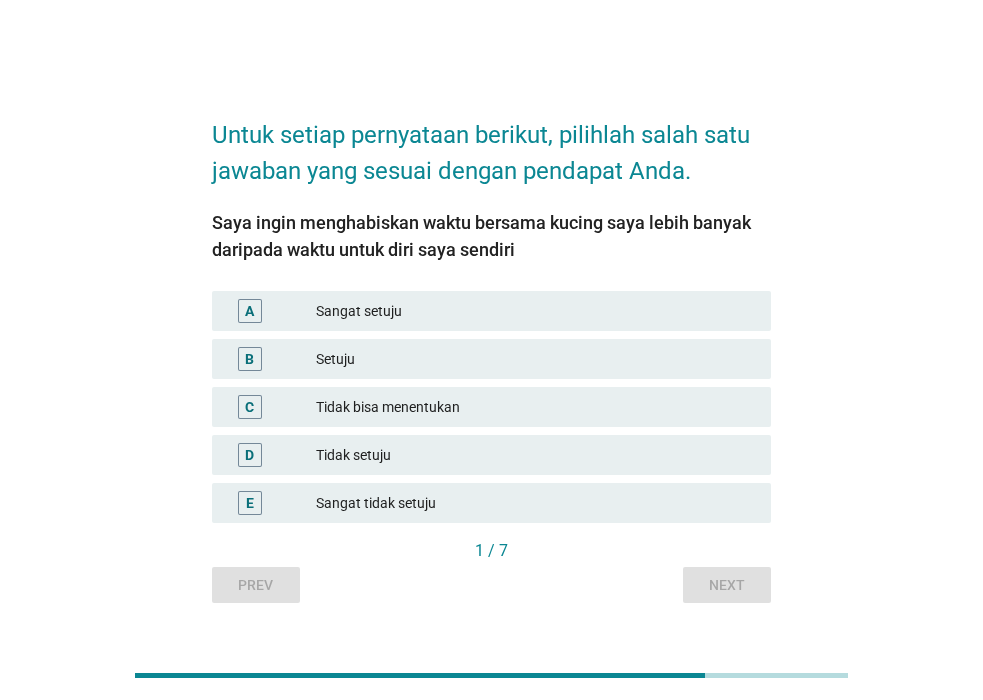 click on "Setuju" at bounding box center (535, 359) 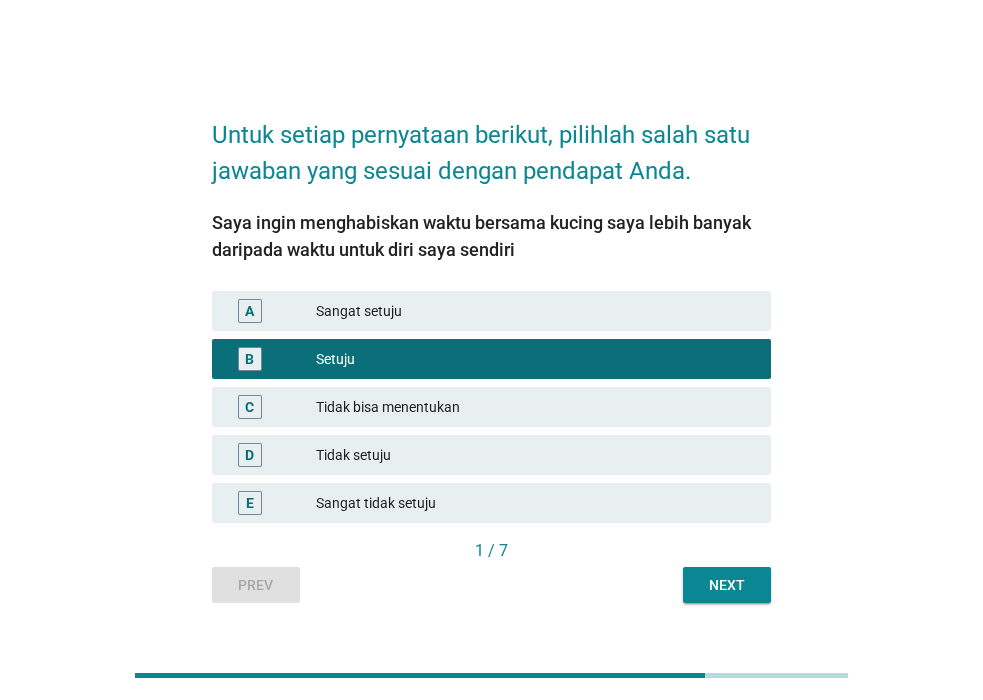 click on "Sangat setuju" at bounding box center (535, 311) 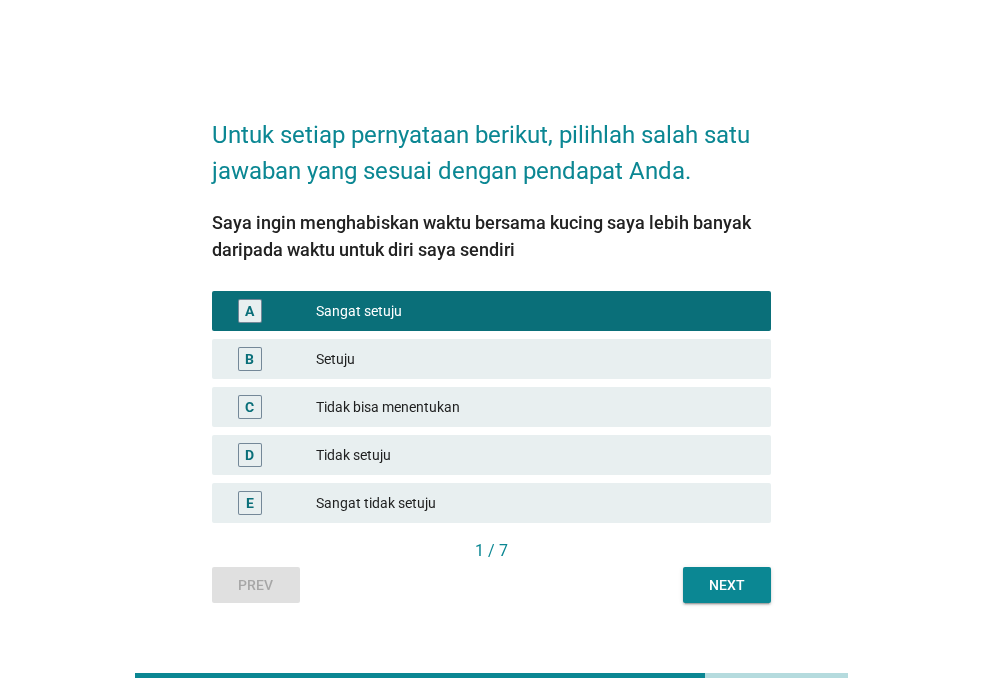 click on "Next" at bounding box center [727, 585] 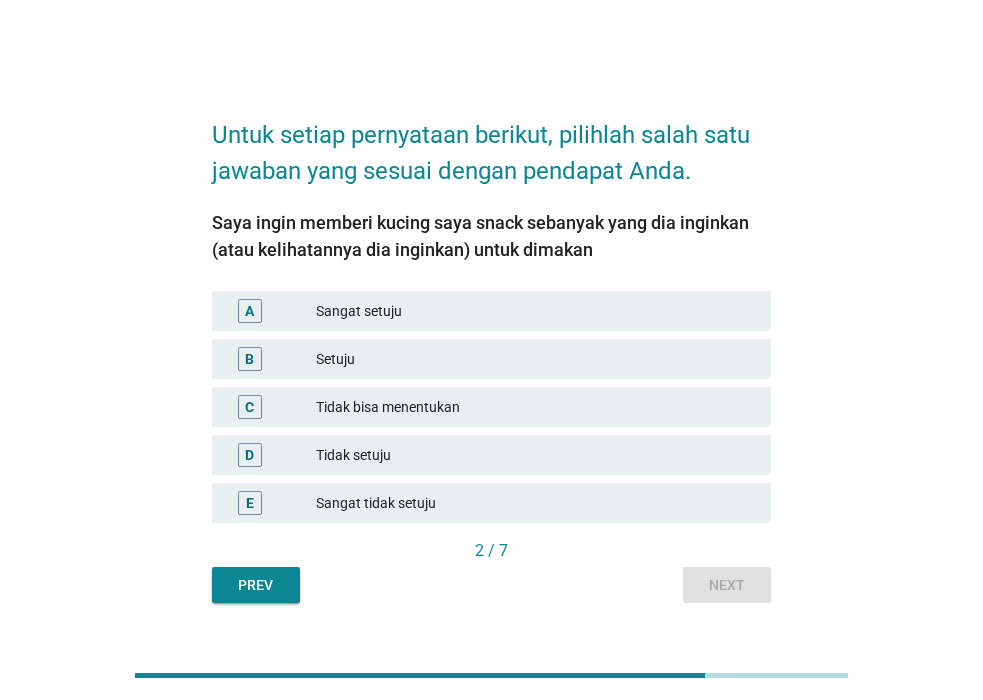 click on "A   Sangat setuju" at bounding box center [491, 311] 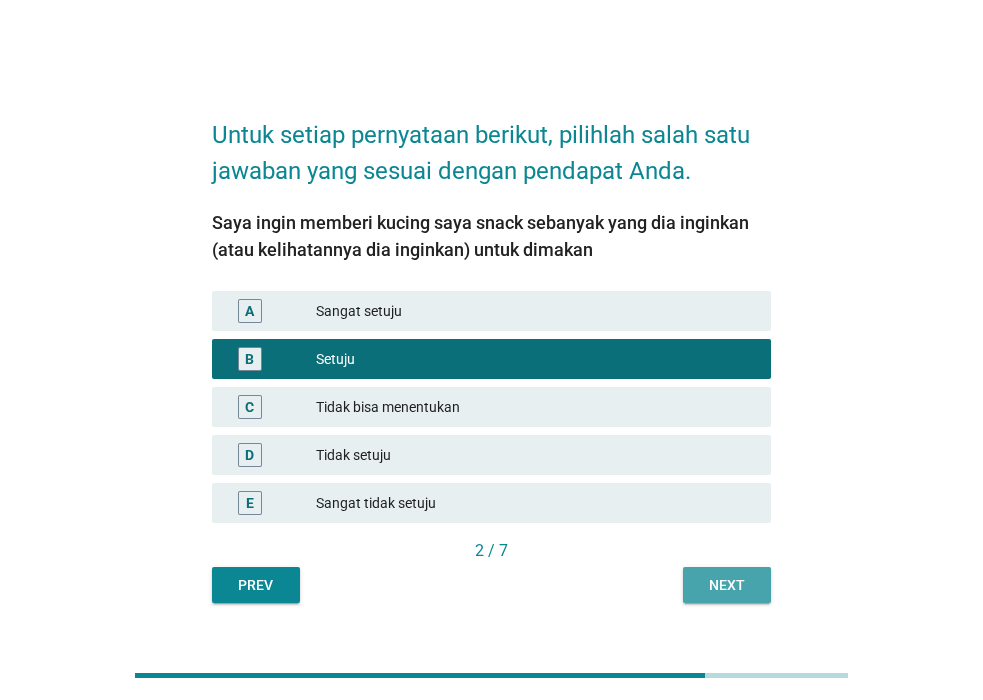 click on "Next" at bounding box center [727, 585] 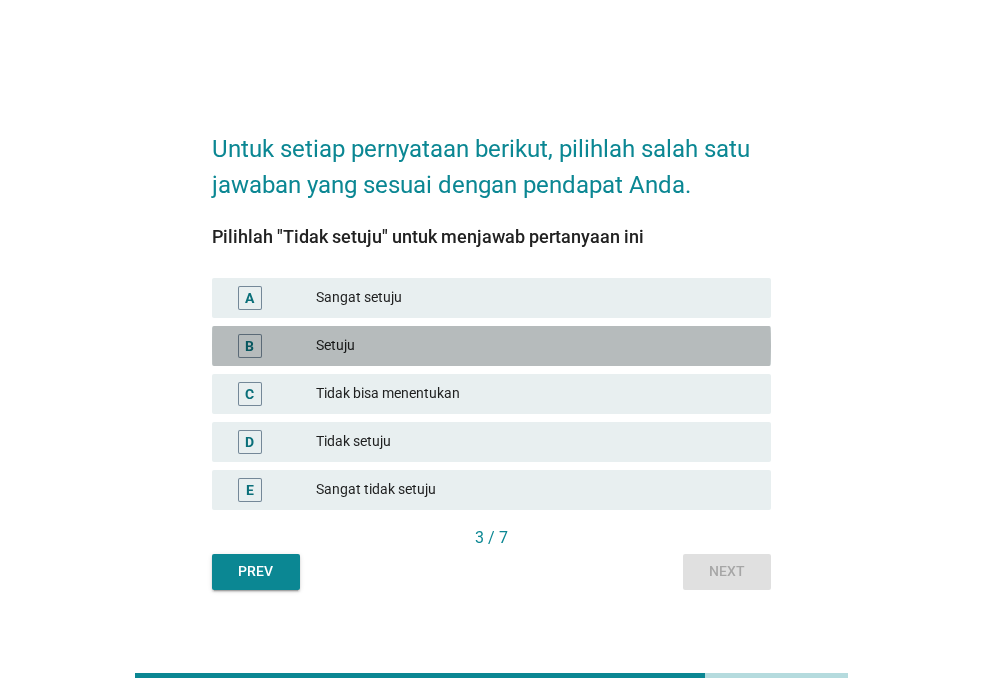 click on "B   Setuju" at bounding box center [491, 346] 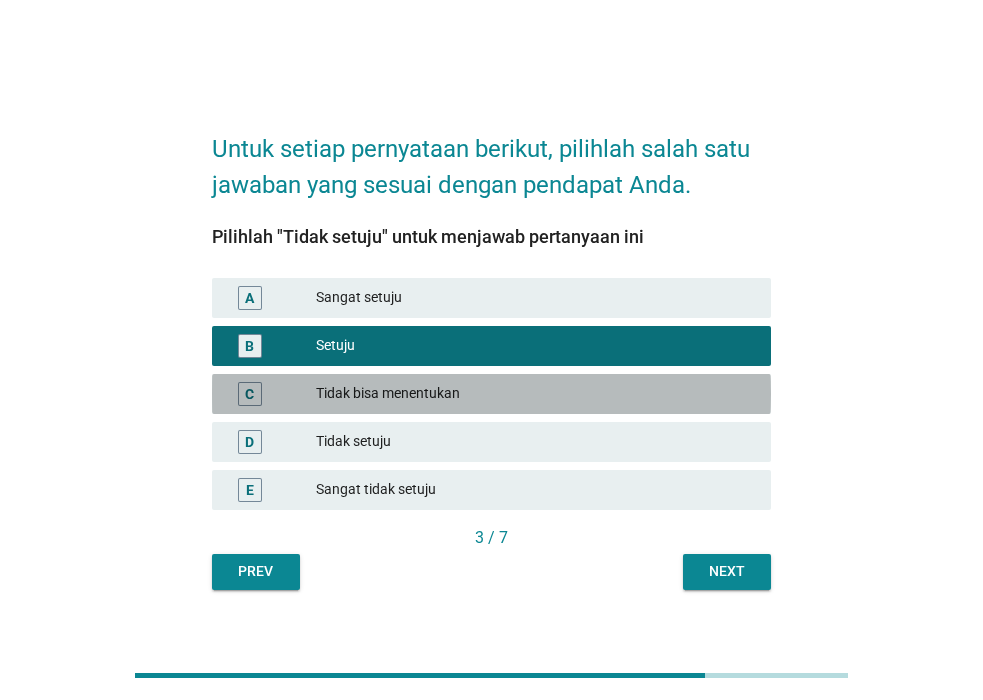 click on "Tidak bisa menentukan" at bounding box center [535, 394] 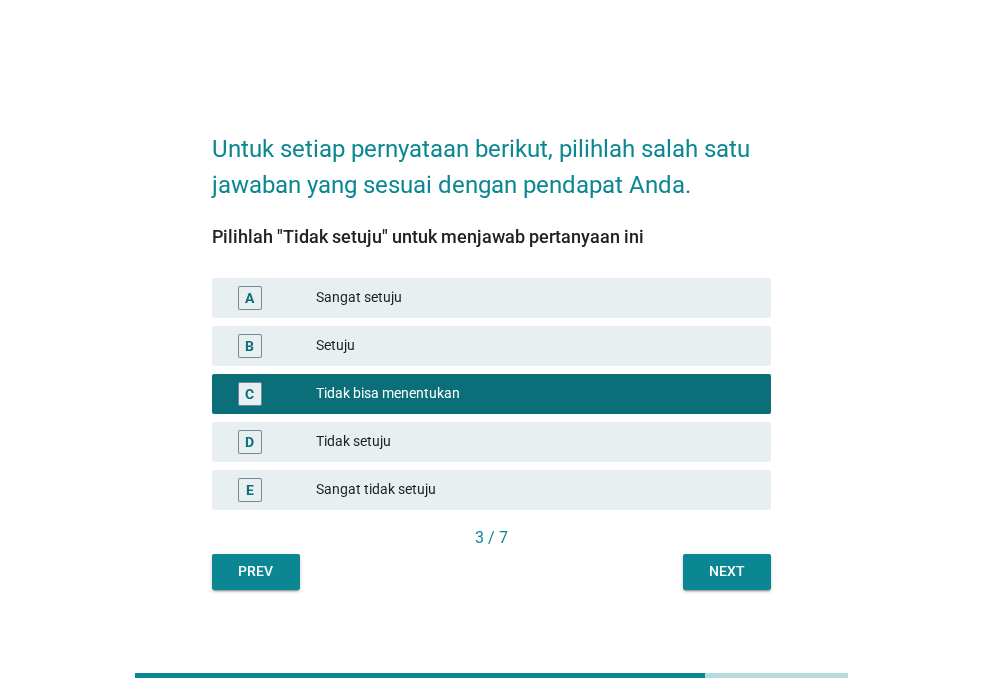 click on "D   Tidak setuju" at bounding box center [491, 442] 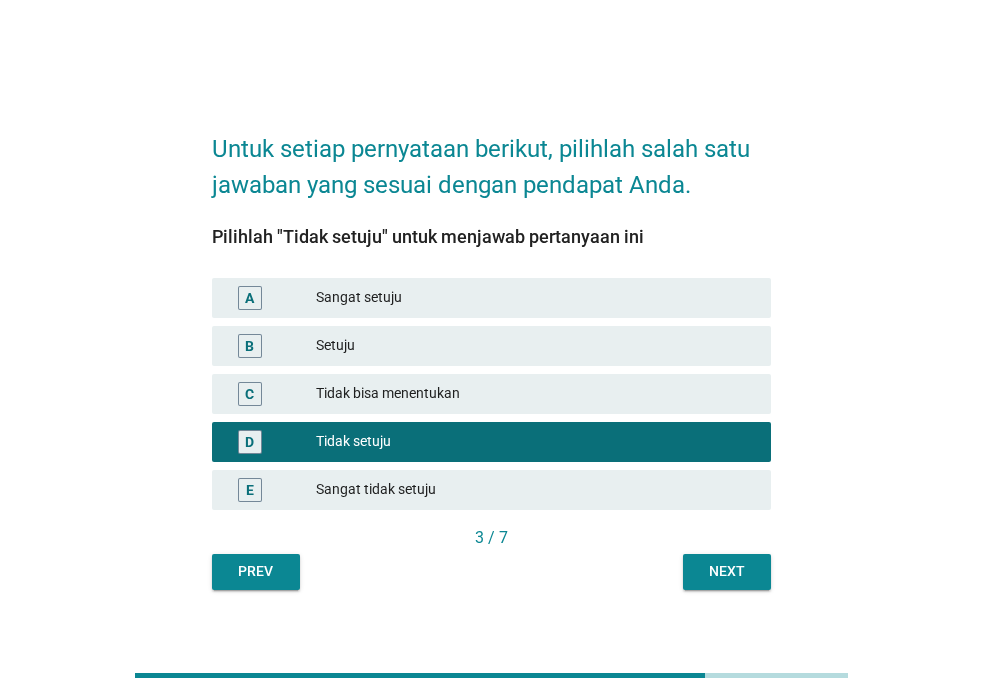 click on "Next" at bounding box center [727, 571] 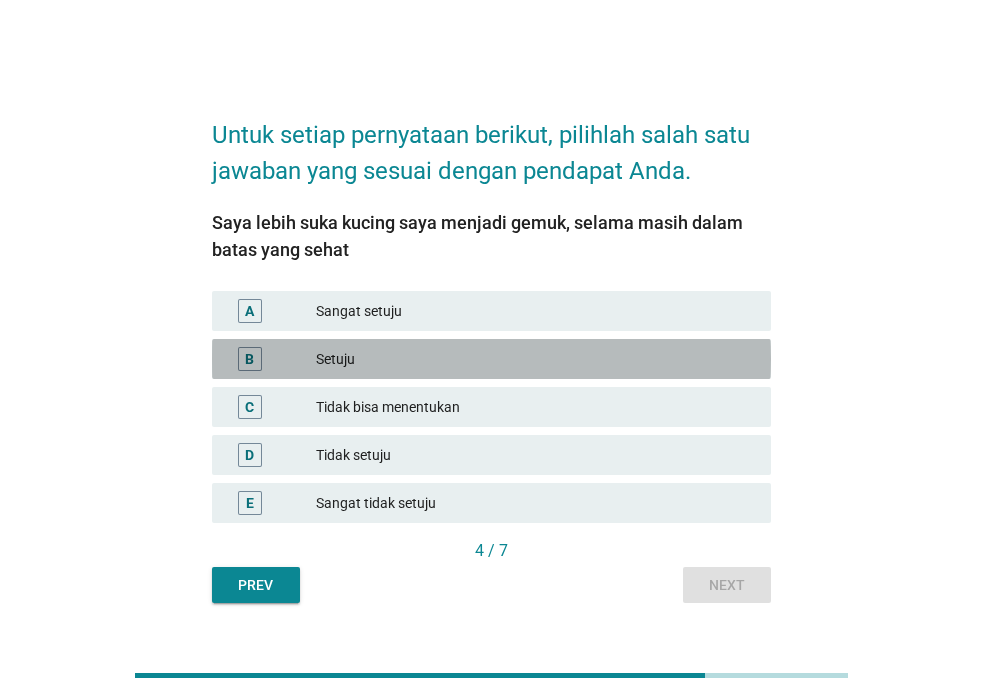 click on "Setuju" at bounding box center [535, 359] 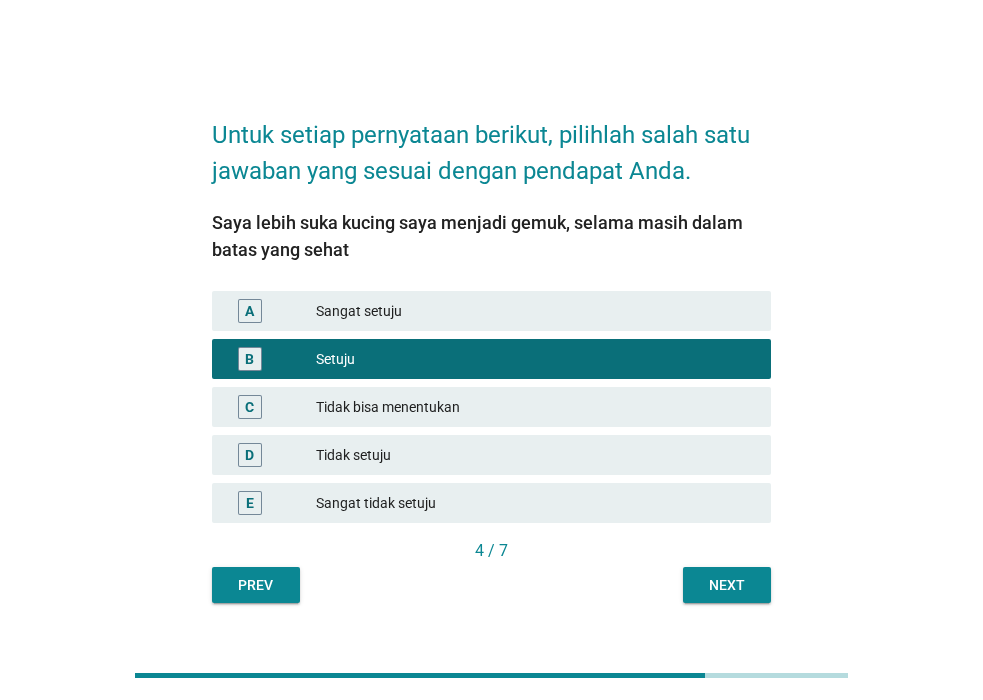 click on "Next" at bounding box center [727, 585] 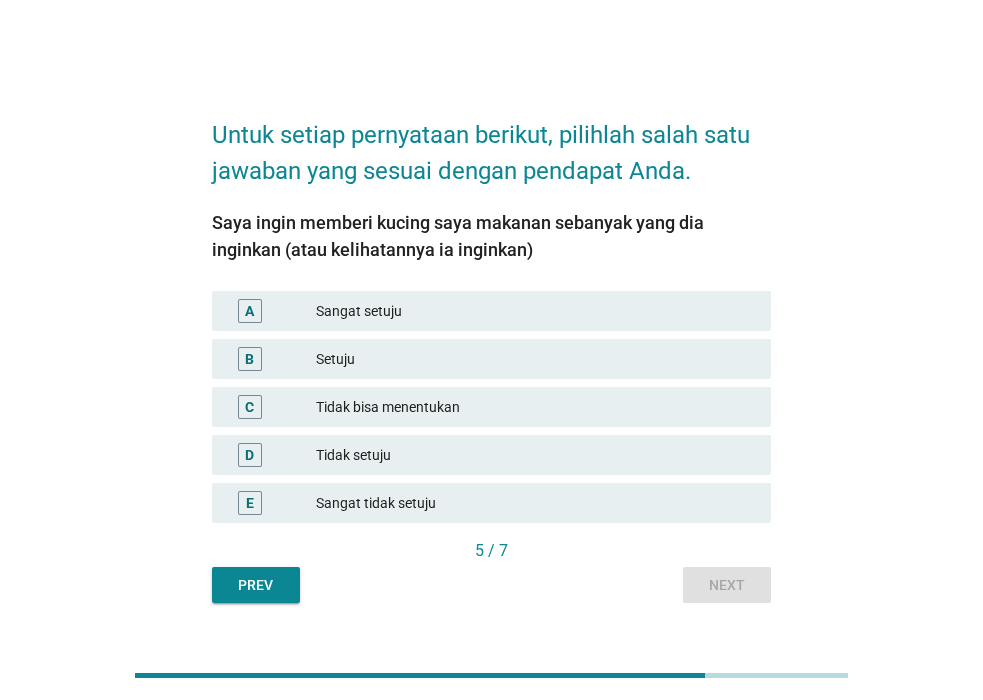 click on "Setuju" at bounding box center [535, 359] 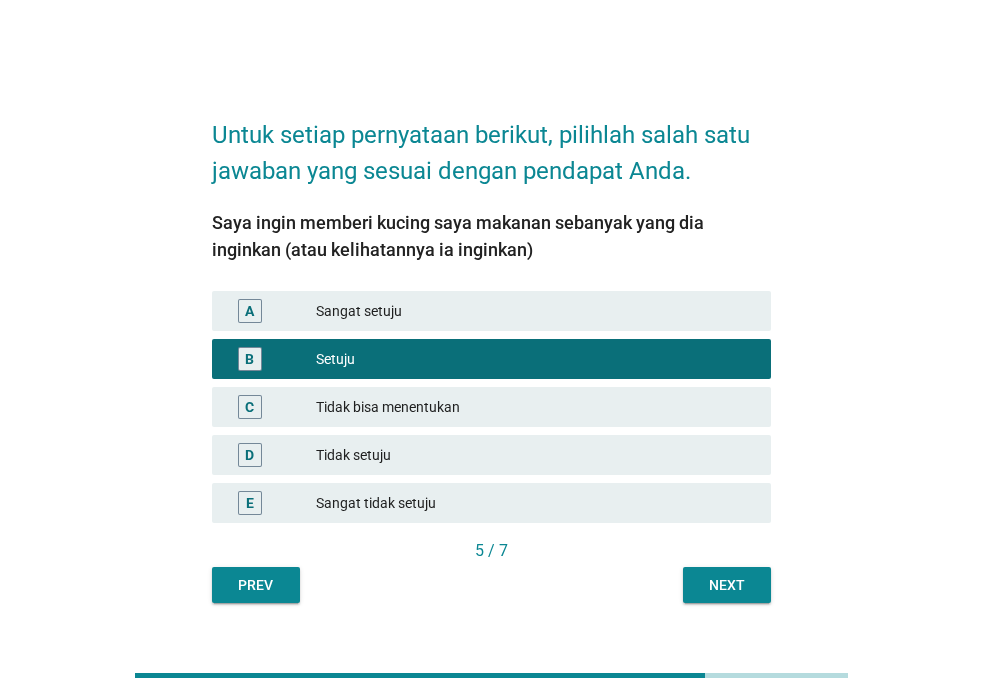 click on "Next" at bounding box center (727, 585) 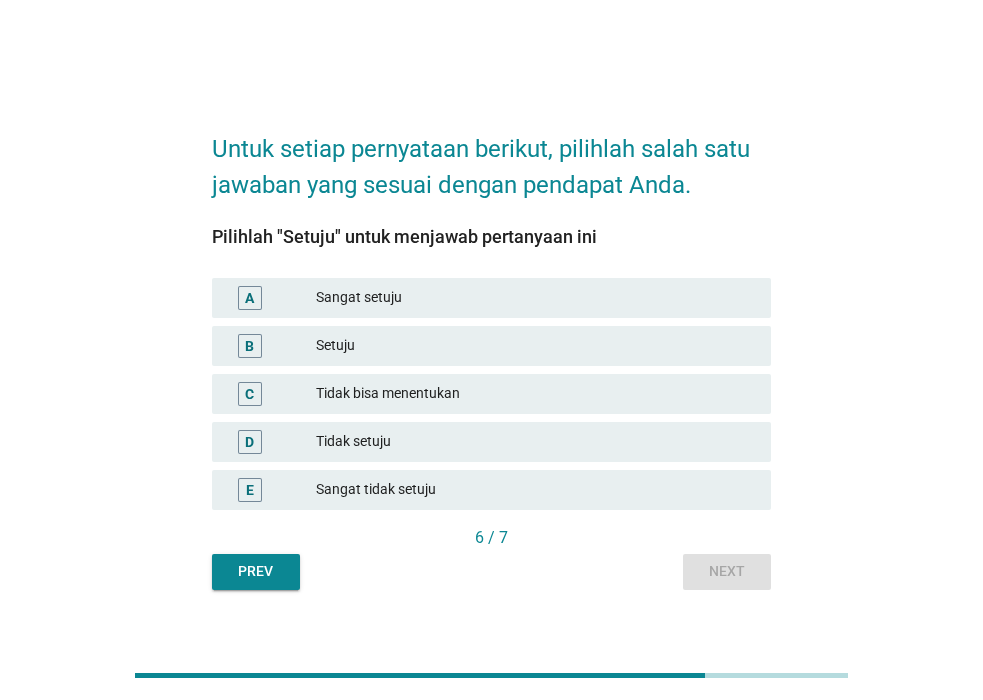 click on "Setuju" at bounding box center (535, 346) 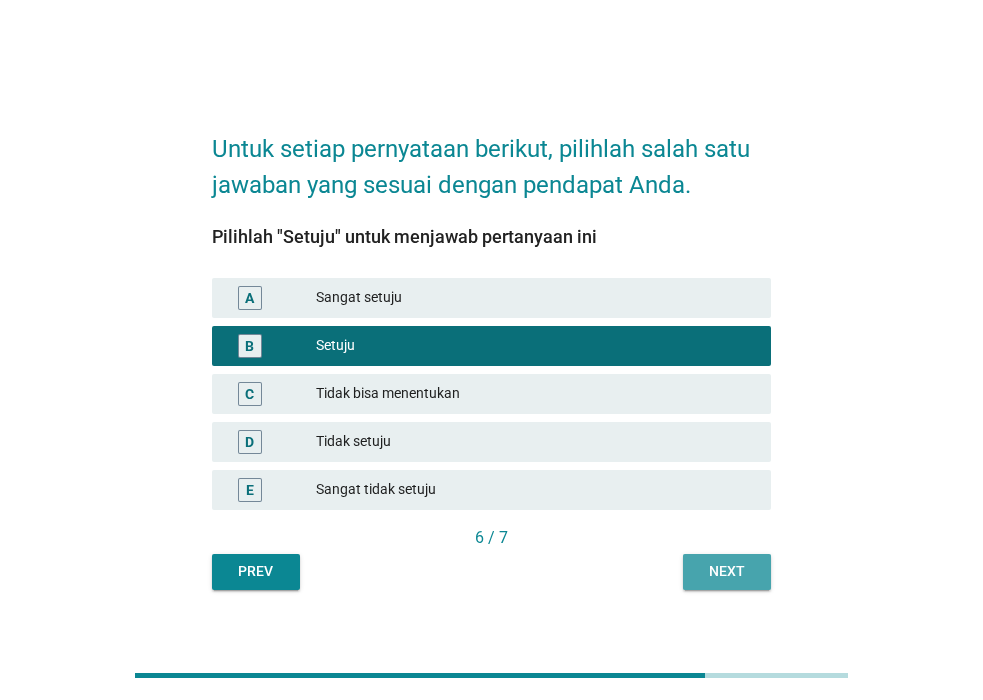 click on "Next" at bounding box center (727, 571) 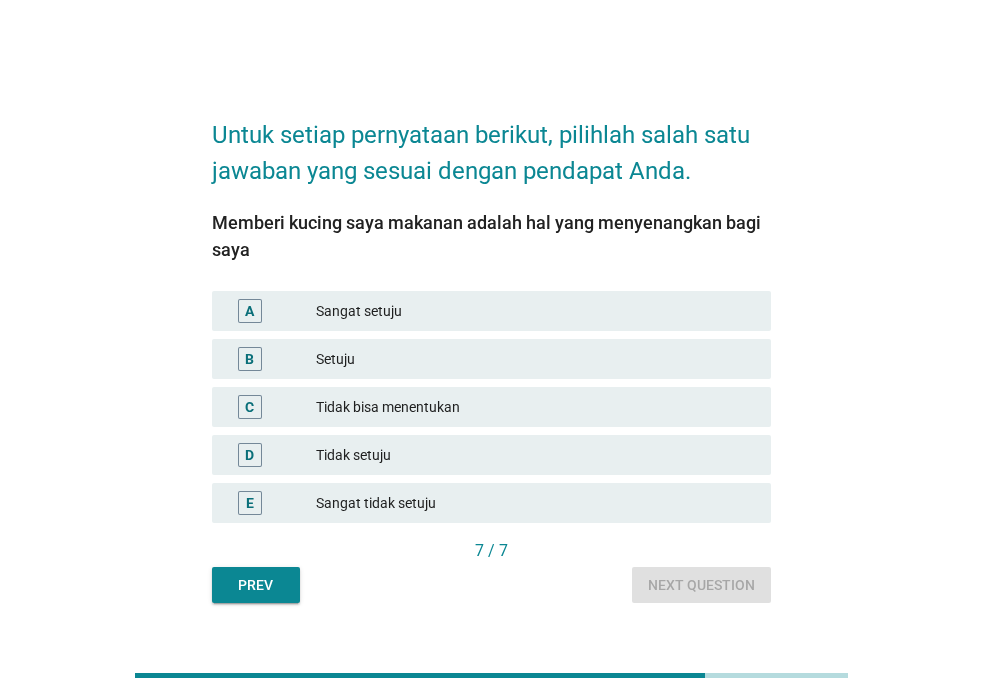click on "Sangat setuju" at bounding box center (535, 311) 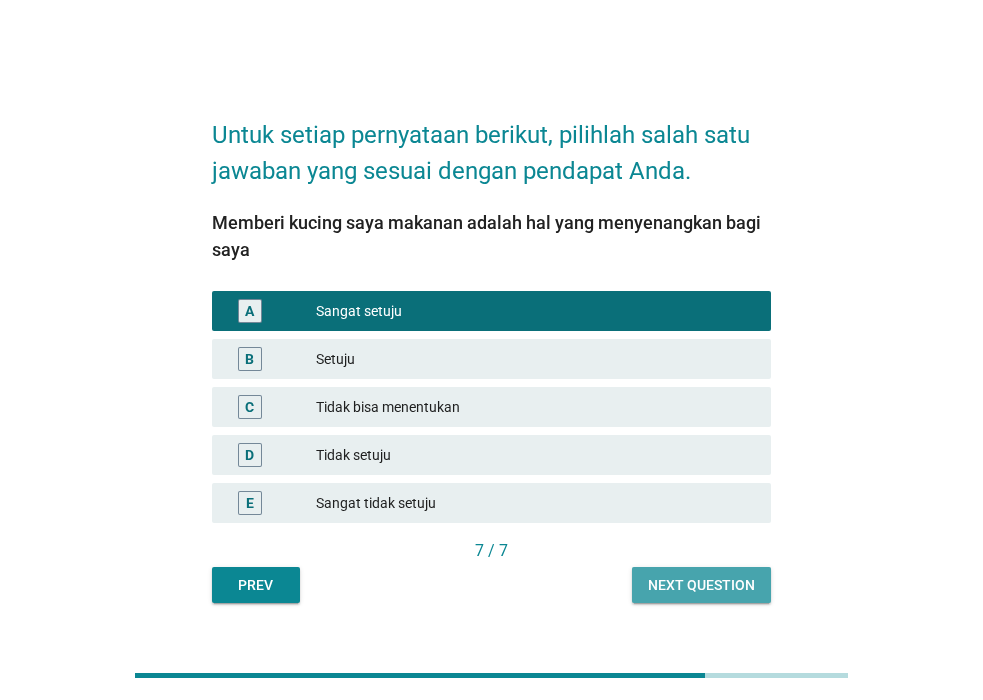 click on "Next question" at bounding box center [701, 585] 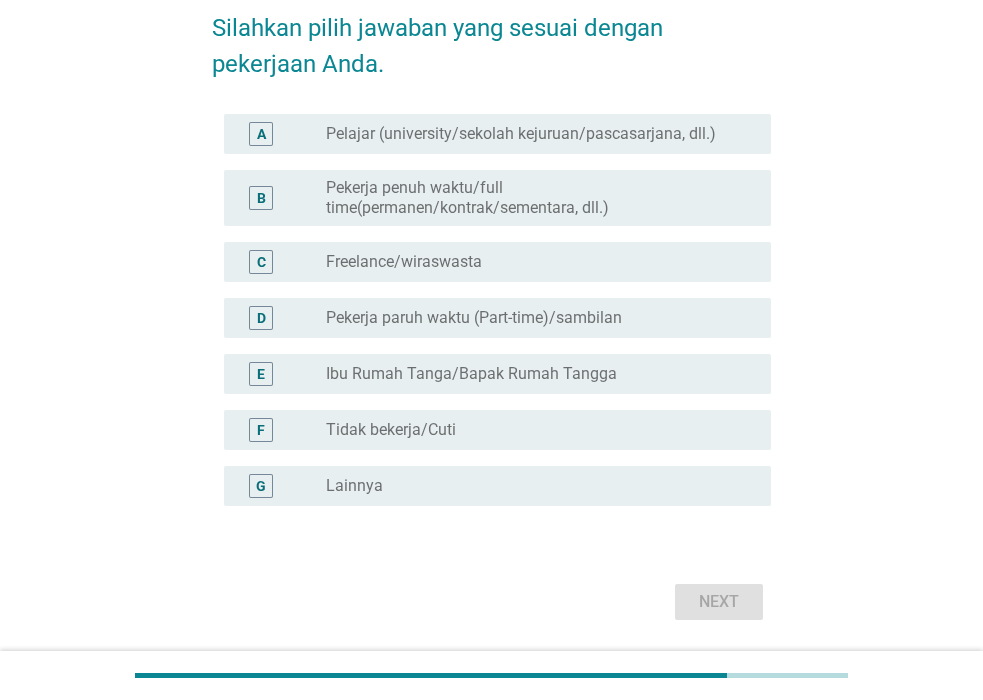 scroll, scrollTop: 100, scrollLeft: 0, axis: vertical 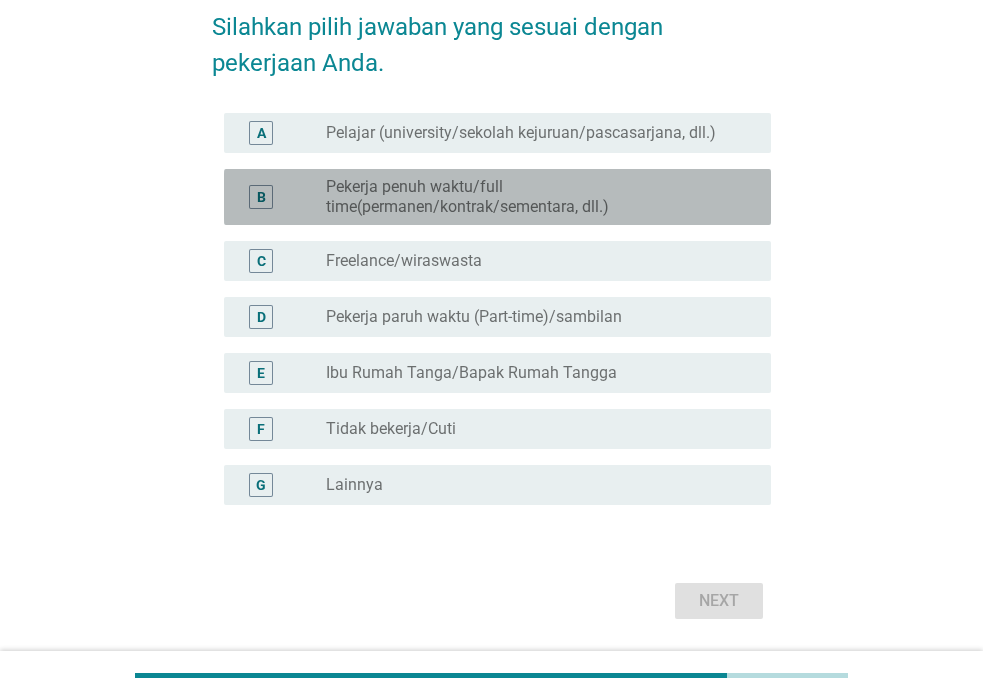 click on "Pekerja penuh waktu/full time(permanen/kontrak/sementara, dll.)" at bounding box center [532, 197] 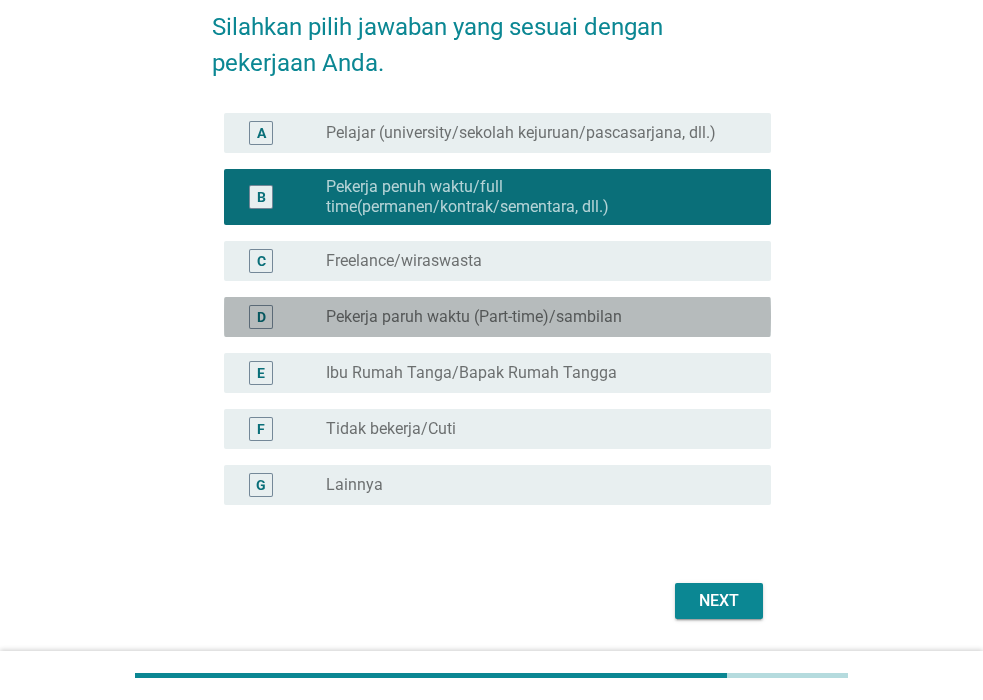 click on "radio_button_unchecked Pekerja paruh waktu (Part-time)/sambilan" at bounding box center (532, 317) 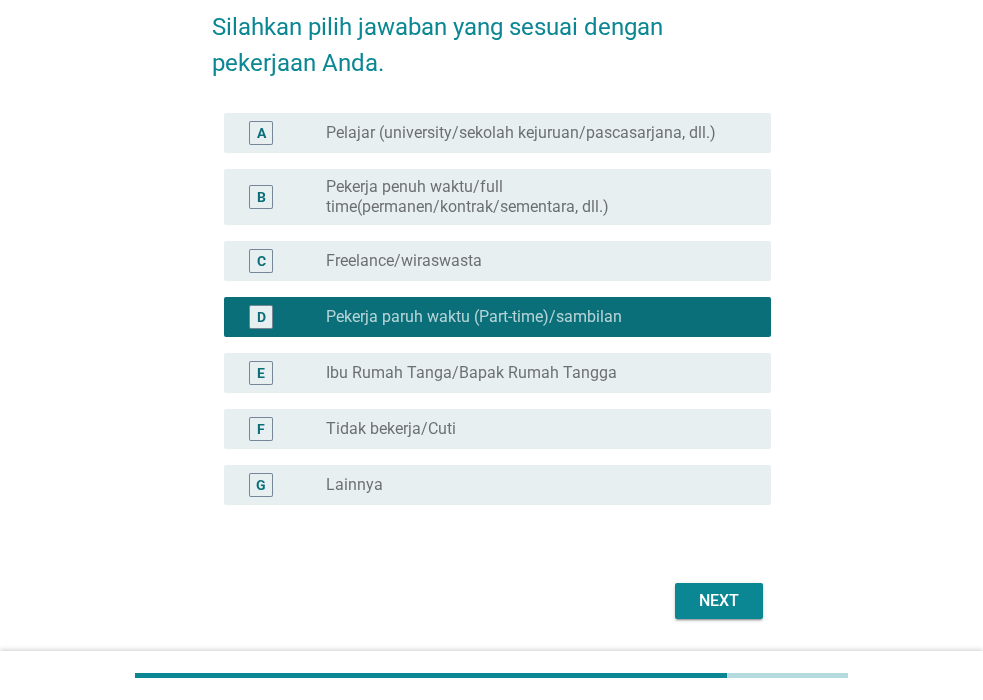 click on "Next" at bounding box center [719, 601] 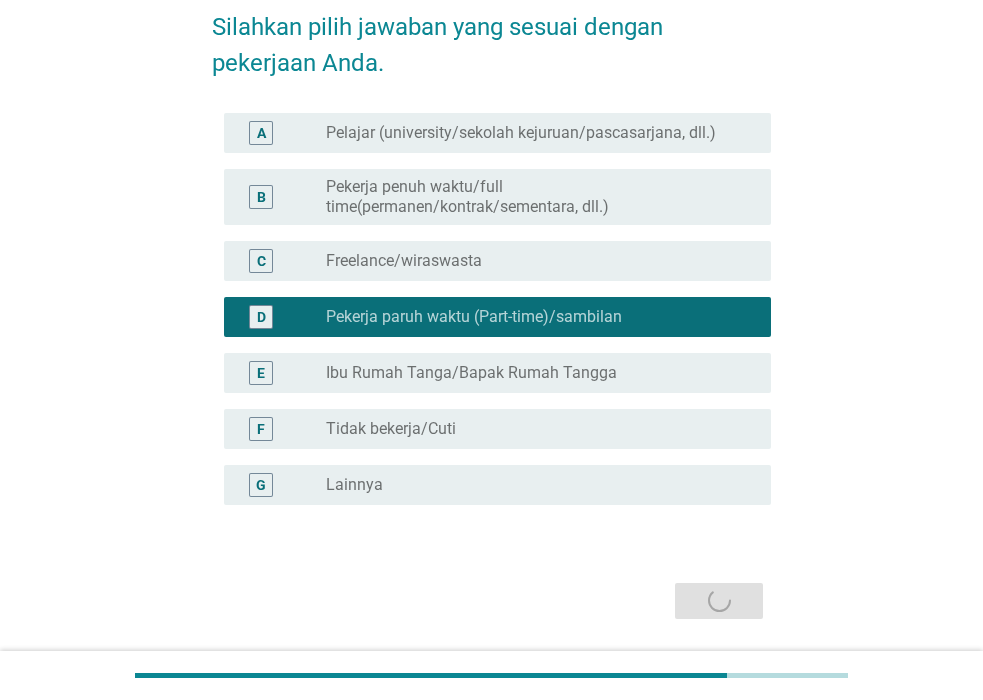 scroll, scrollTop: 0, scrollLeft: 0, axis: both 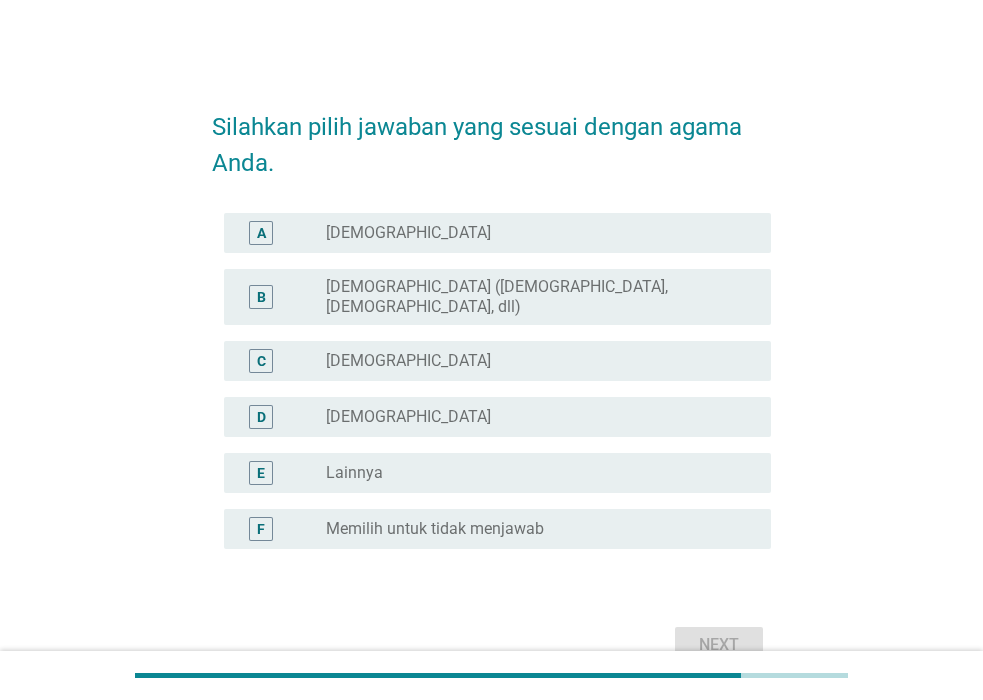 click on "radio_button_unchecked [DEMOGRAPHIC_DATA]" at bounding box center (532, 361) 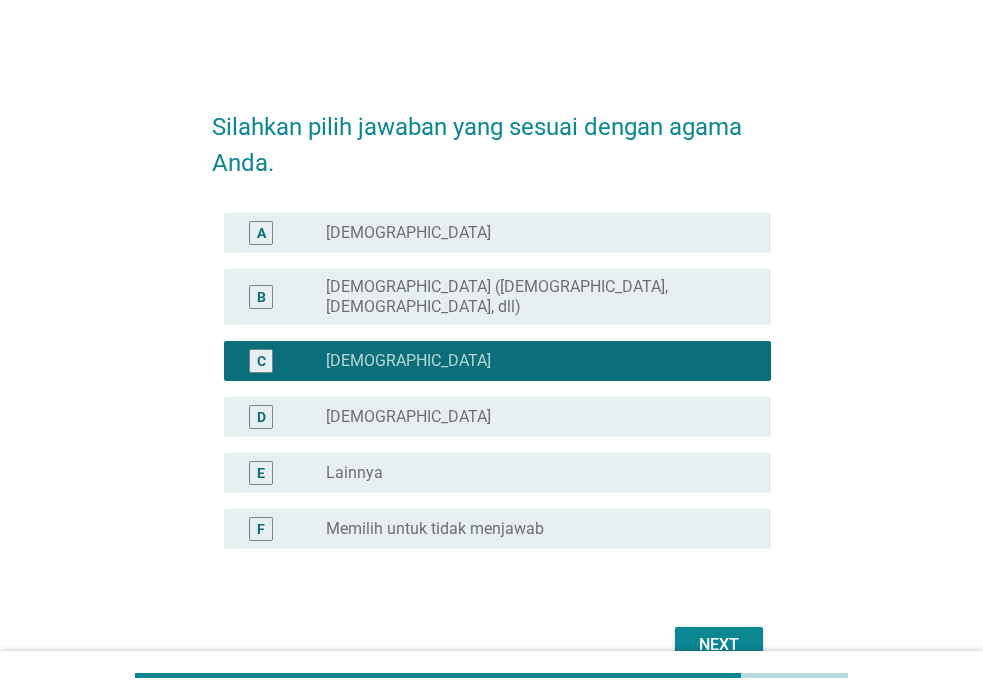 click on "Next" at bounding box center (719, 645) 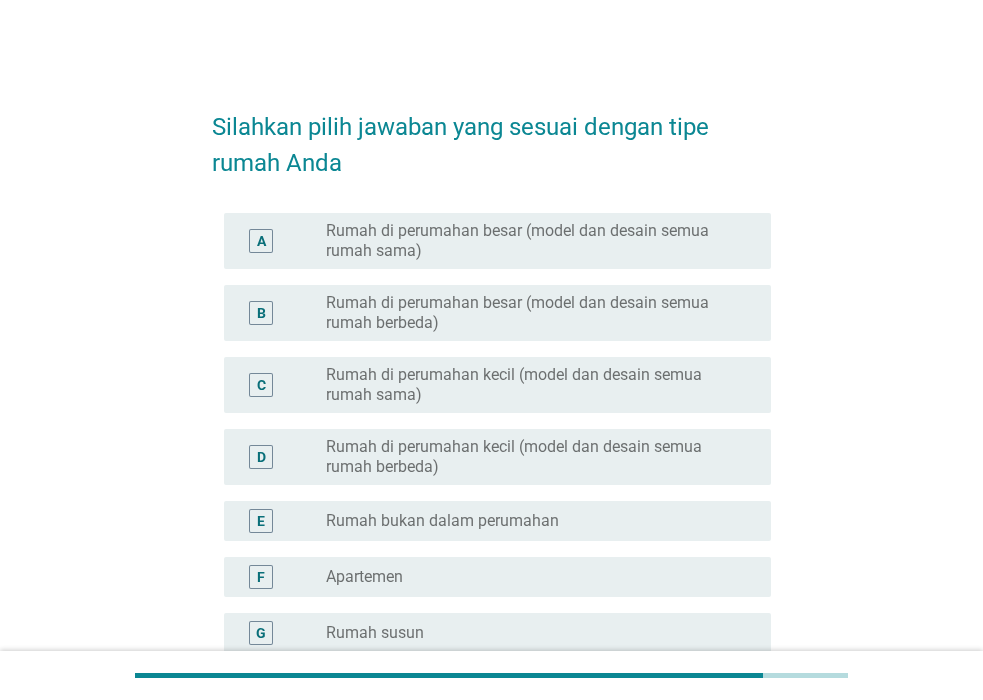 scroll, scrollTop: 100, scrollLeft: 0, axis: vertical 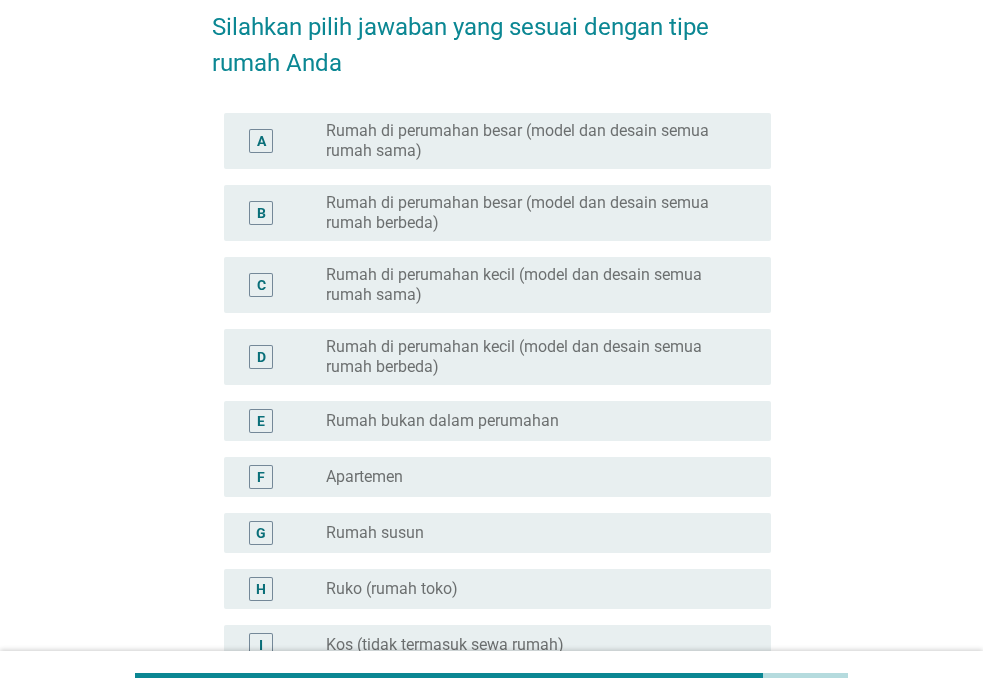 click on "Rumah di perumahan kecil (model dan desain semua rumah sama)" at bounding box center [532, 285] 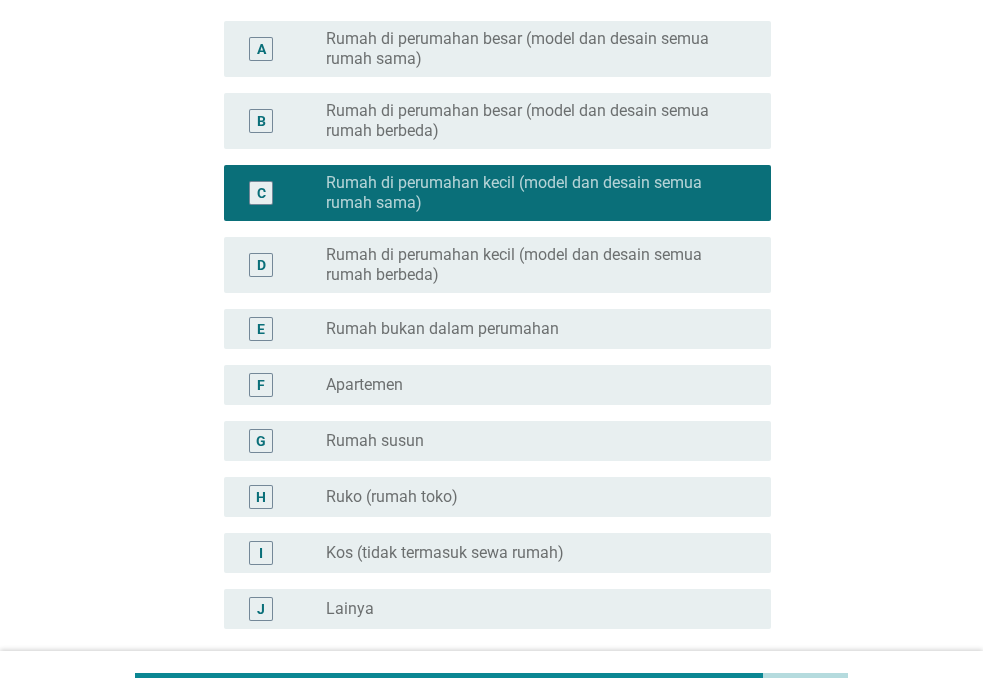 scroll, scrollTop: 300, scrollLeft: 0, axis: vertical 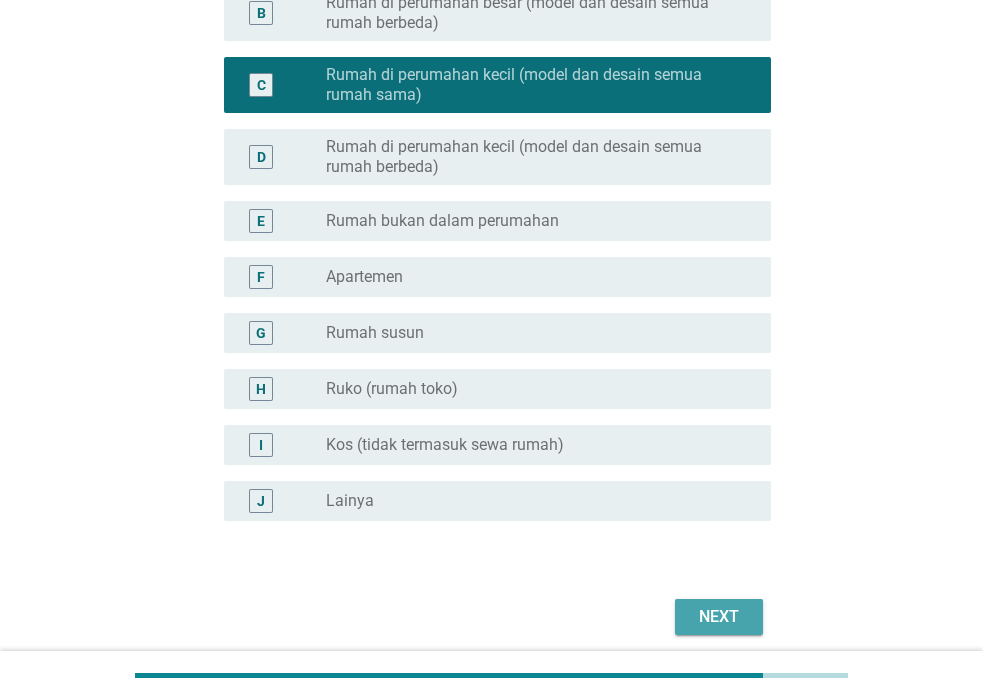 click on "Next" at bounding box center [719, 617] 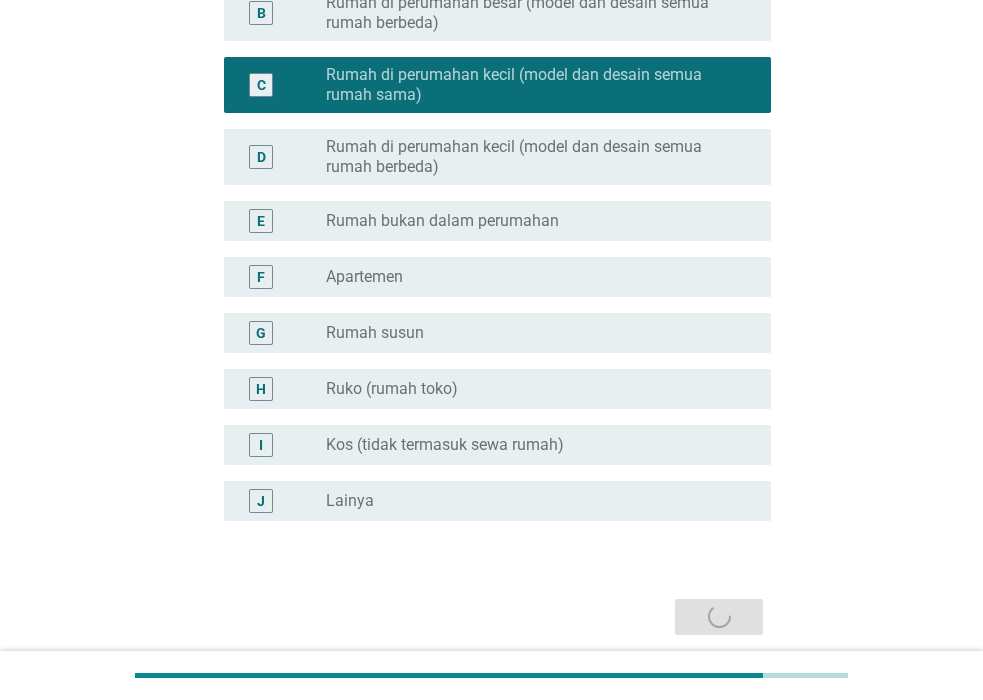 scroll, scrollTop: 0, scrollLeft: 0, axis: both 